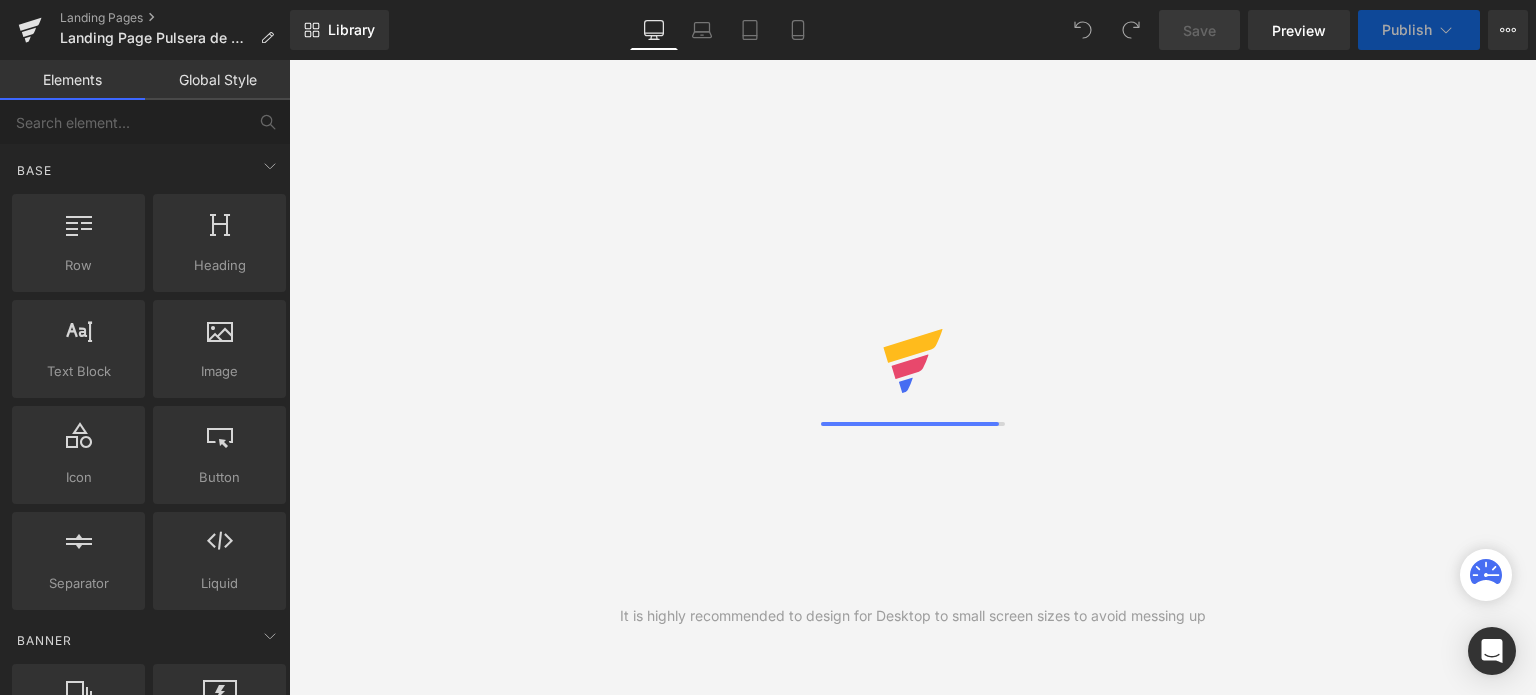 scroll, scrollTop: 0, scrollLeft: 0, axis: both 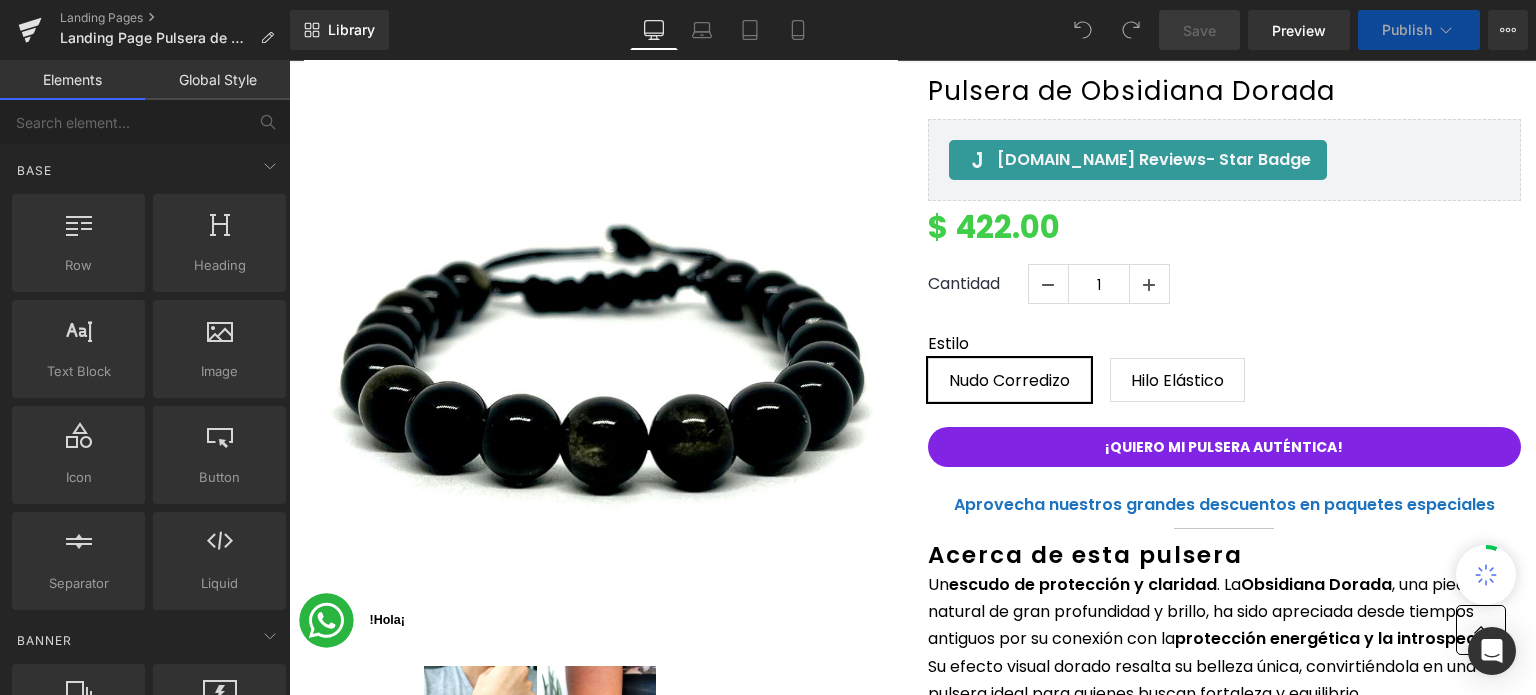 click on "¡Quiero mi pulsera auténtica!
(P) Cart Button" at bounding box center [1225, 447] 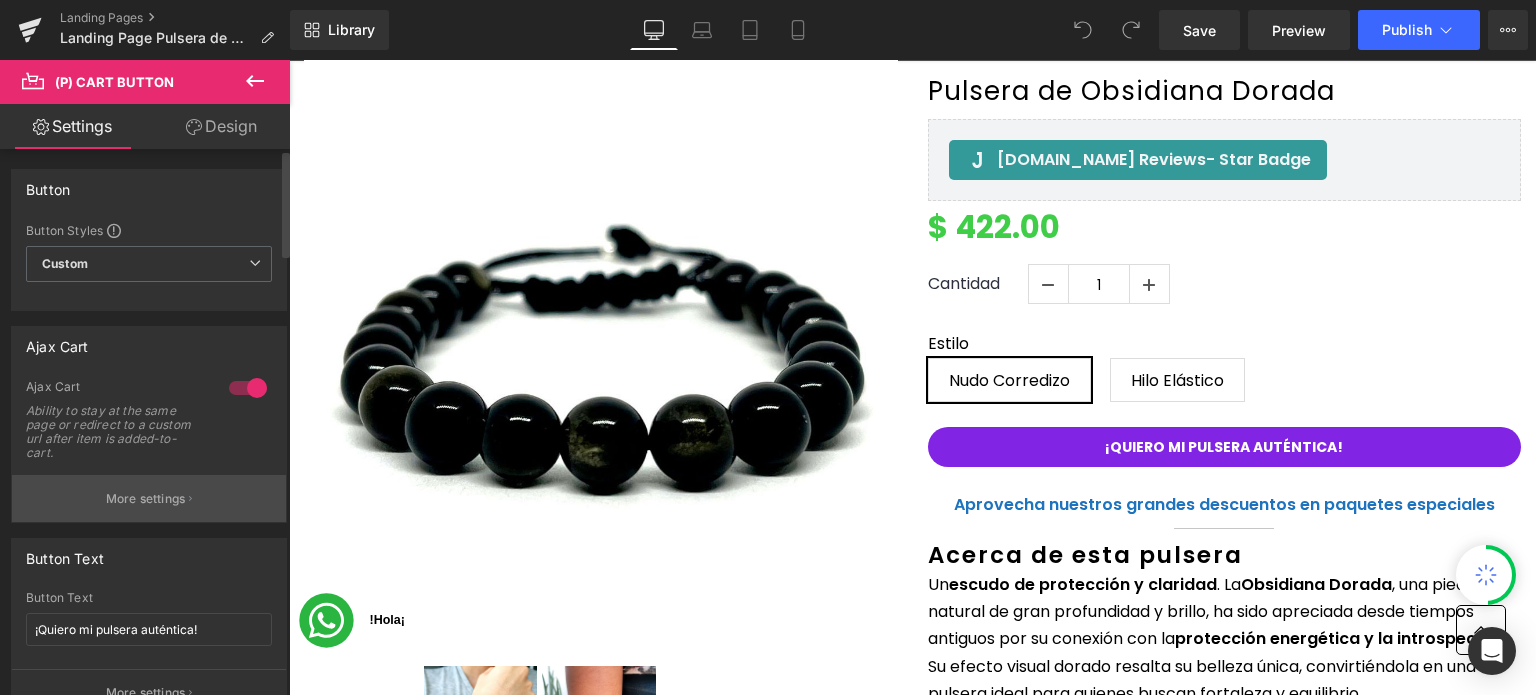 click on "More settings" at bounding box center (149, 498) 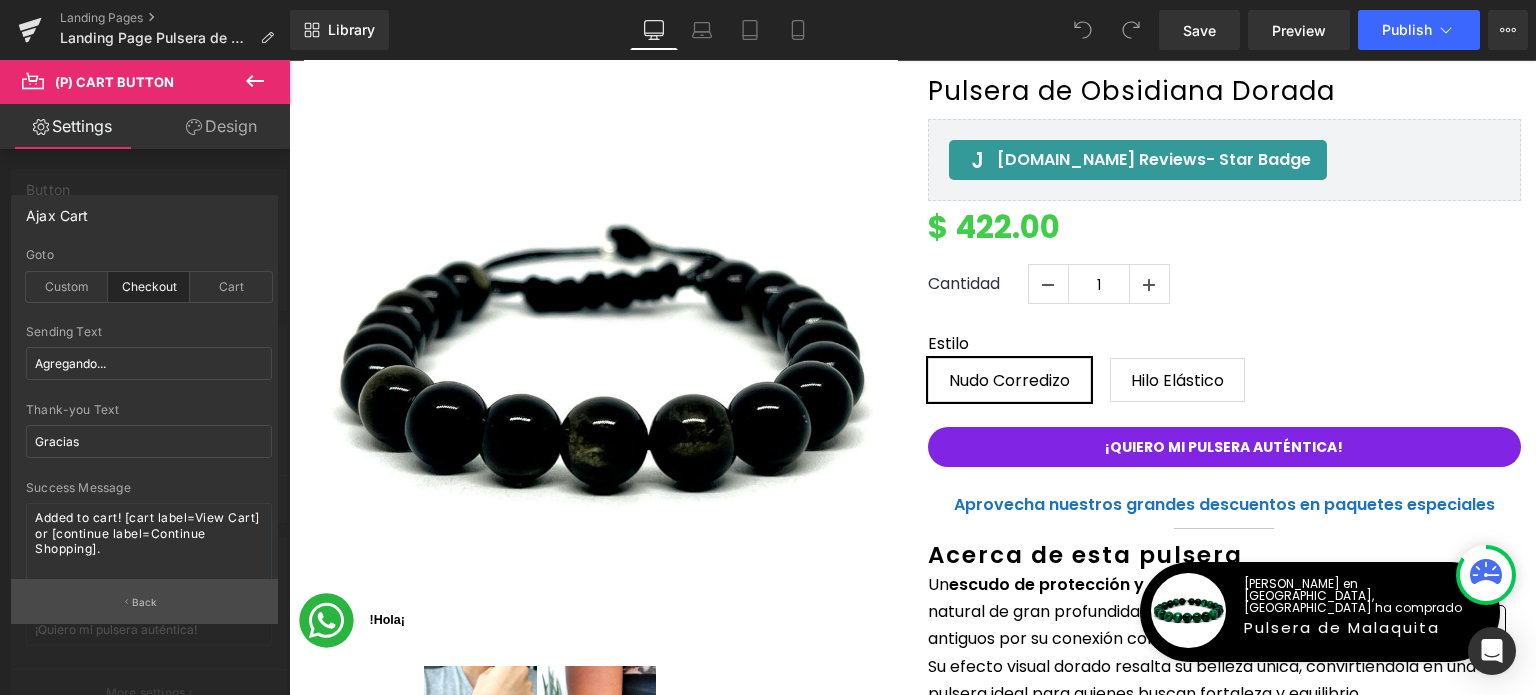 click on "Back" at bounding box center [144, 601] 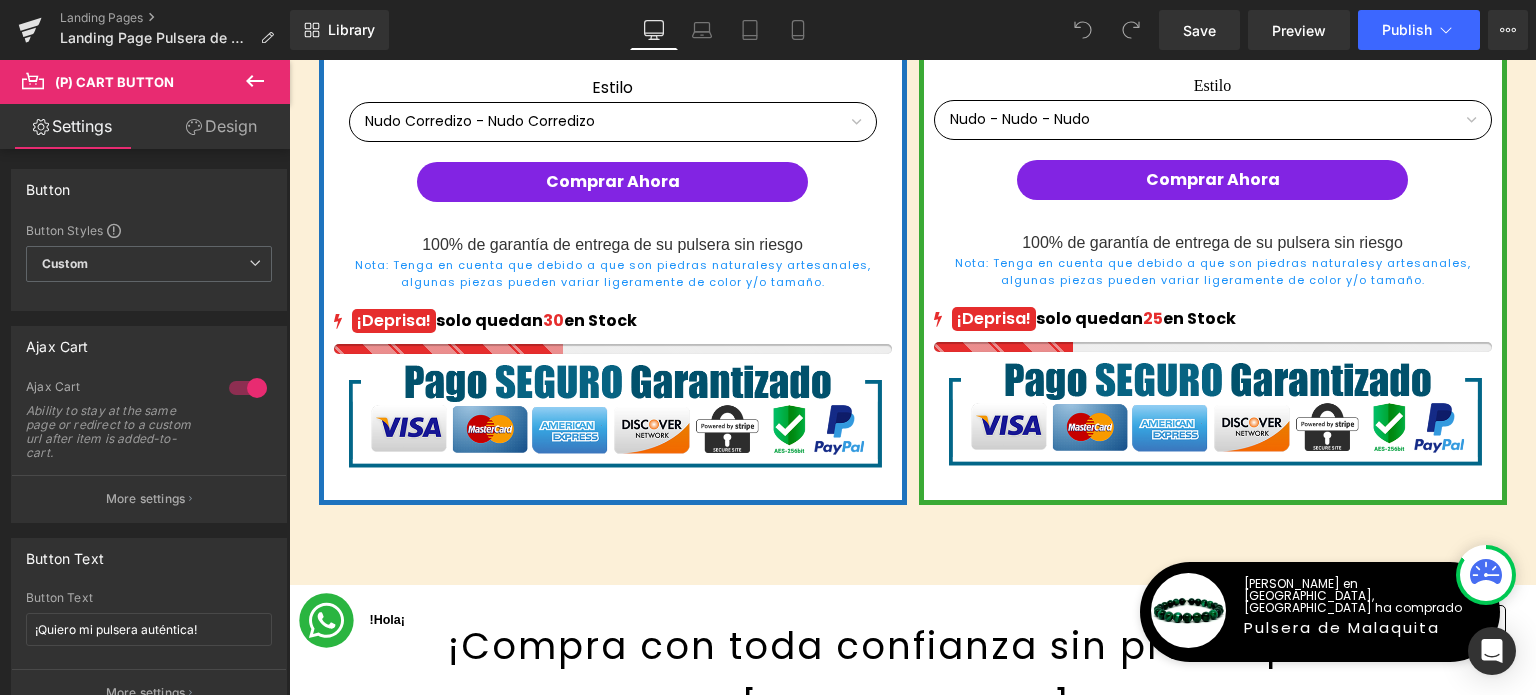 scroll, scrollTop: 6400, scrollLeft: 0, axis: vertical 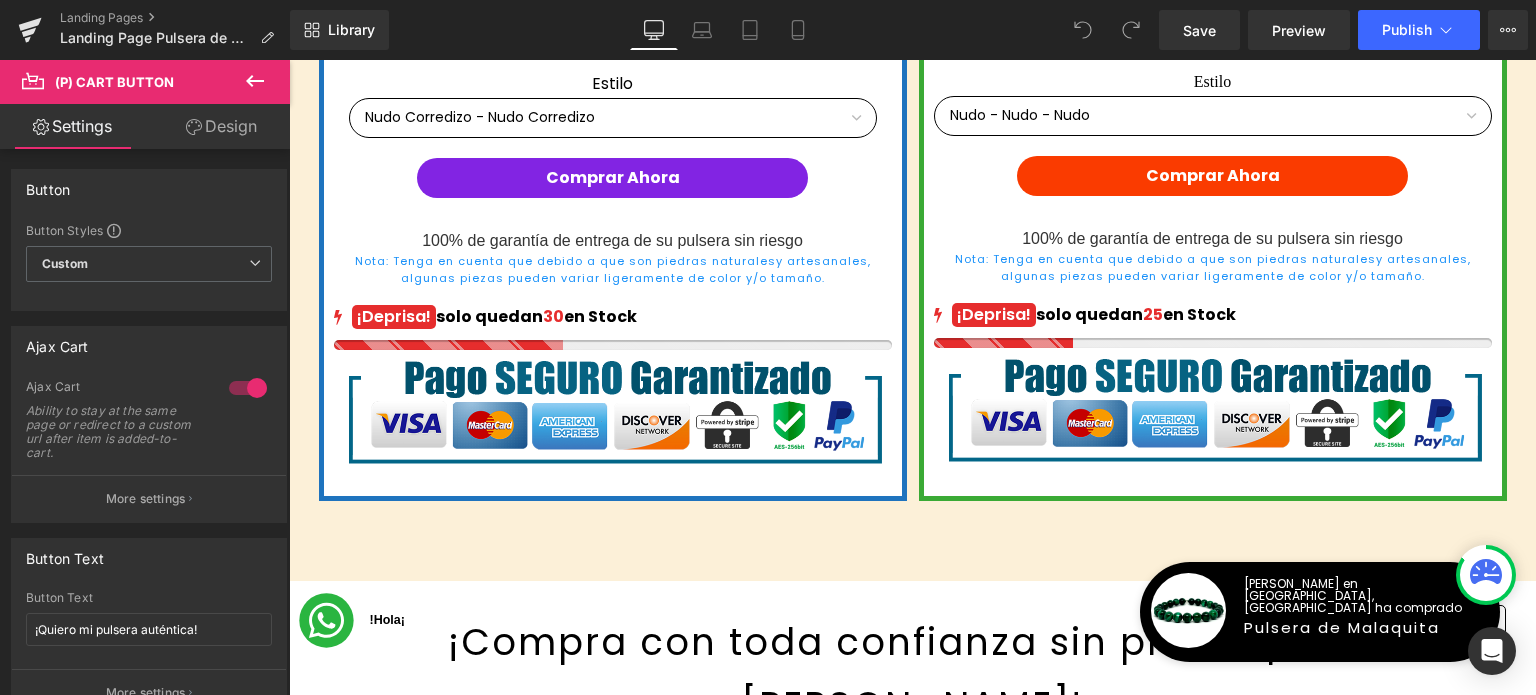 click on "(P) Cart Button" at bounding box center [1202, 176] 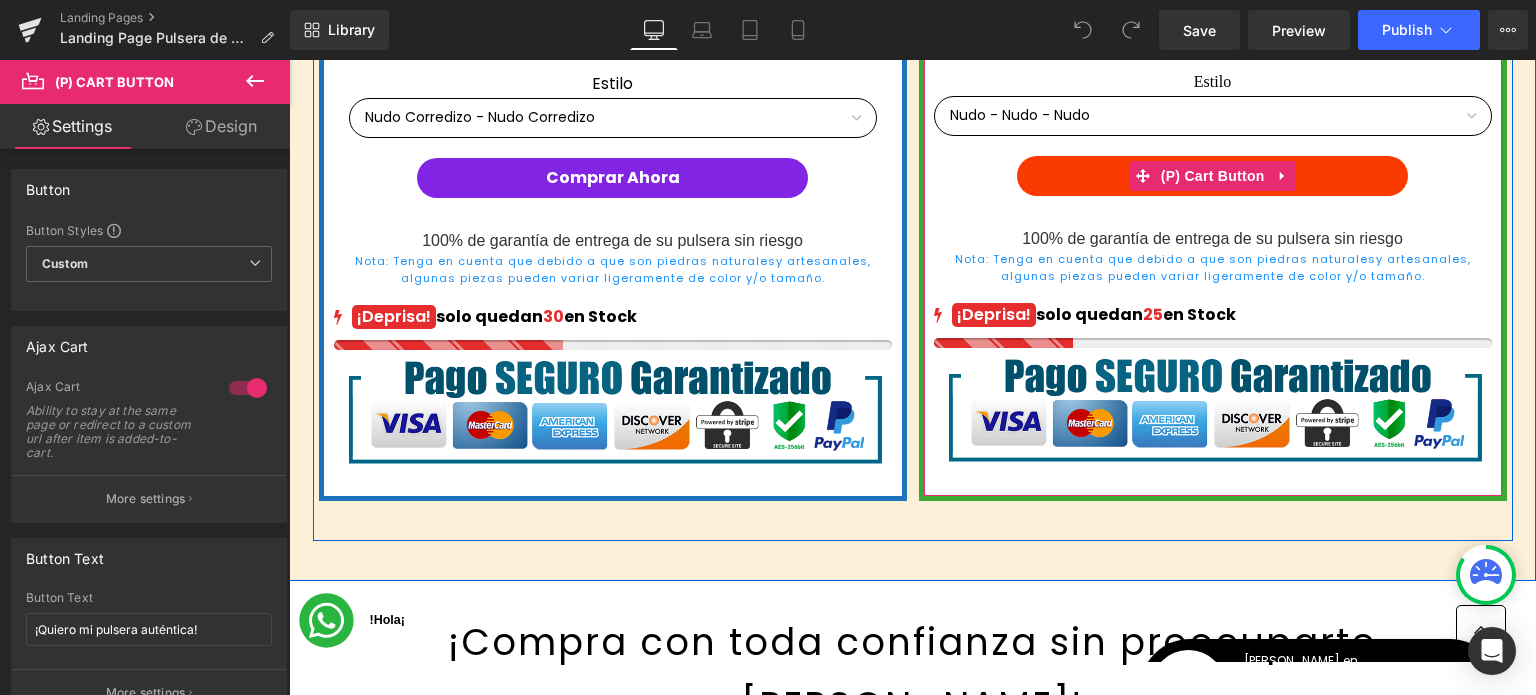 click on "(P) Cart Button" at bounding box center (1213, 176) 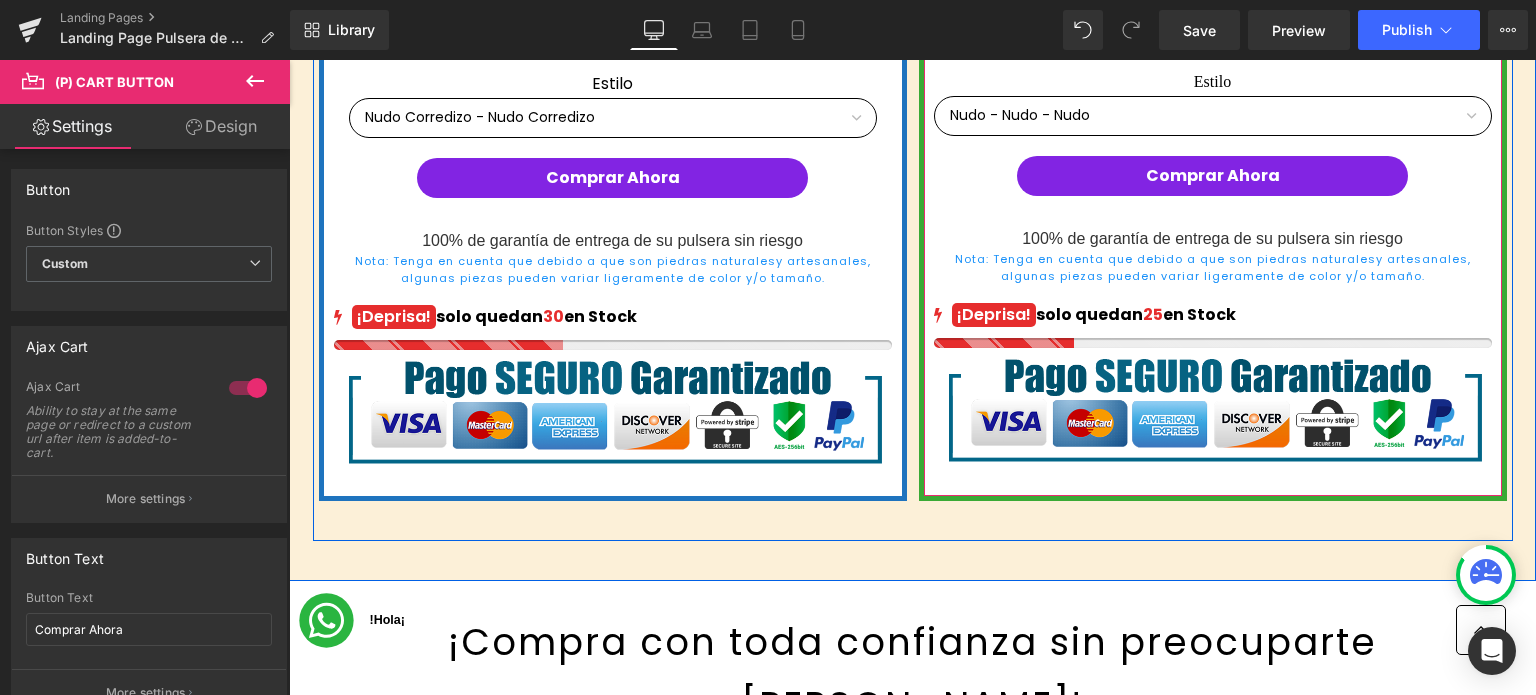click on "Mejor  oferta Text Block
3 Pulseras de Obsidiana Dorada
(P) Title ENVÍO Totalmente GRATIS  Text Block         AHORRa $ 316.50 Text Block         25% de Descuento Text Block         Row
(P) Image
$ 1,266.00
$ 949.50
(P) Price
( 3 Pulseras )
Text Block
Icon" at bounding box center (1213, -297) 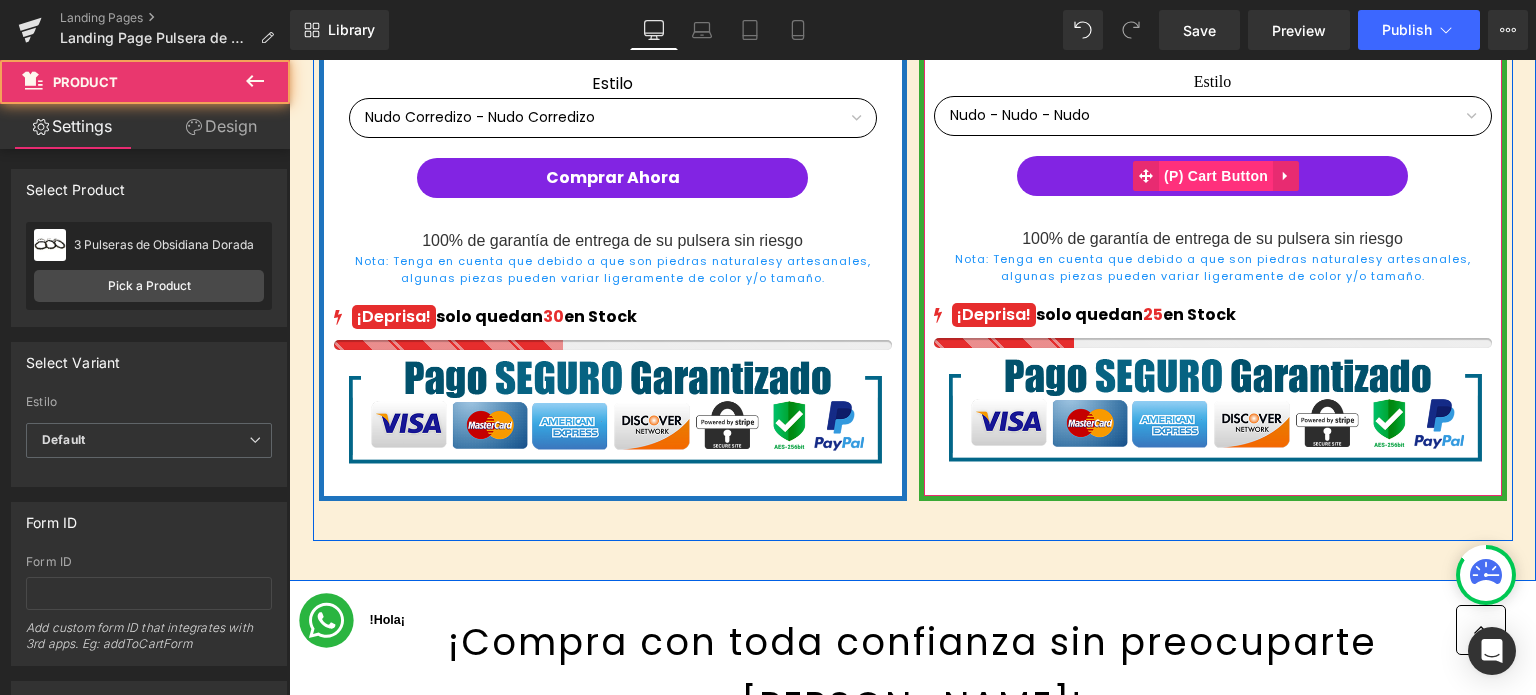 click on "(P) Cart Button" at bounding box center [1216, 176] 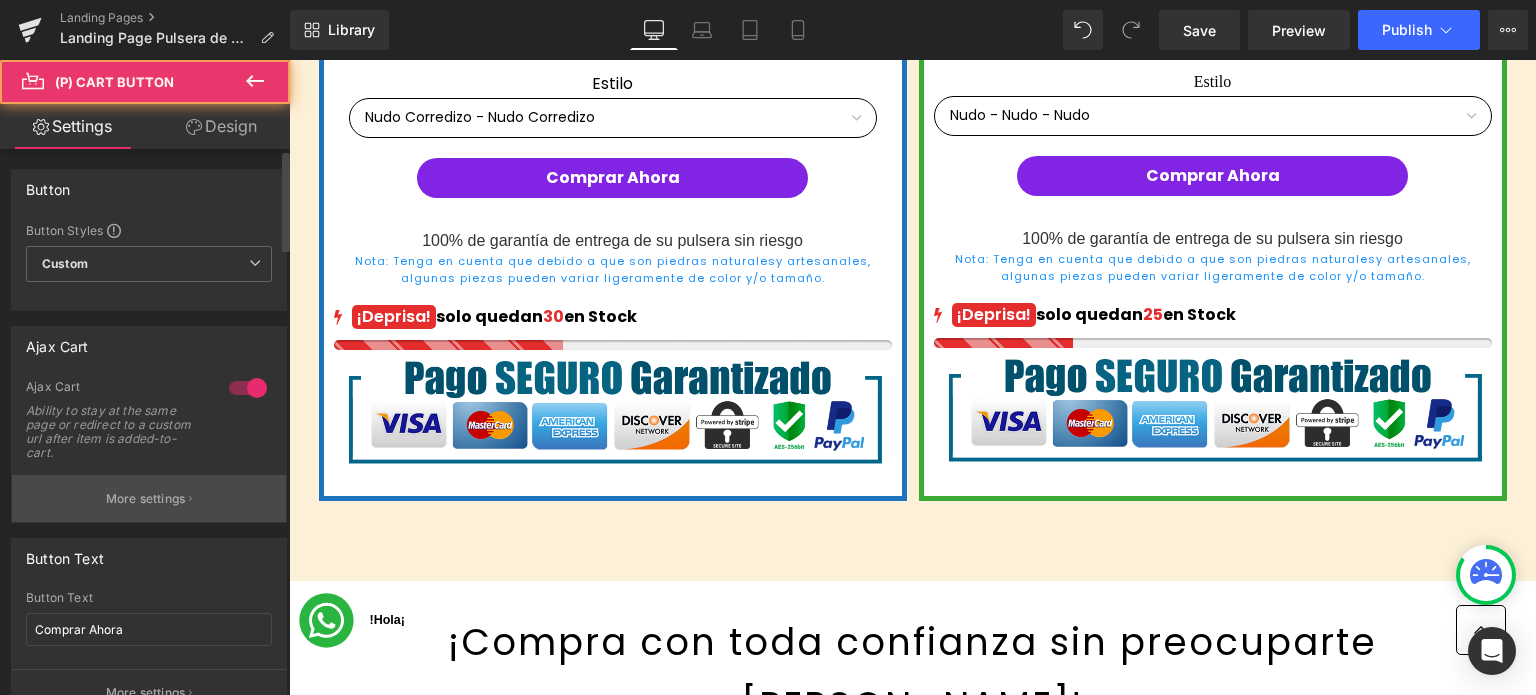 click on "More settings" at bounding box center [146, 499] 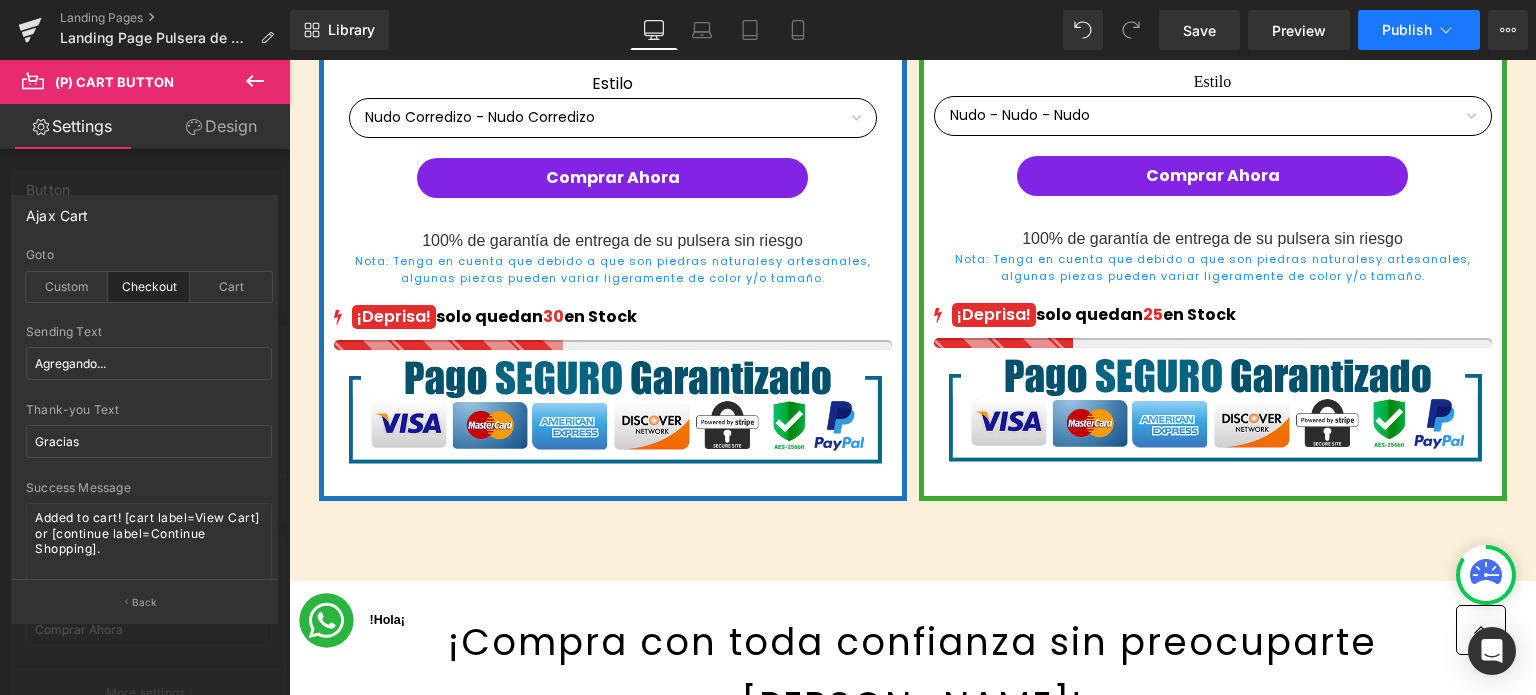 click on "Publish" at bounding box center (1407, 30) 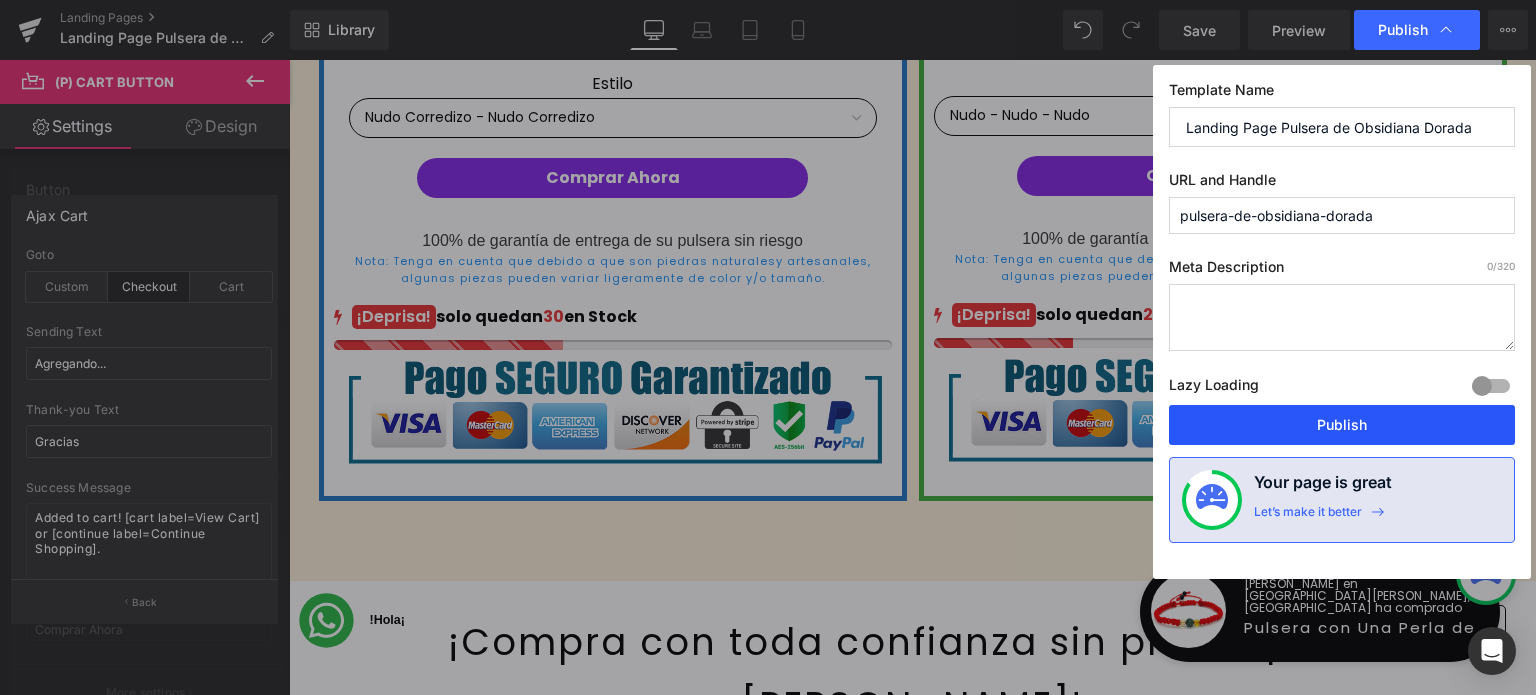 drag, startPoint x: 1372, startPoint y: 422, endPoint x: 944, endPoint y: 260, distance: 457.63303 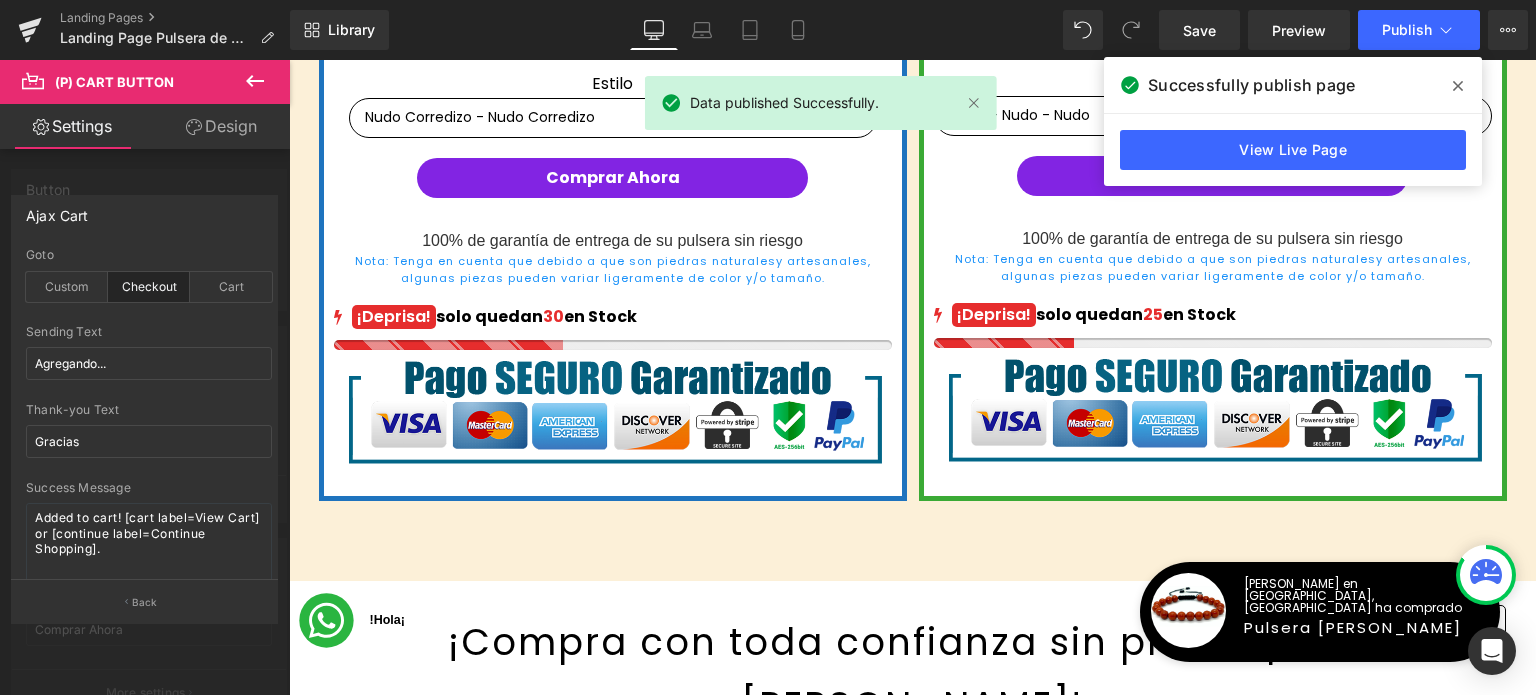 drag, startPoint x: 1457, startPoint y: 87, endPoint x: 1162, endPoint y: 6, distance: 305.9183 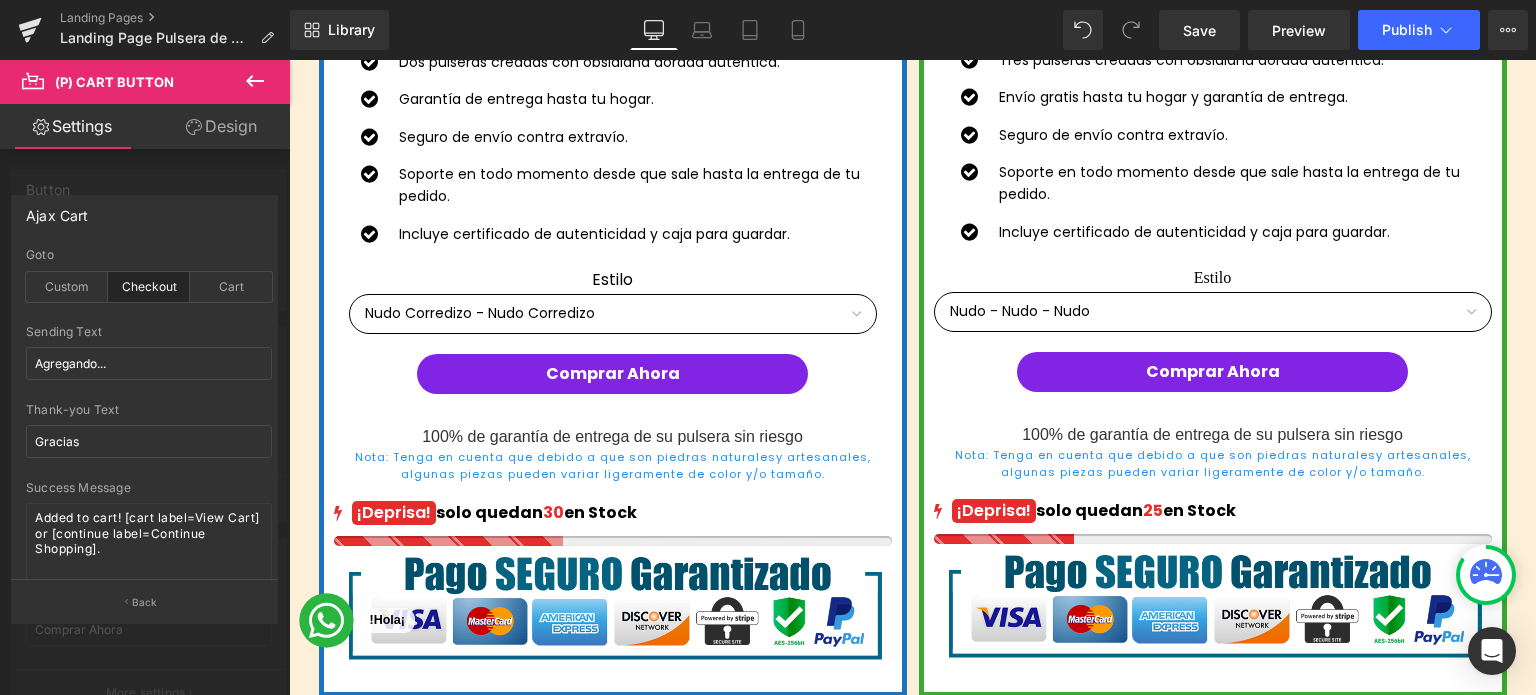 scroll, scrollTop: 6200, scrollLeft: 0, axis: vertical 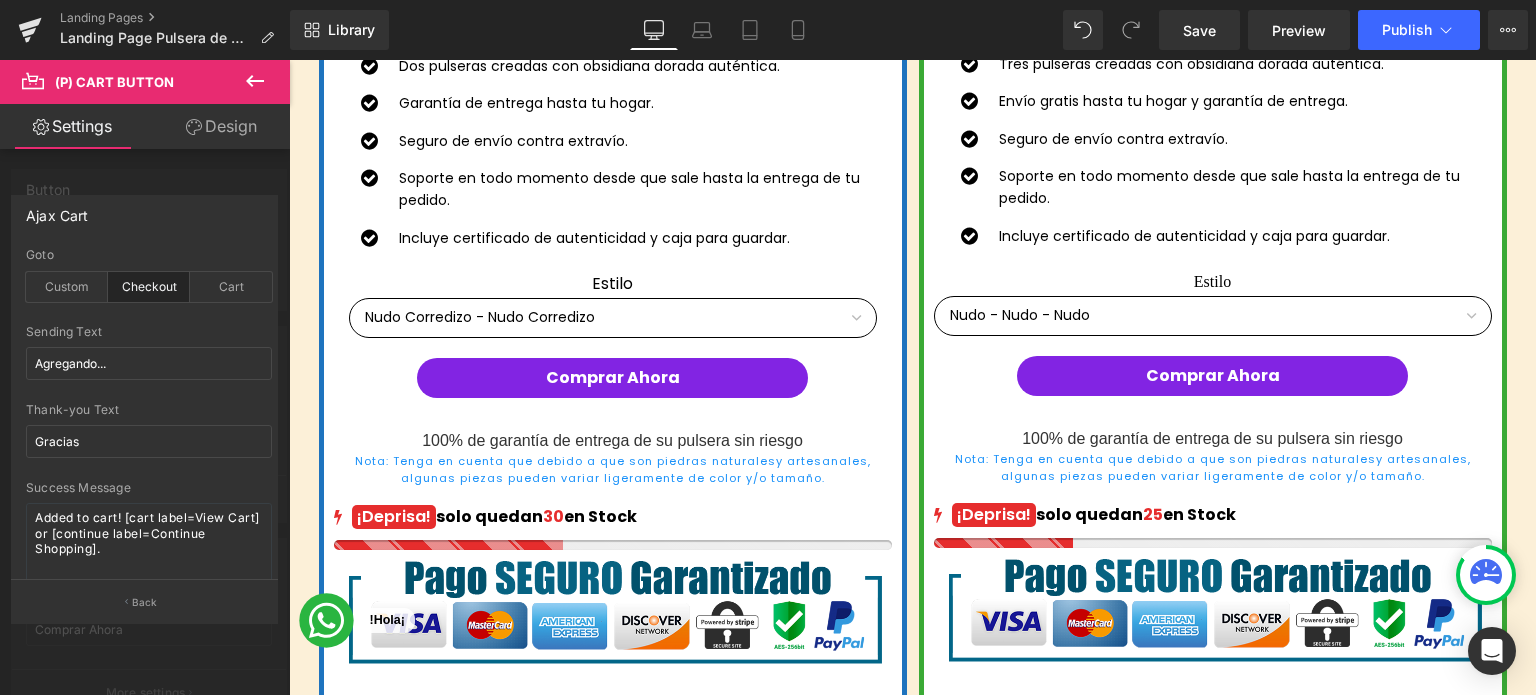 click on "Saltar al contenido
Costos de Envío: $99.00 MXN GRATIS en Pedidos Mayores a $798.00 MXN Tiempo de Entrega de 2 a 5 Días Hábiles
INICIO CATÁLOGO
LIQUIDACION PULSERAS COLLARES CON DIJE SOBRE NOSOTROS BLOG CONTÁCTANOS
0
/
$ 0.00
01 Días
03 Horas
39 Mins
40 Secs
Countdown Timer         Descuentos de hasta el 25% ¡No te lo pierdas! Los pulseras se agotan rápidamente ¡Apresúrate! Heading         Row         Row         Image         Hasta Text Block         --- el --- Text Block         25% Text Block" at bounding box center [912, 3668] 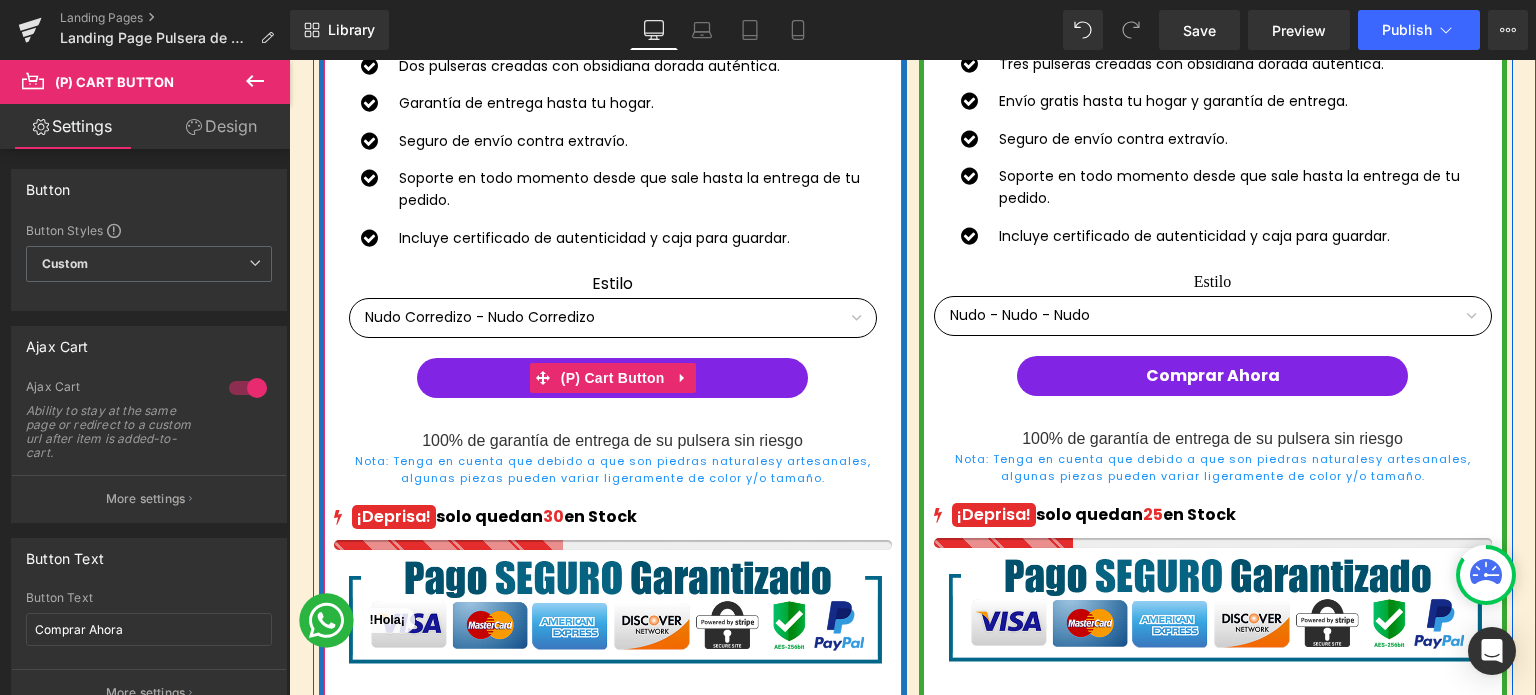 click on "(P) Cart Button" at bounding box center [613, 378] 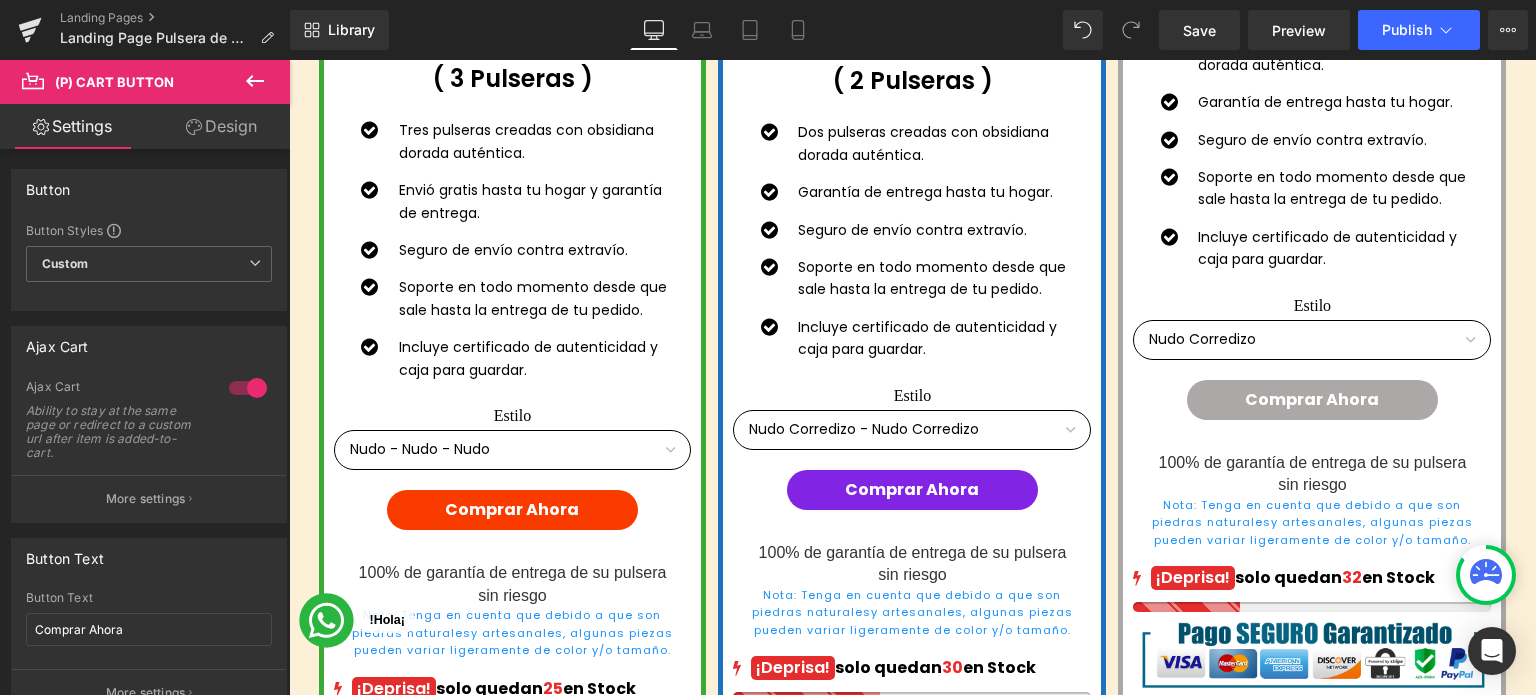 scroll, scrollTop: 10800, scrollLeft: 0, axis: vertical 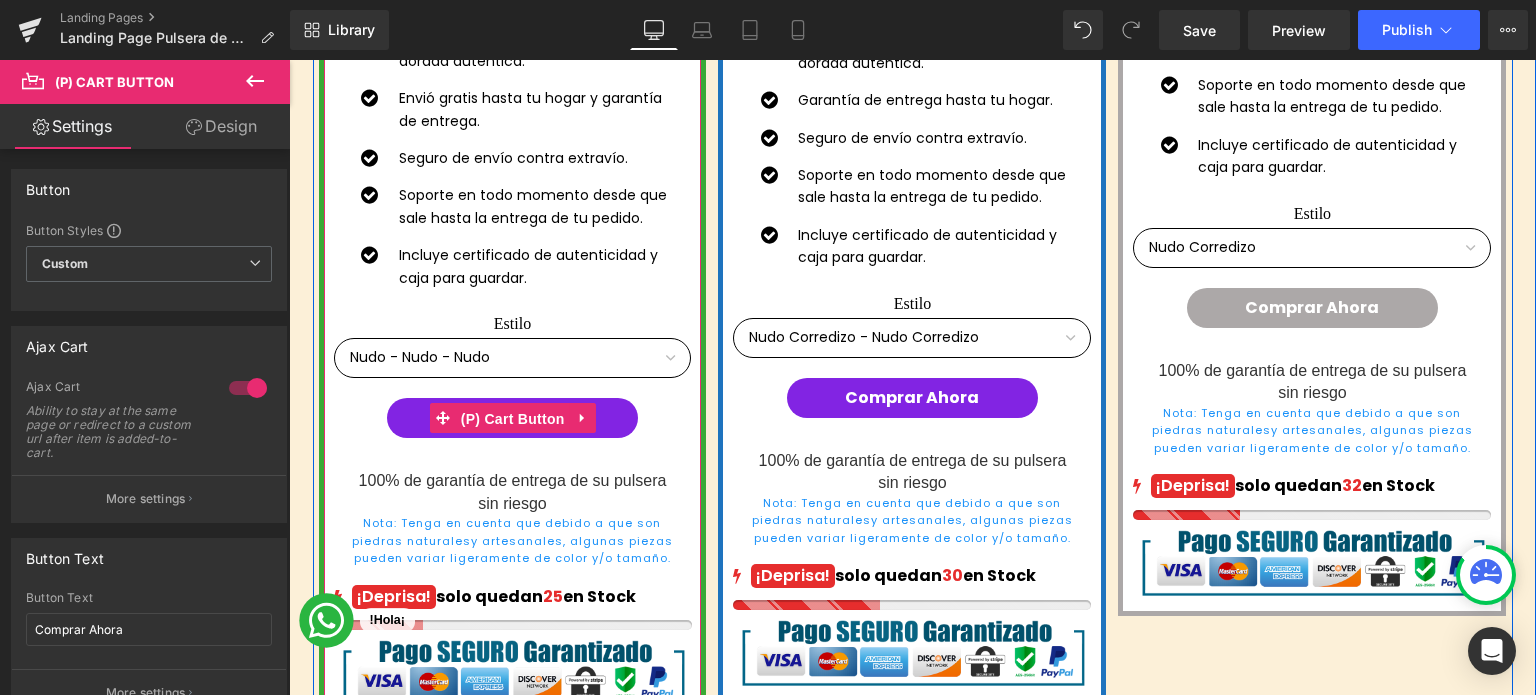 click on "(P) Cart Button" at bounding box center (513, 419) 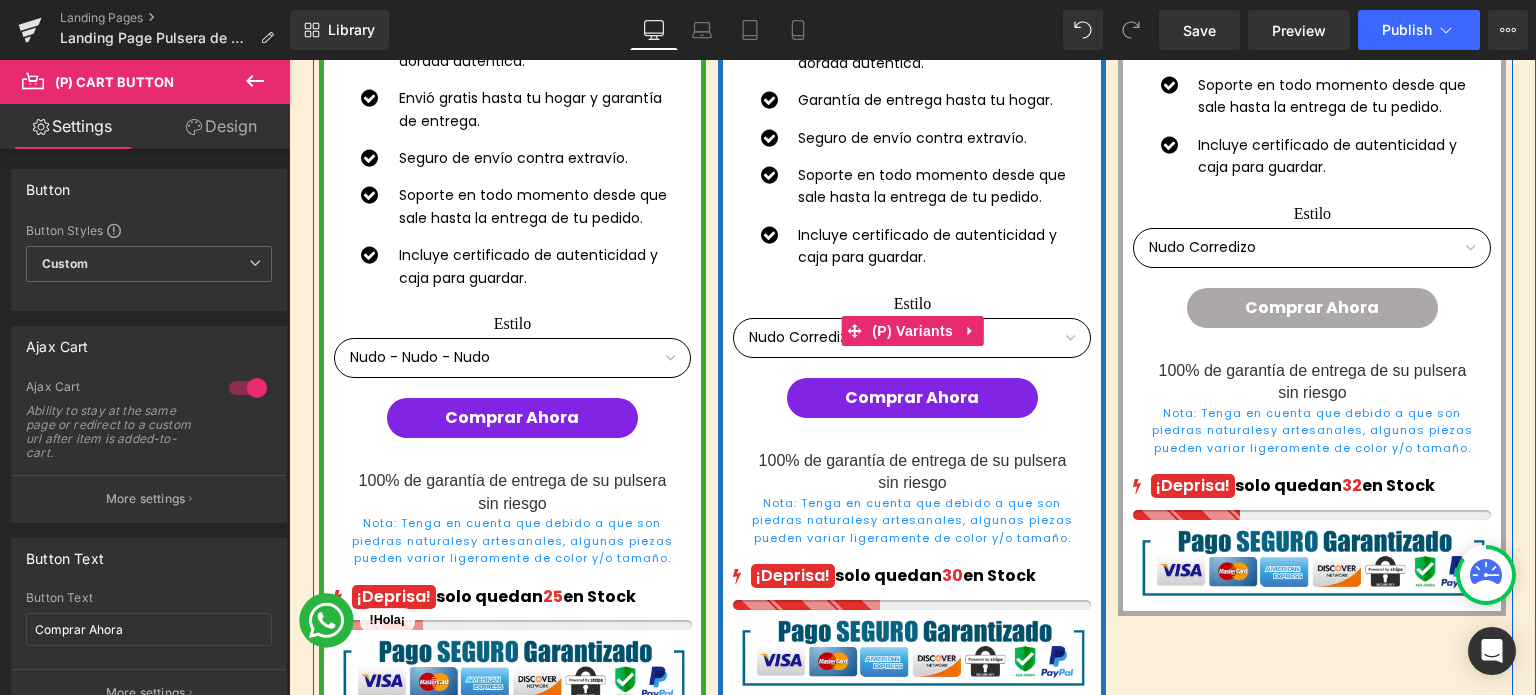 click on "(P) Variants" at bounding box center (899, 331) 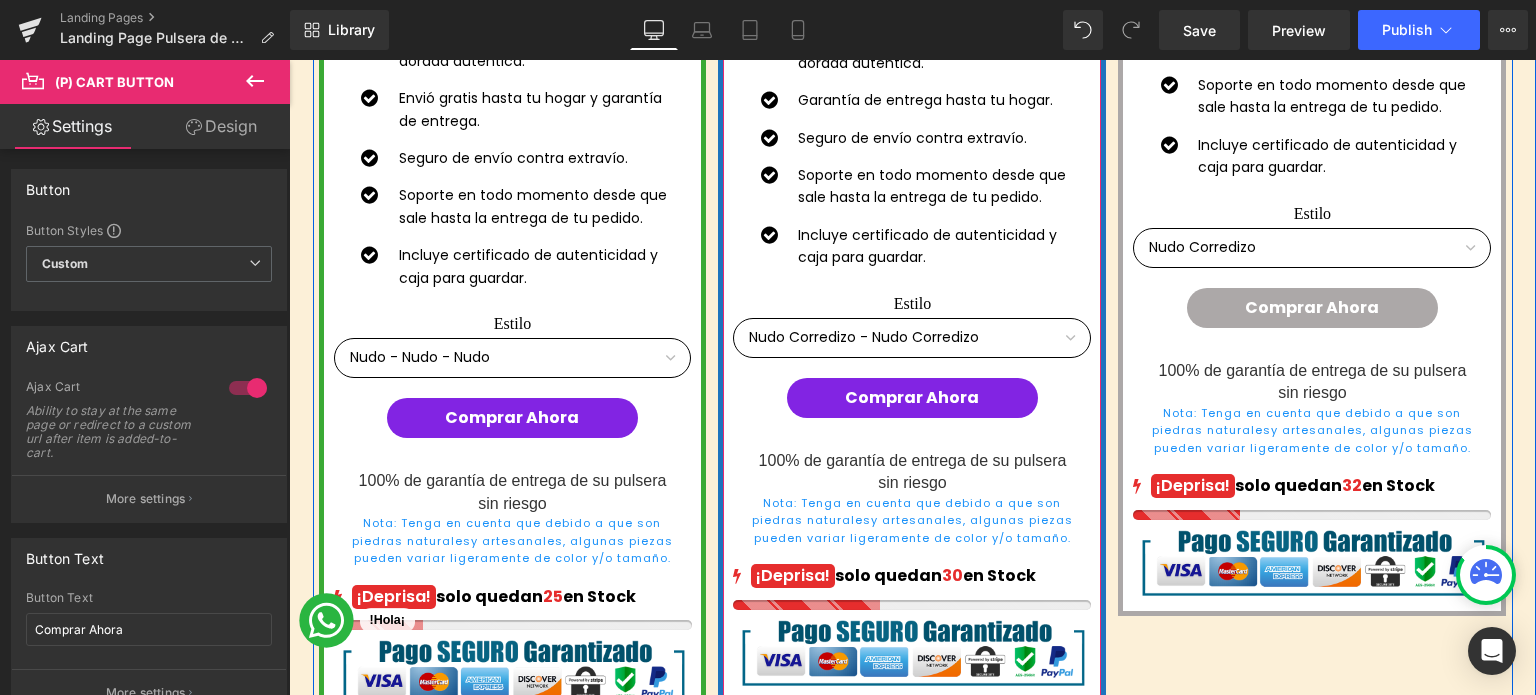 click on "(P) Variants" at bounding box center [912, 331] 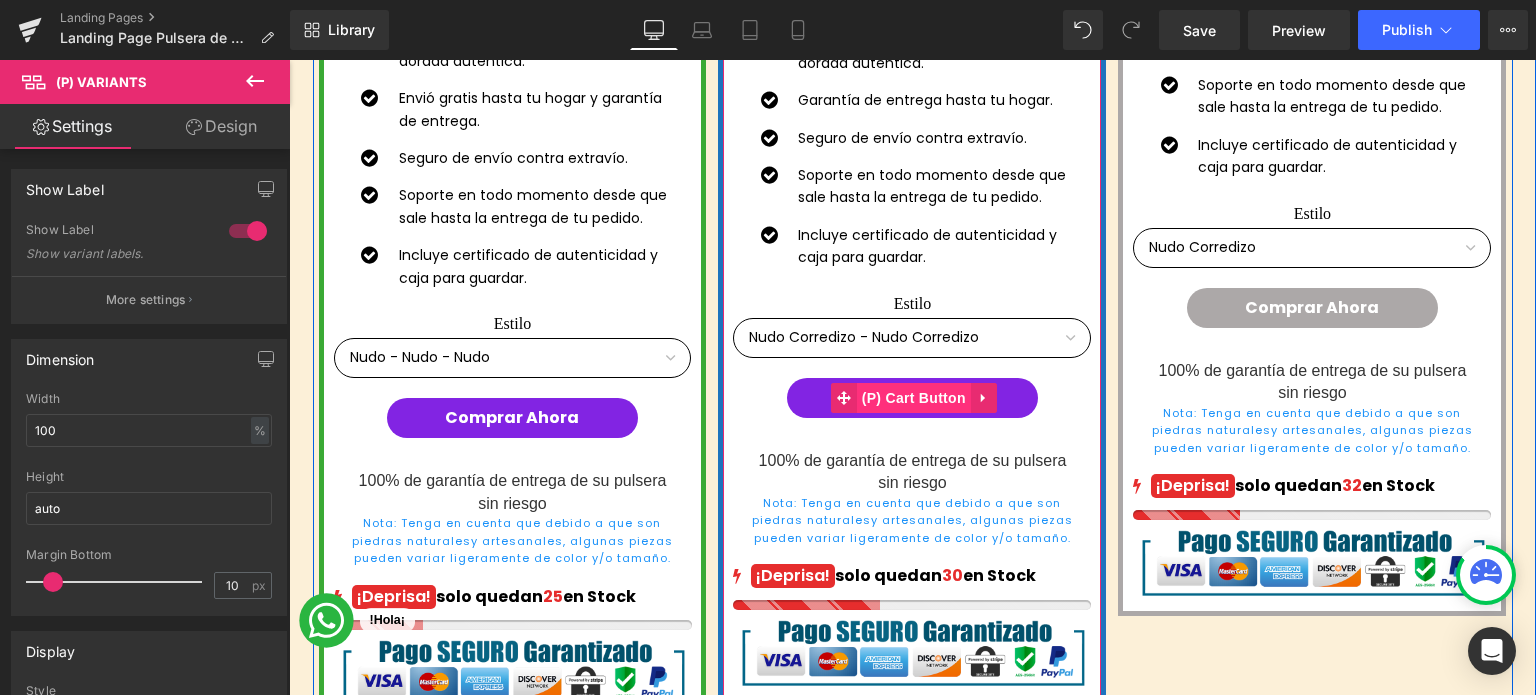 click on "(P) Cart Button" at bounding box center (914, 398) 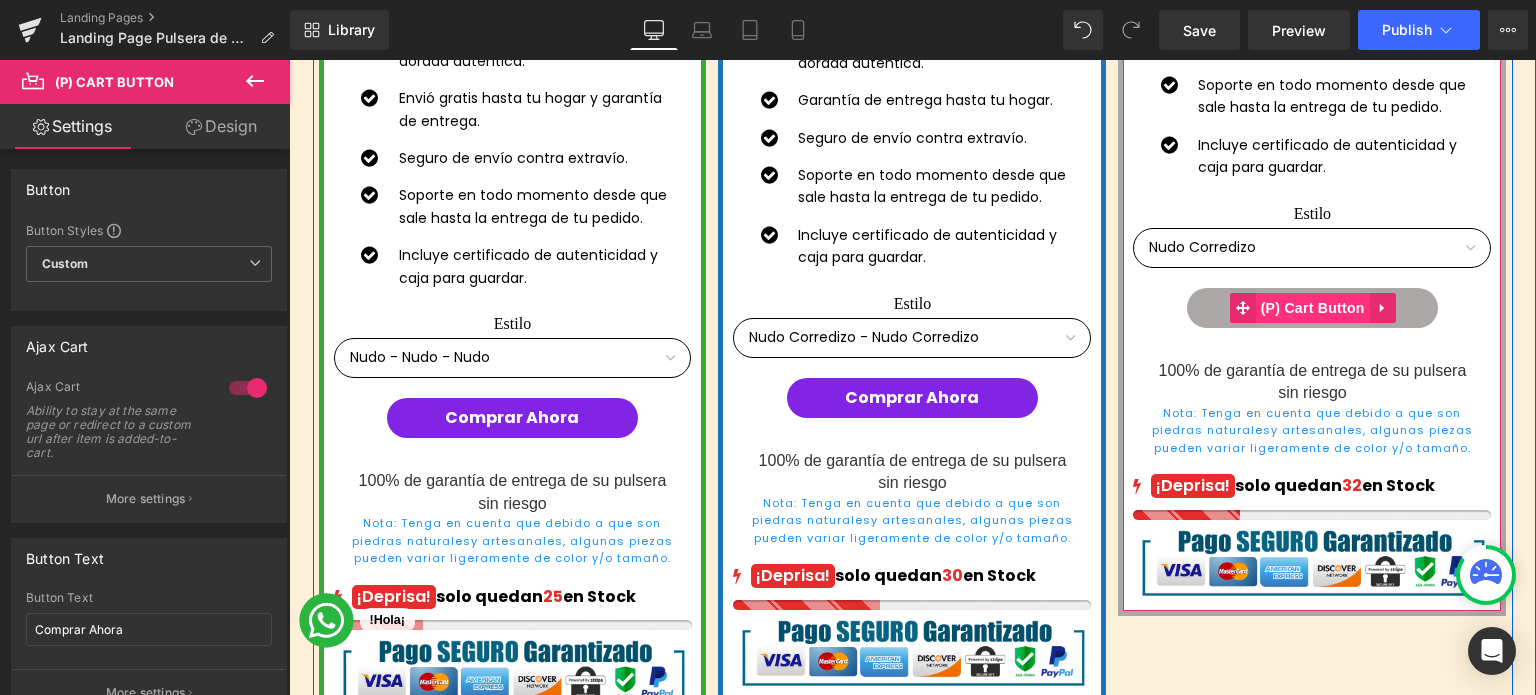 click on "(P) Cart Button" at bounding box center [1313, 308] 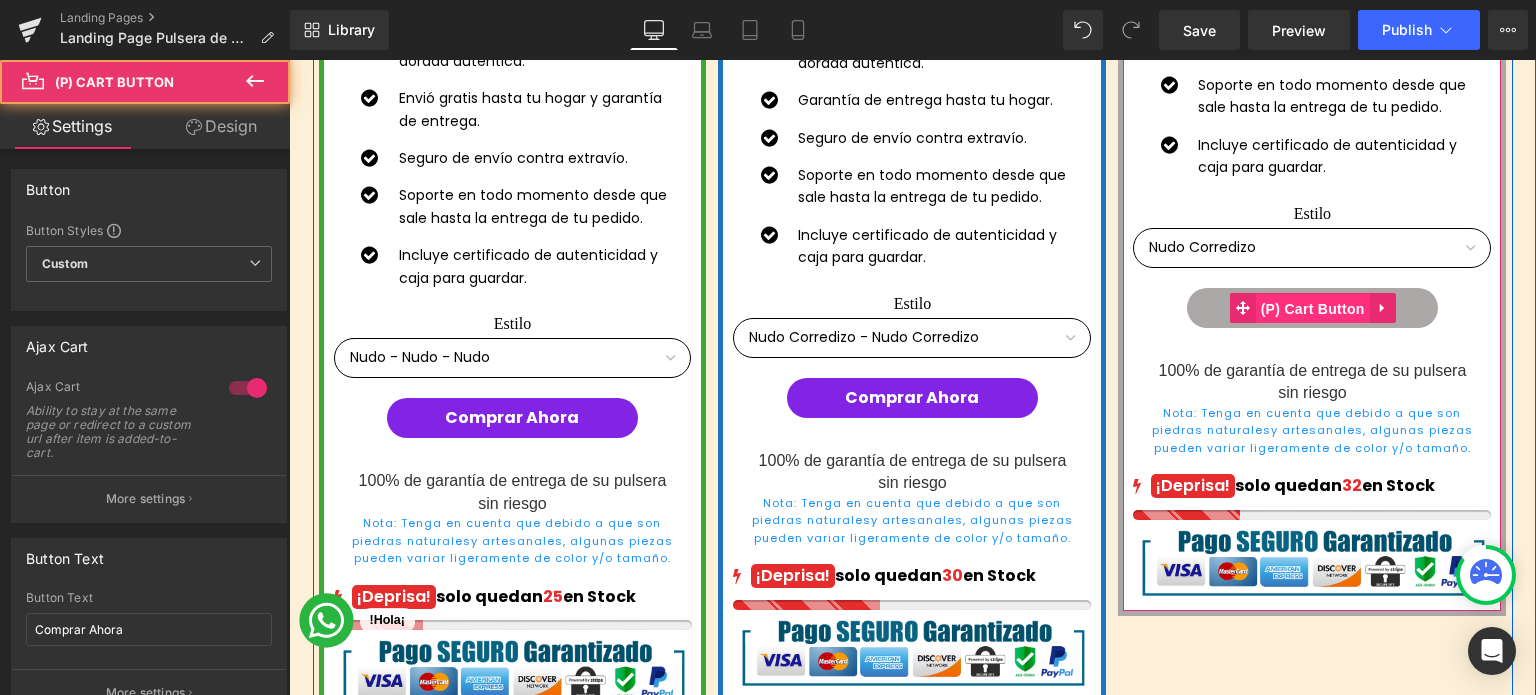 click on "(P) Cart Button" at bounding box center (1313, 309) 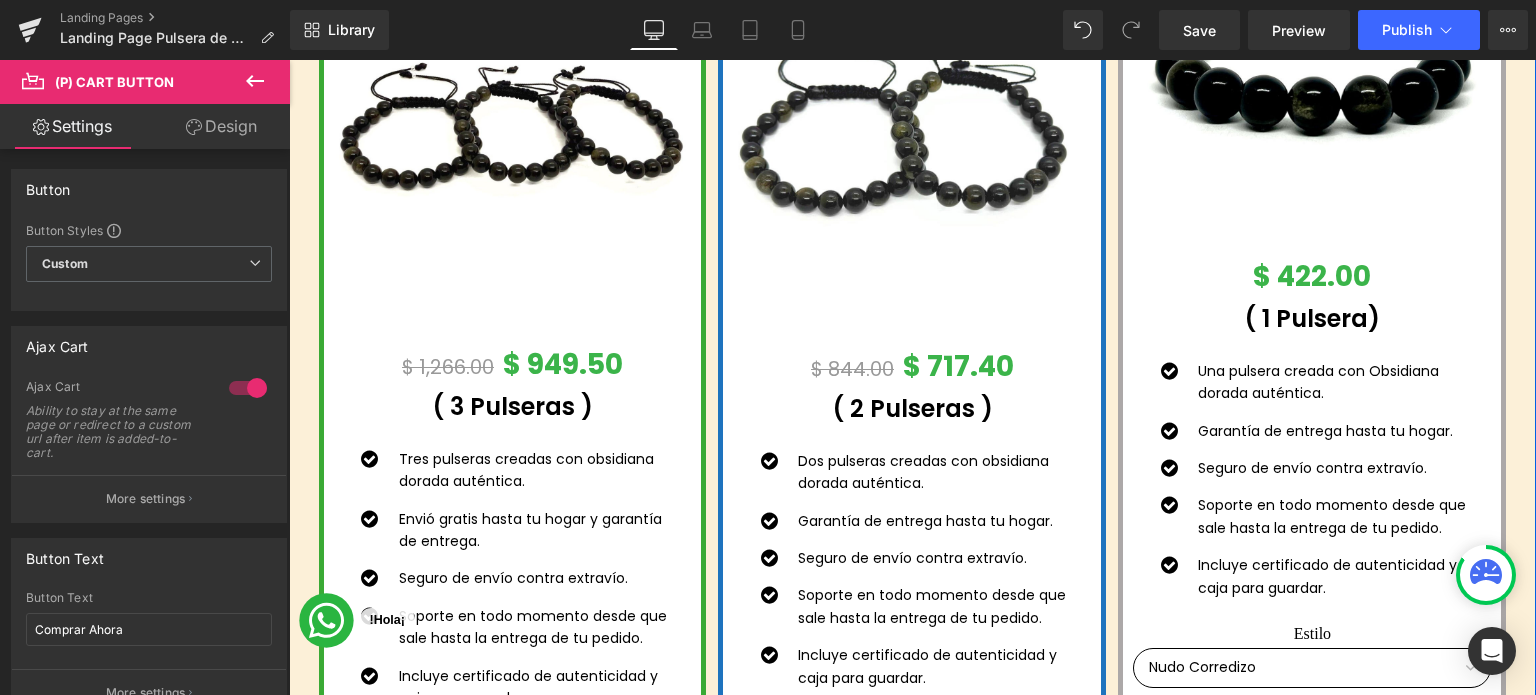 scroll, scrollTop: 16600, scrollLeft: 0, axis: vertical 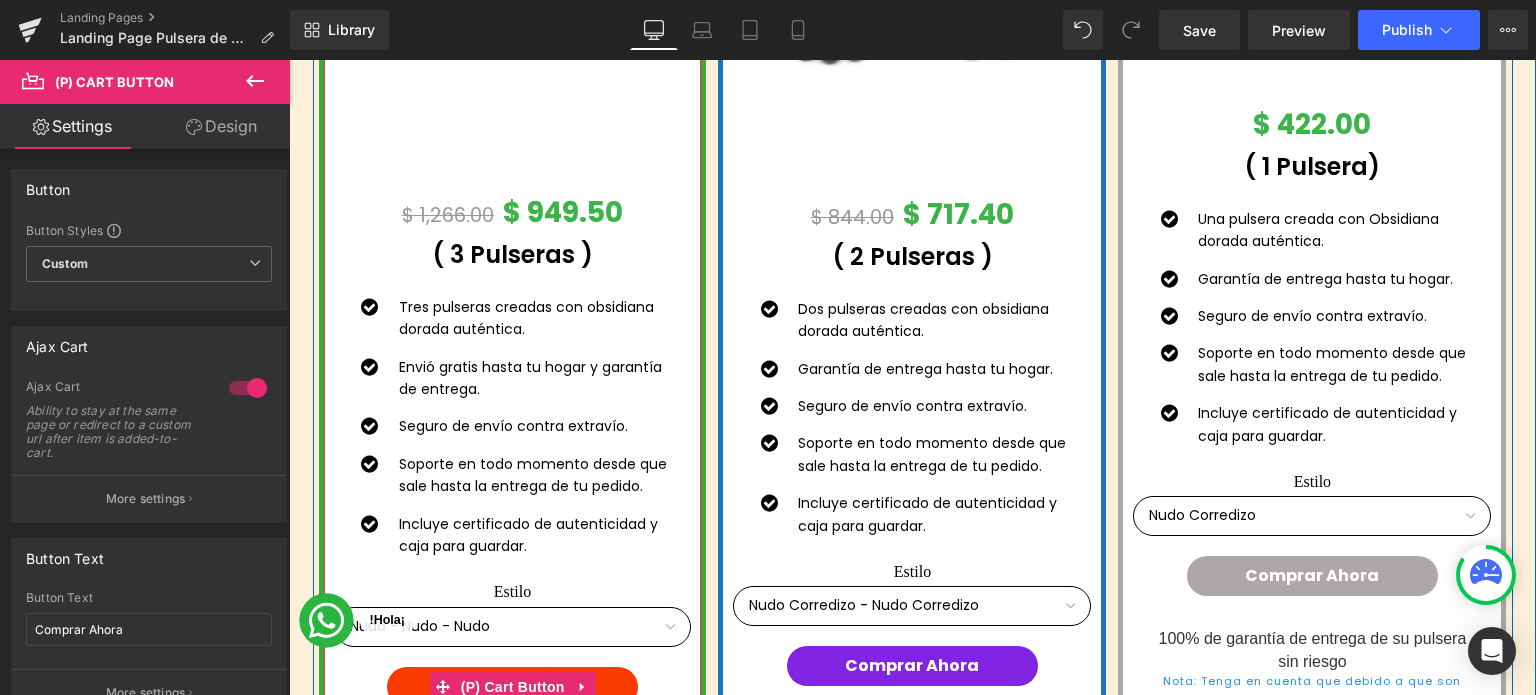 click on "(P) Cart Button" at bounding box center [513, 687] 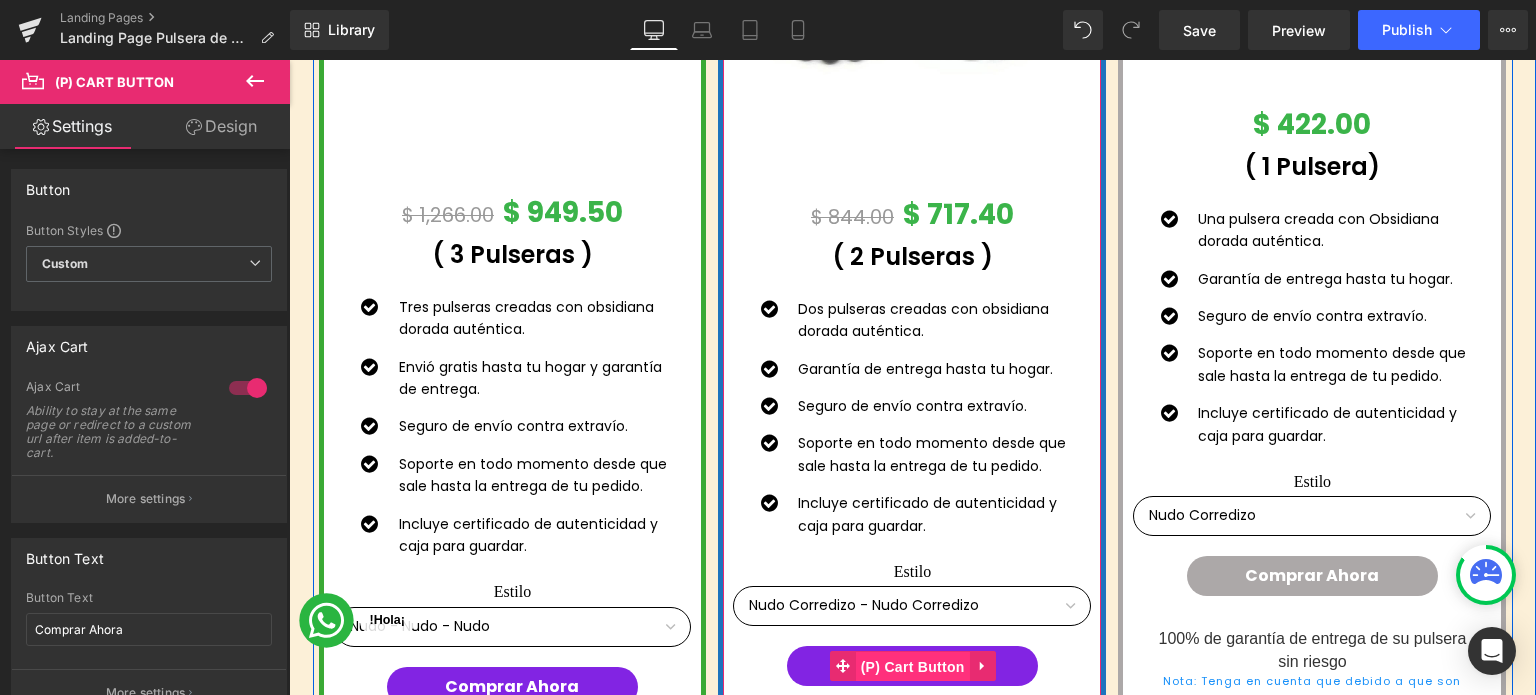 click on "(P) Cart Button" at bounding box center (913, 667) 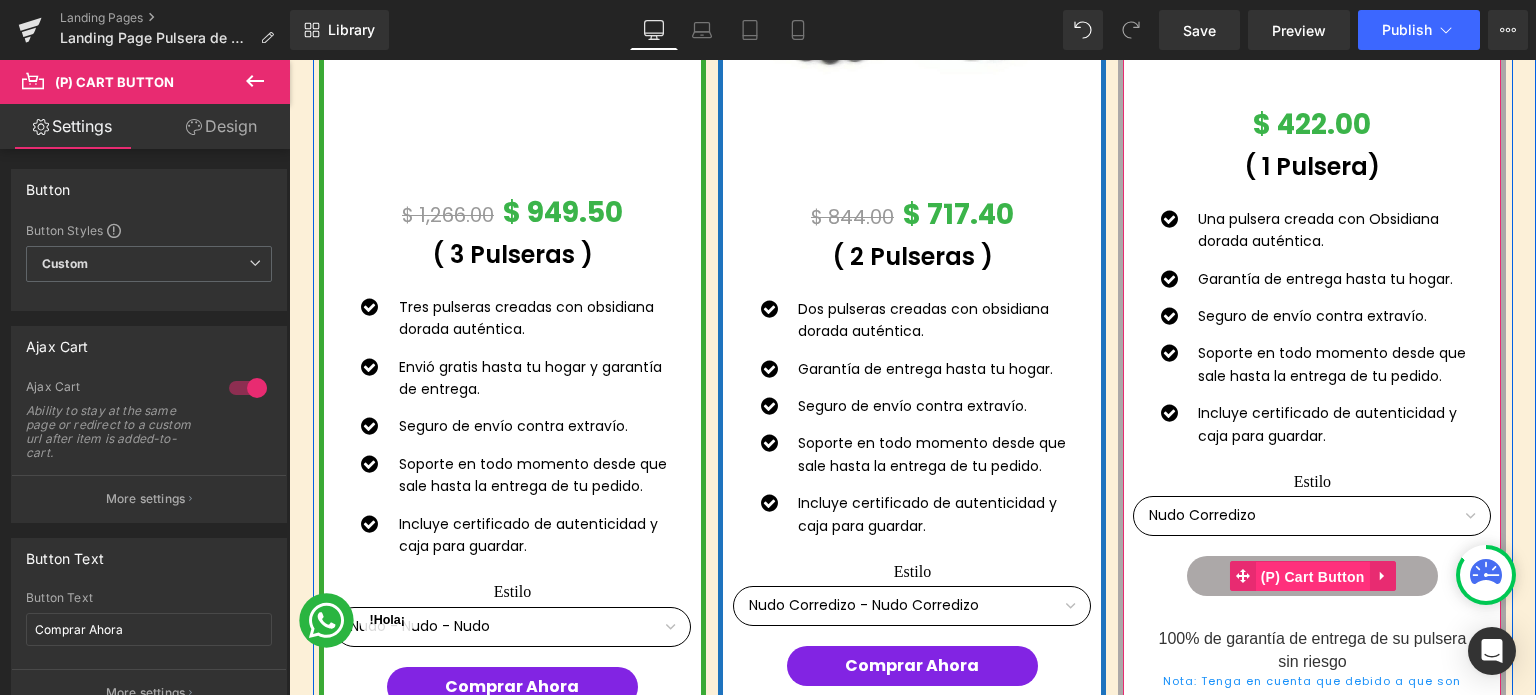 click on "(P) Cart Button" at bounding box center [1313, 577] 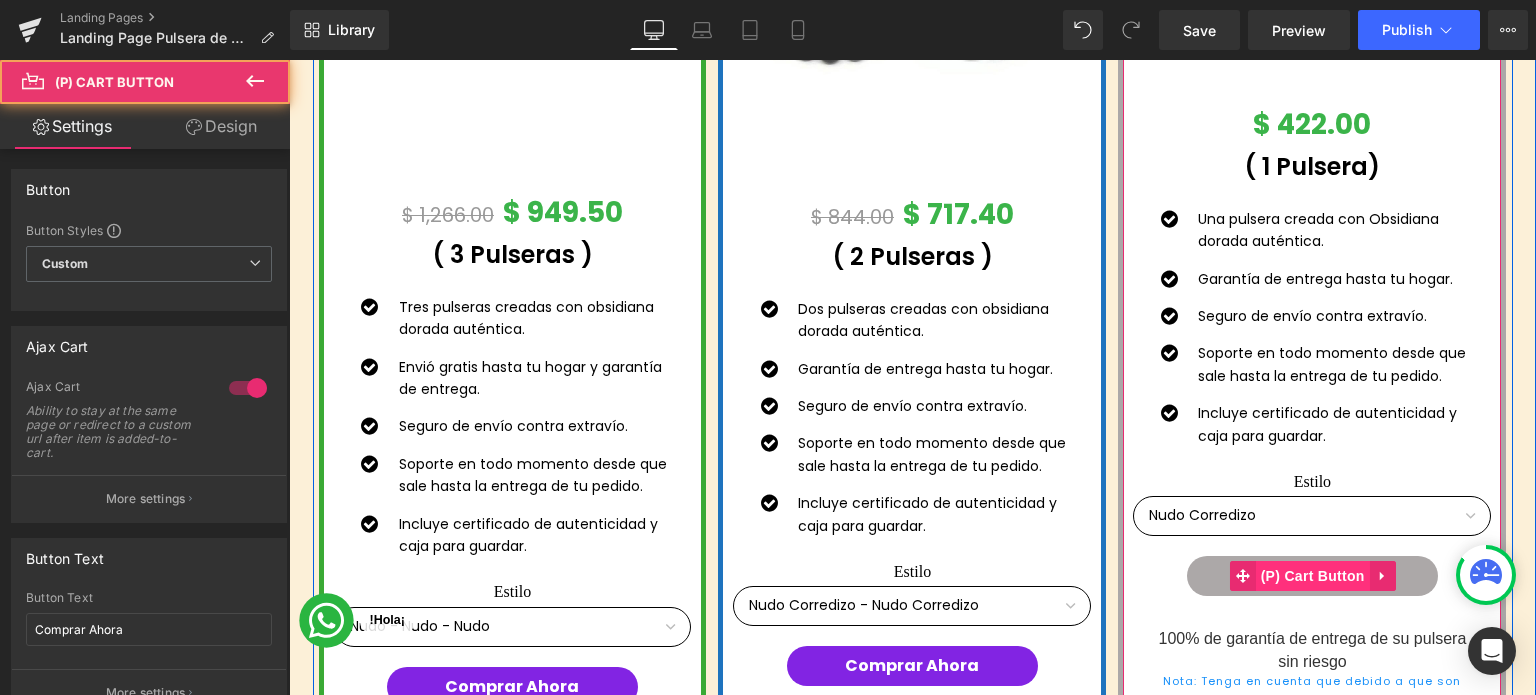 click on "(P) Cart Button" at bounding box center [1313, 576] 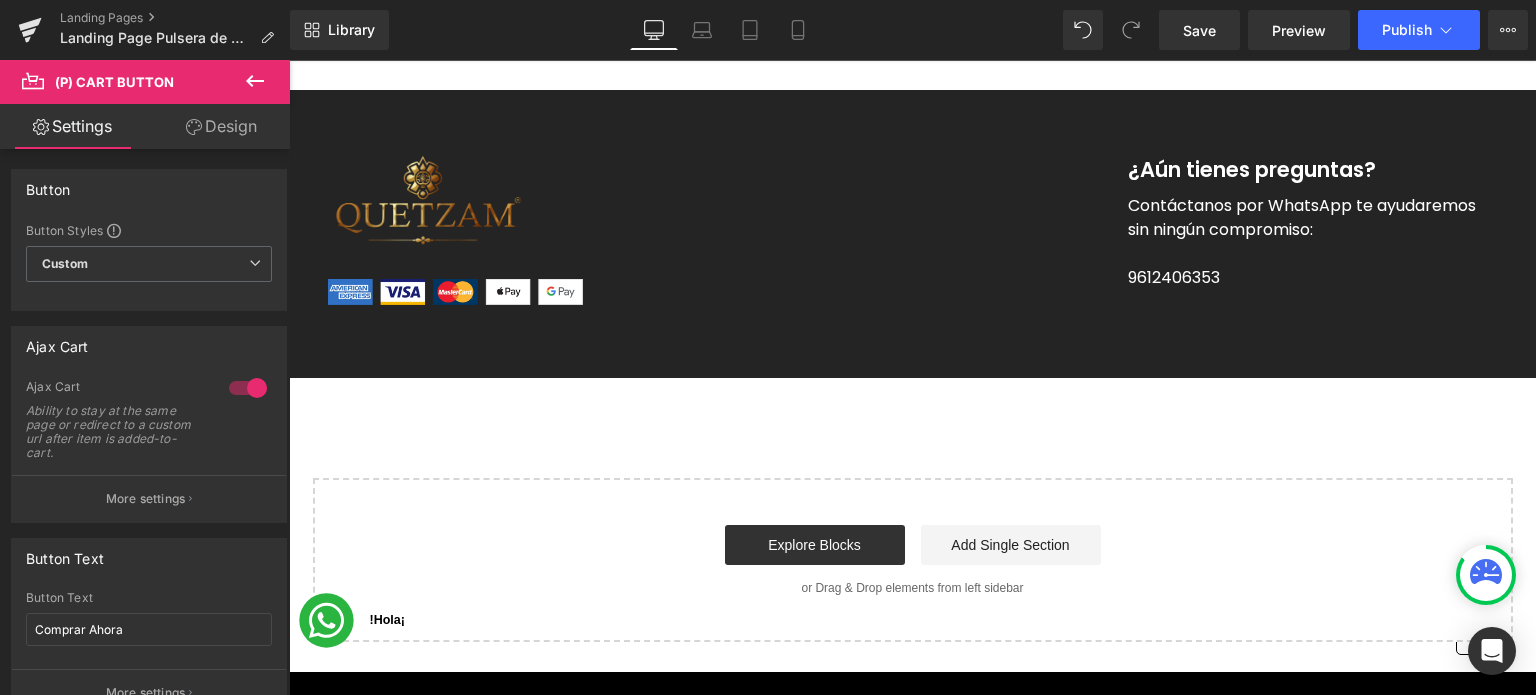 scroll, scrollTop: 18664, scrollLeft: 0, axis: vertical 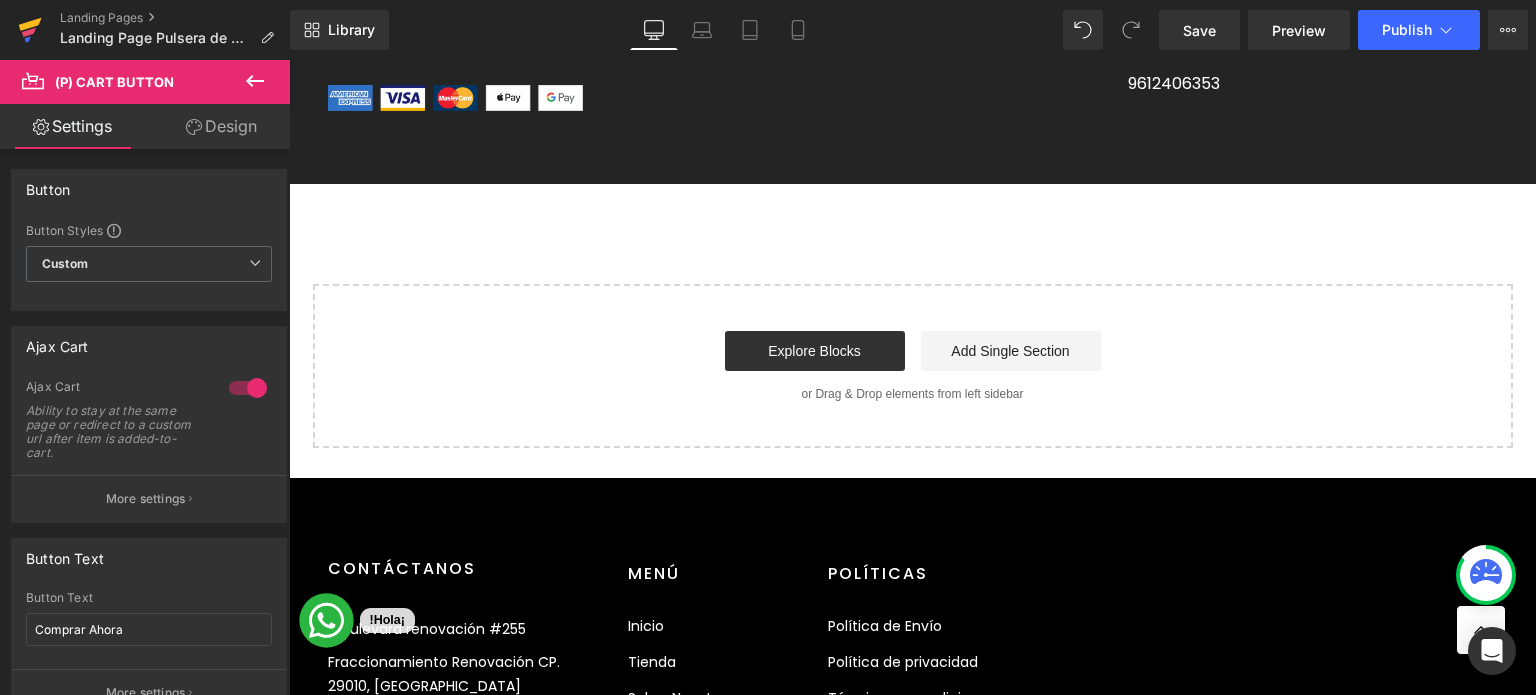 click at bounding box center (30, 30) 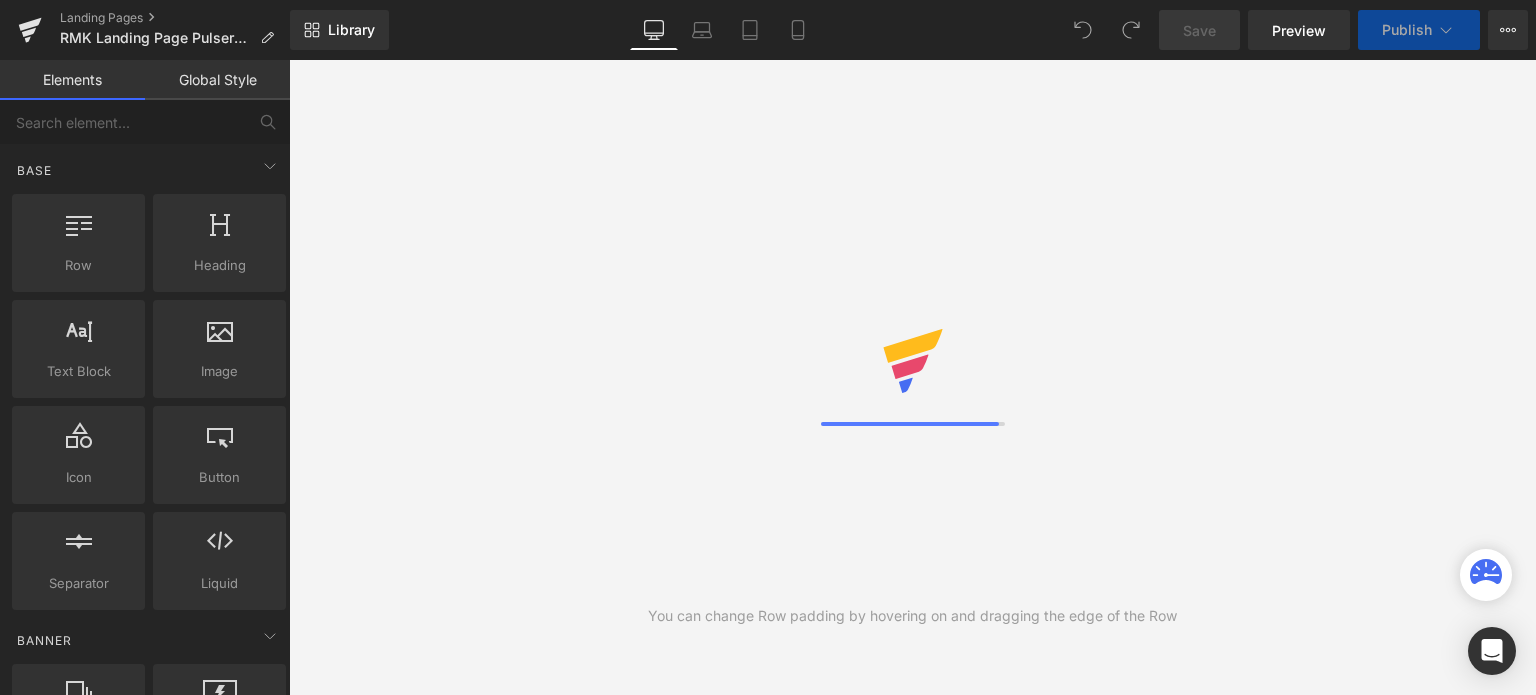 scroll, scrollTop: 0, scrollLeft: 0, axis: both 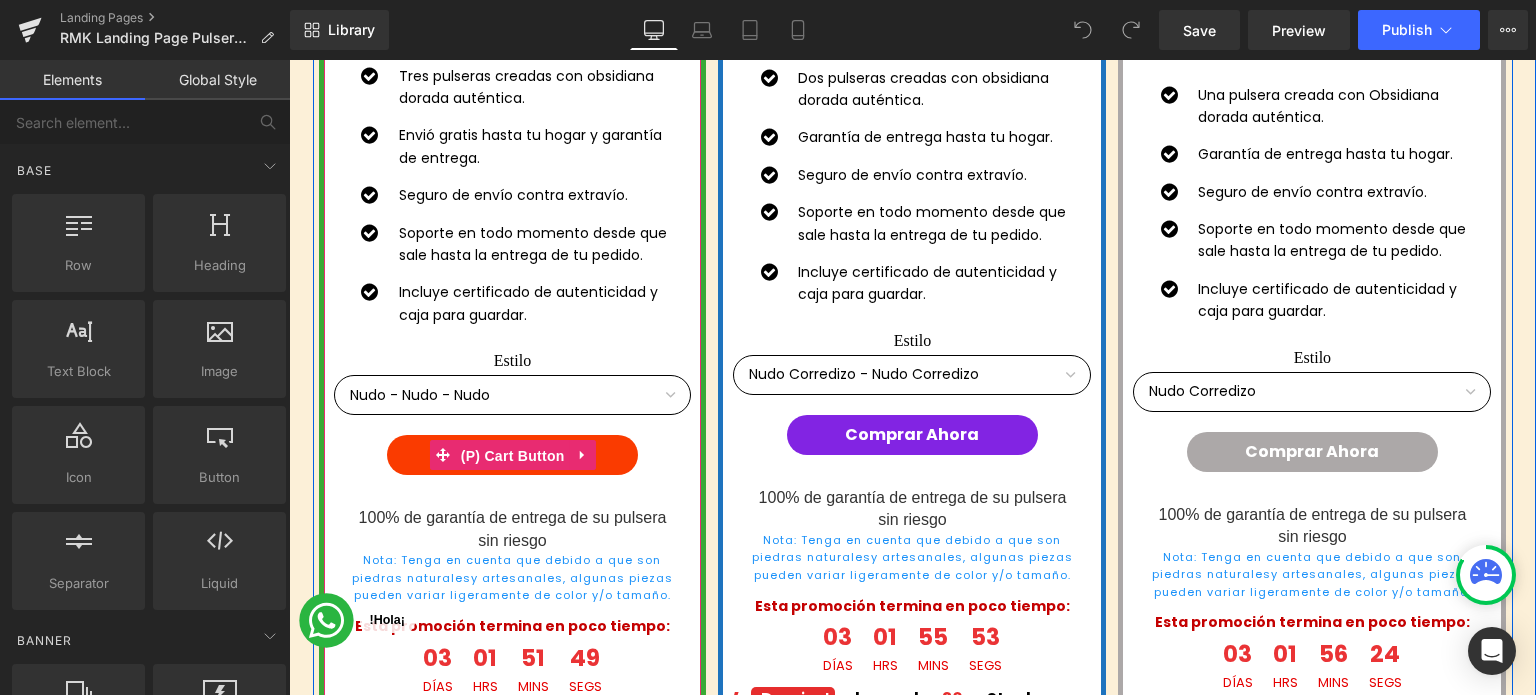 click on "(P) Cart Button" at bounding box center [513, 456] 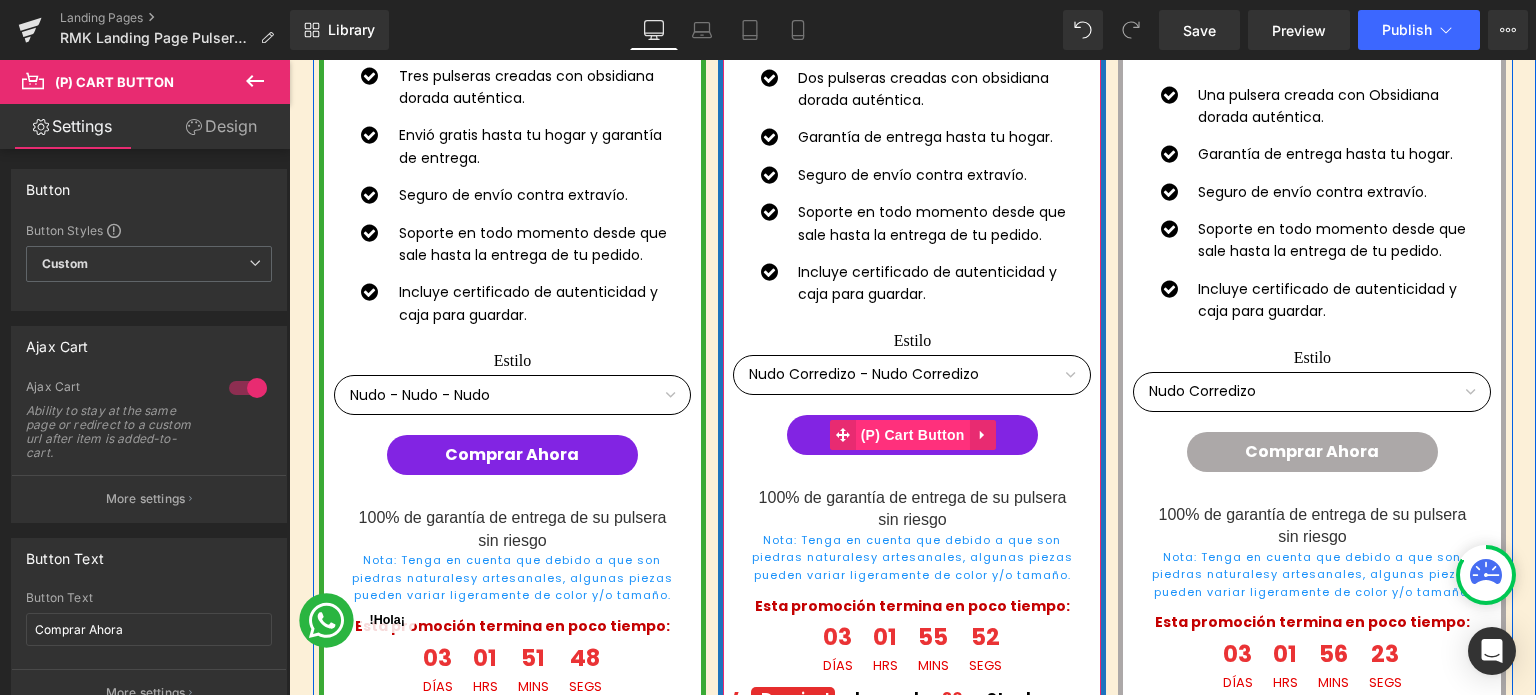 click on "(P) Cart Button" at bounding box center [913, 435] 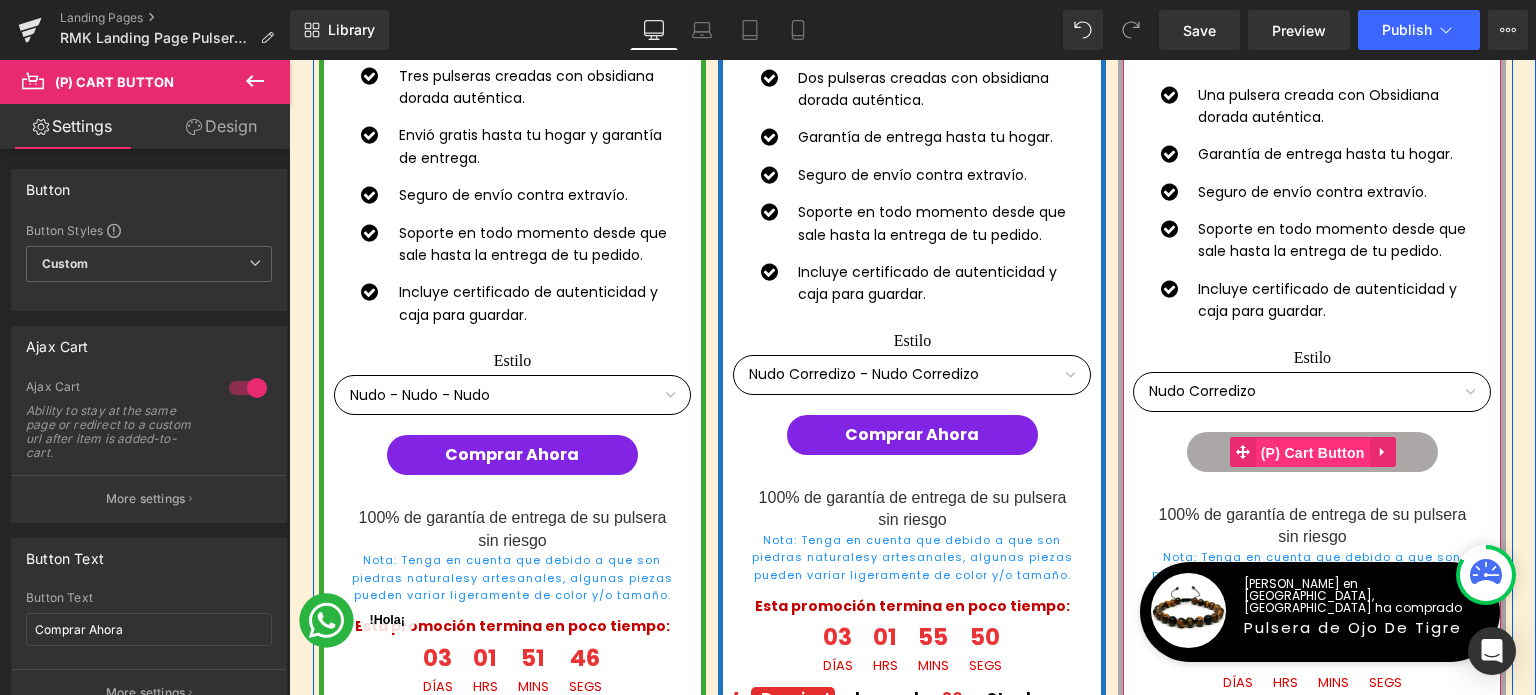 click on "(P) Cart Button" at bounding box center [1313, 453] 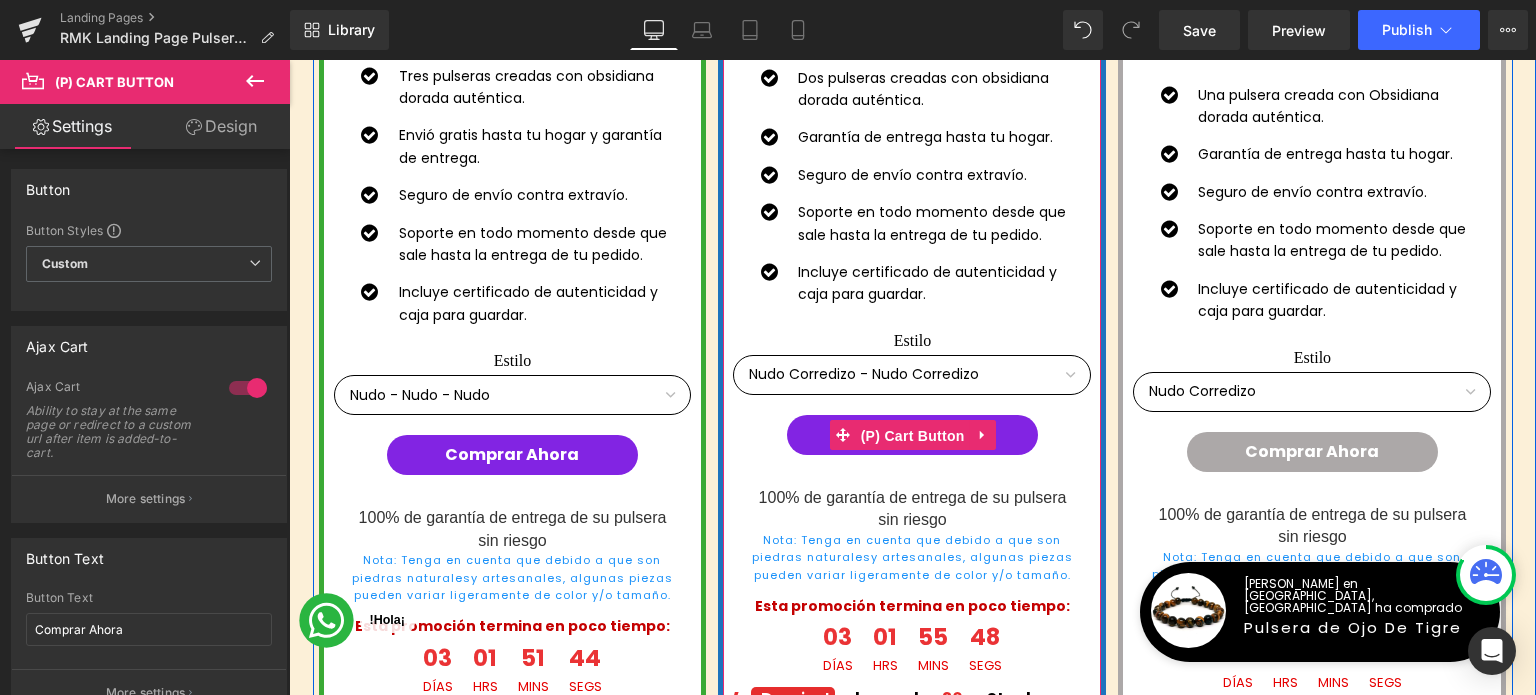 click on "(P) Cart Button" at bounding box center (913, 436) 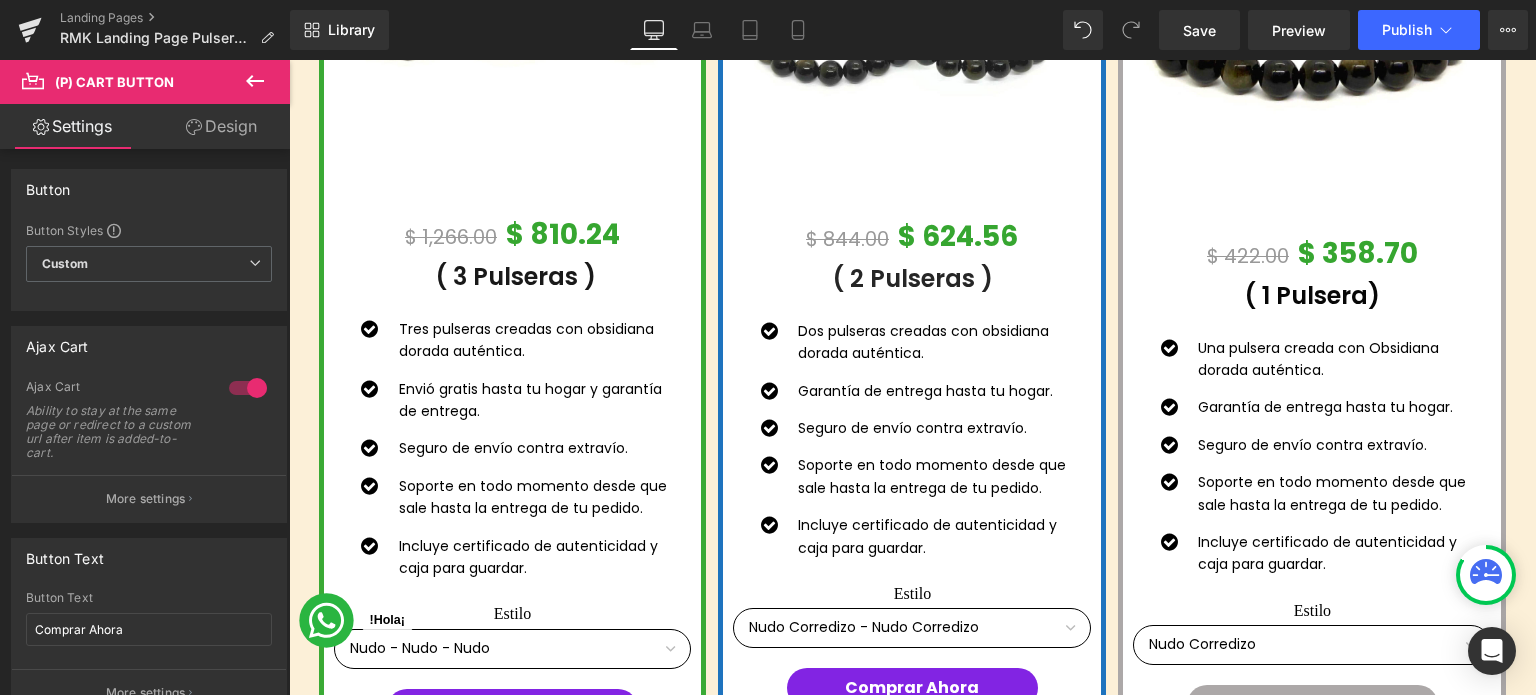 scroll, scrollTop: 9000, scrollLeft: 0, axis: vertical 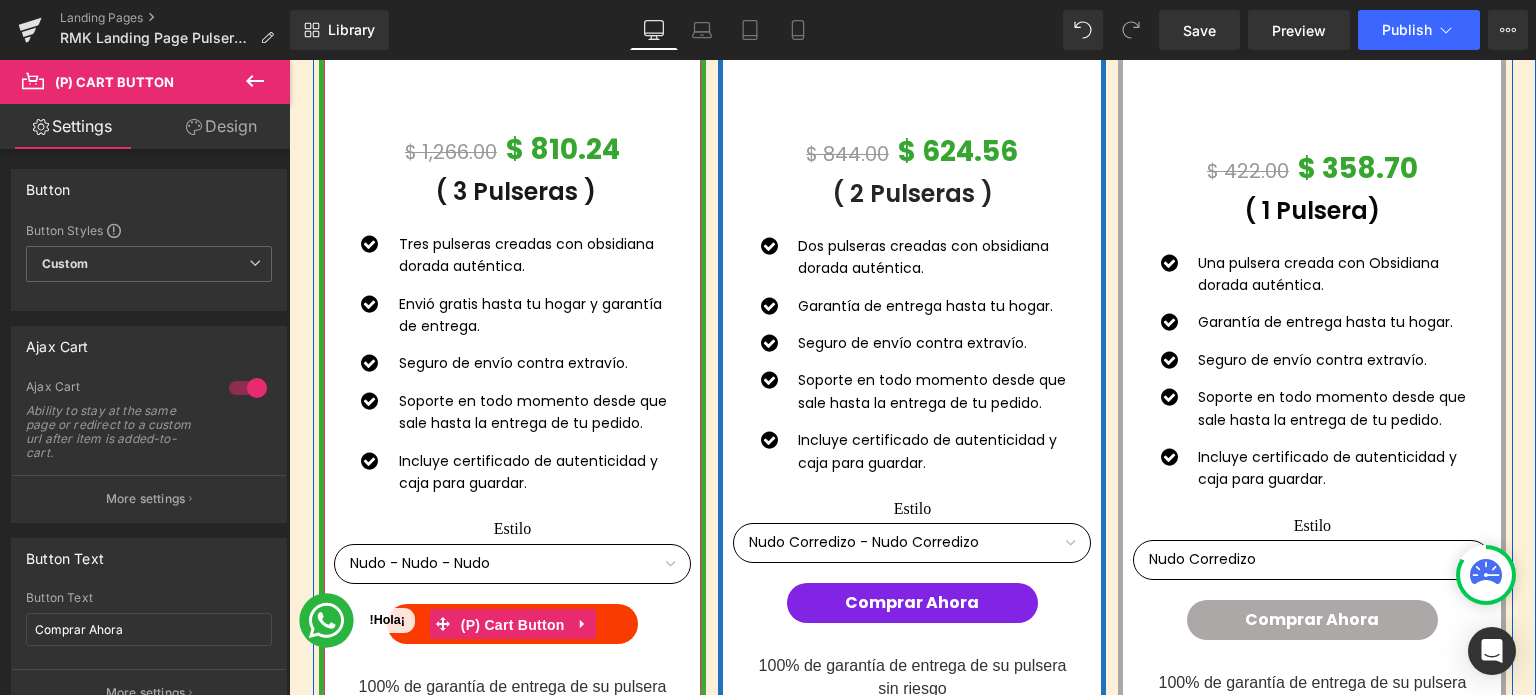click on "(P) Cart Button" at bounding box center (513, 625) 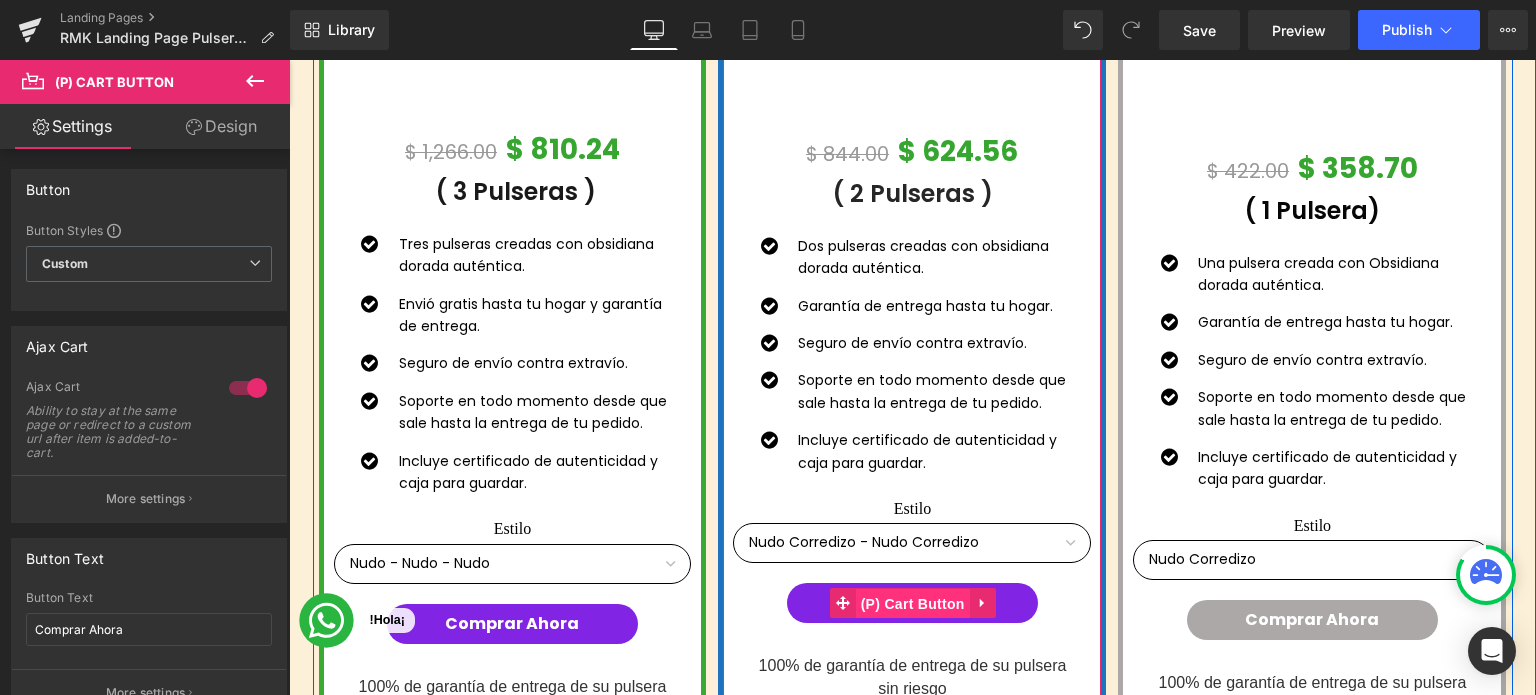 click on "(P) Cart Button" at bounding box center [913, 604] 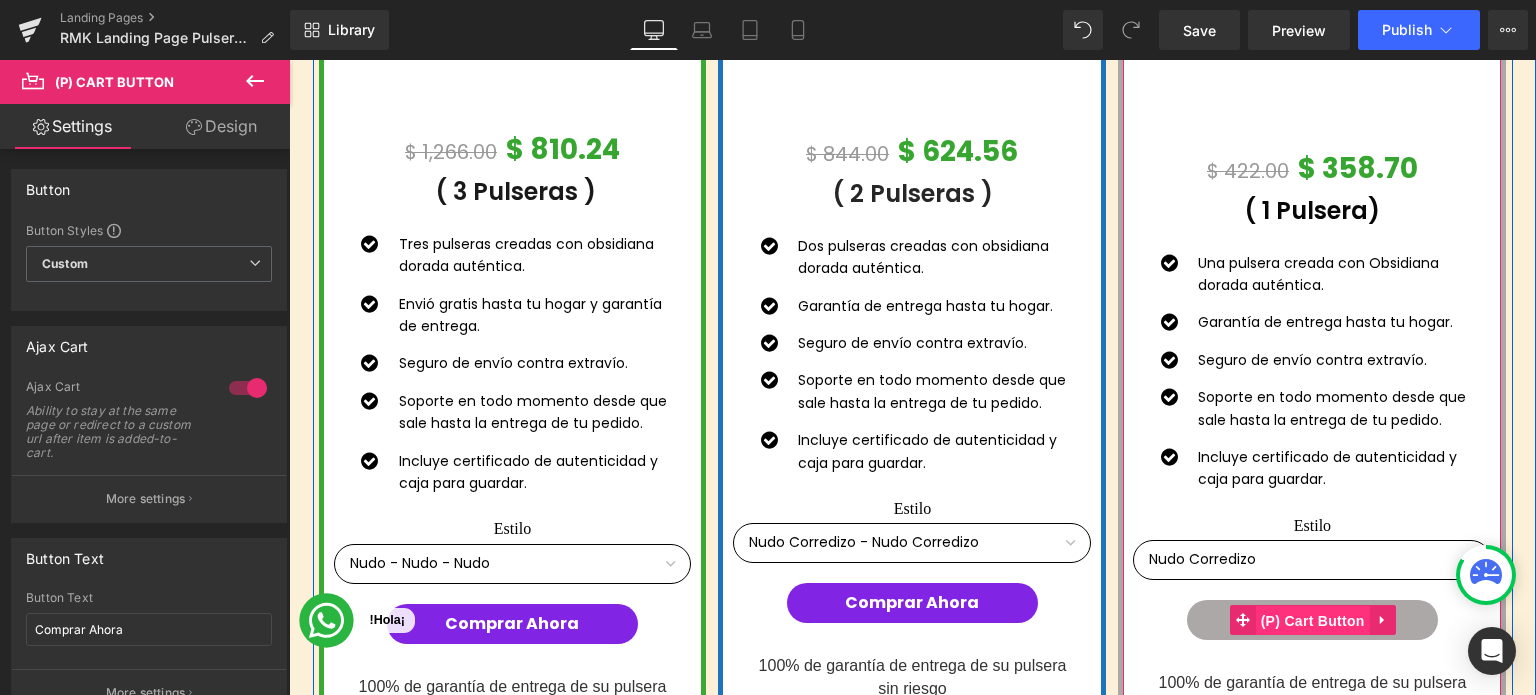 click on "(P) Cart Button" at bounding box center (1313, 621) 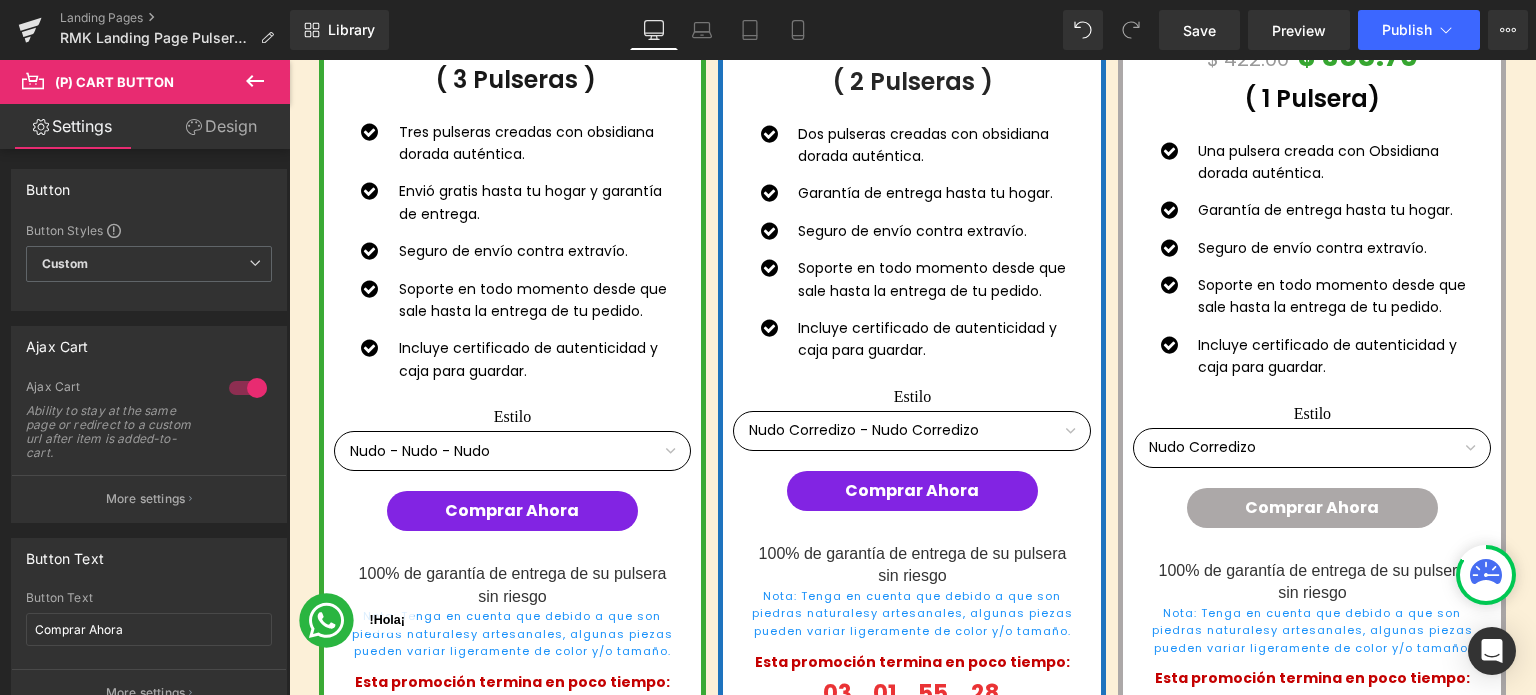 scroll, scrollTop: 2000, scrollLeft: 0, axis: vertical 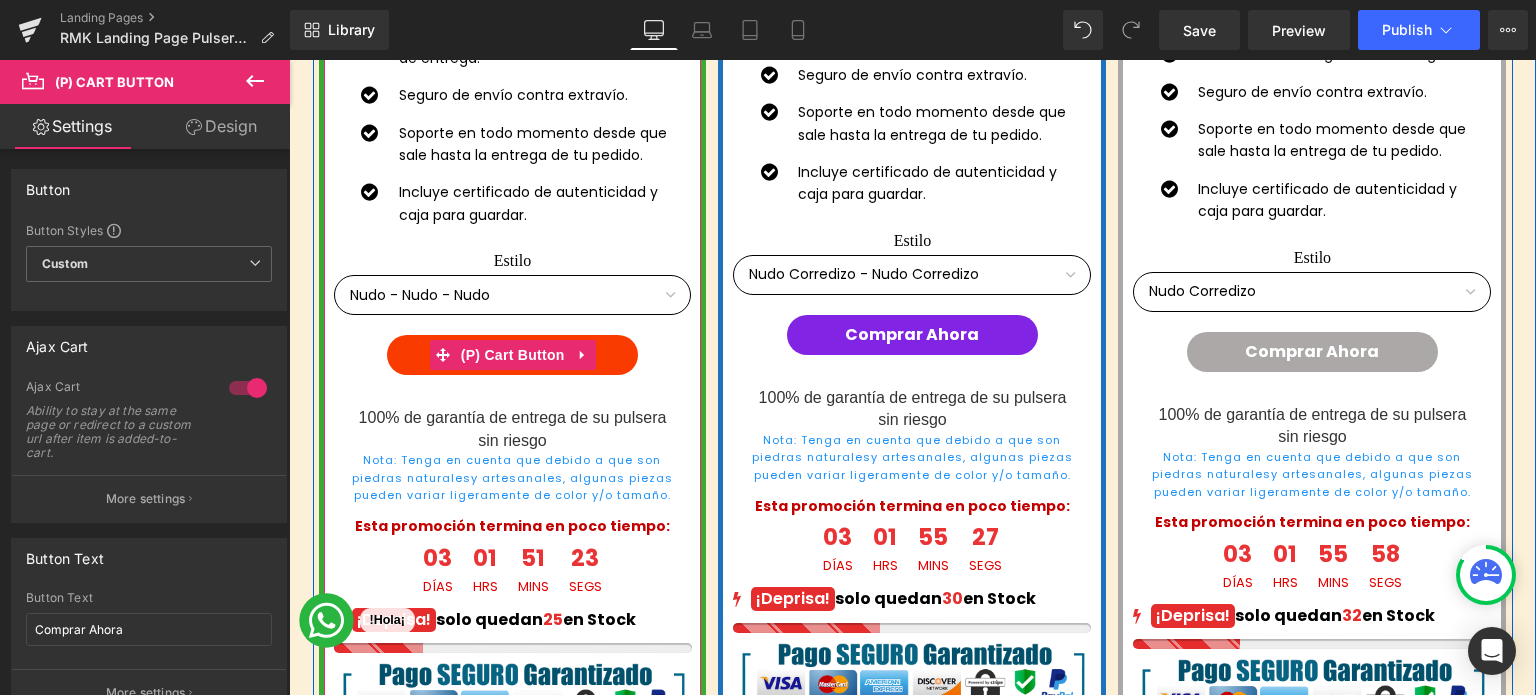 click on "(P) Cart Button" at bounding box center (513, 355) 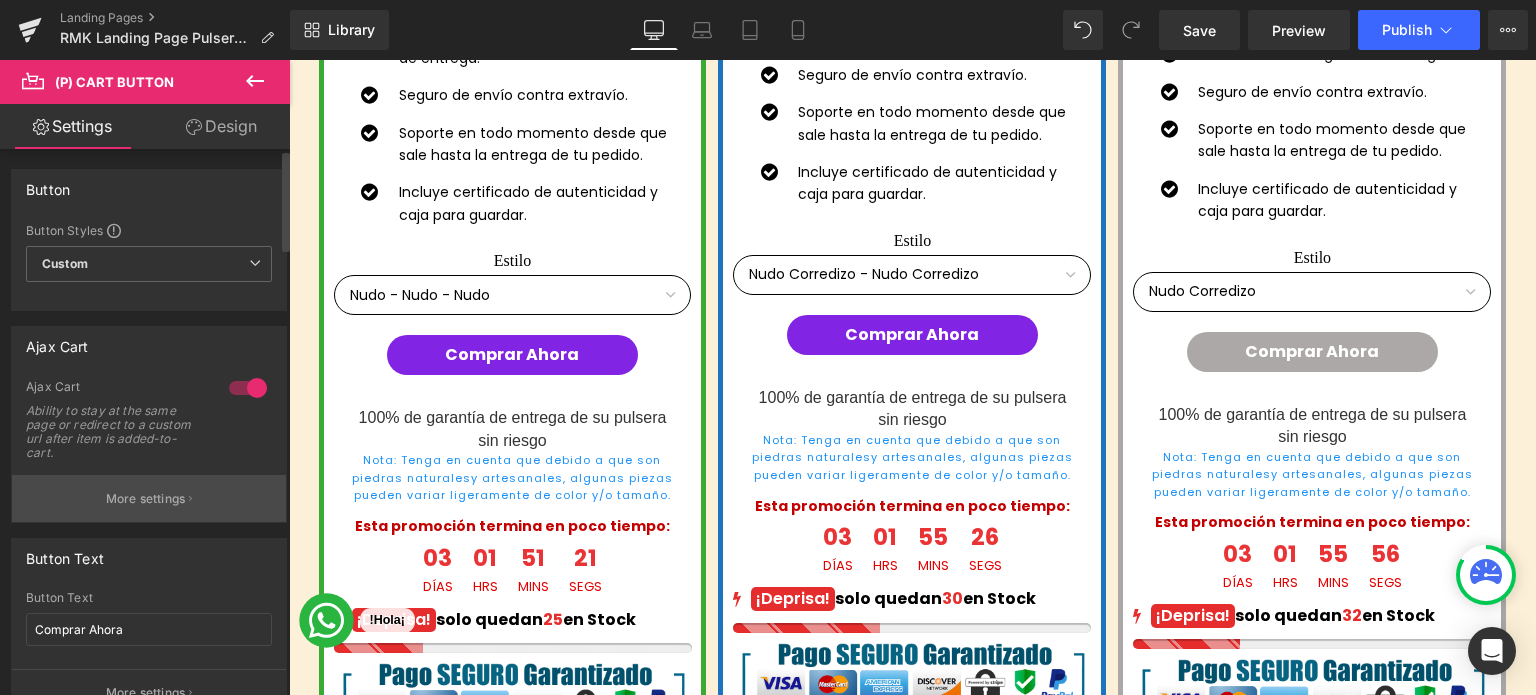 click on "More settings" at bounding box center (149, 498) 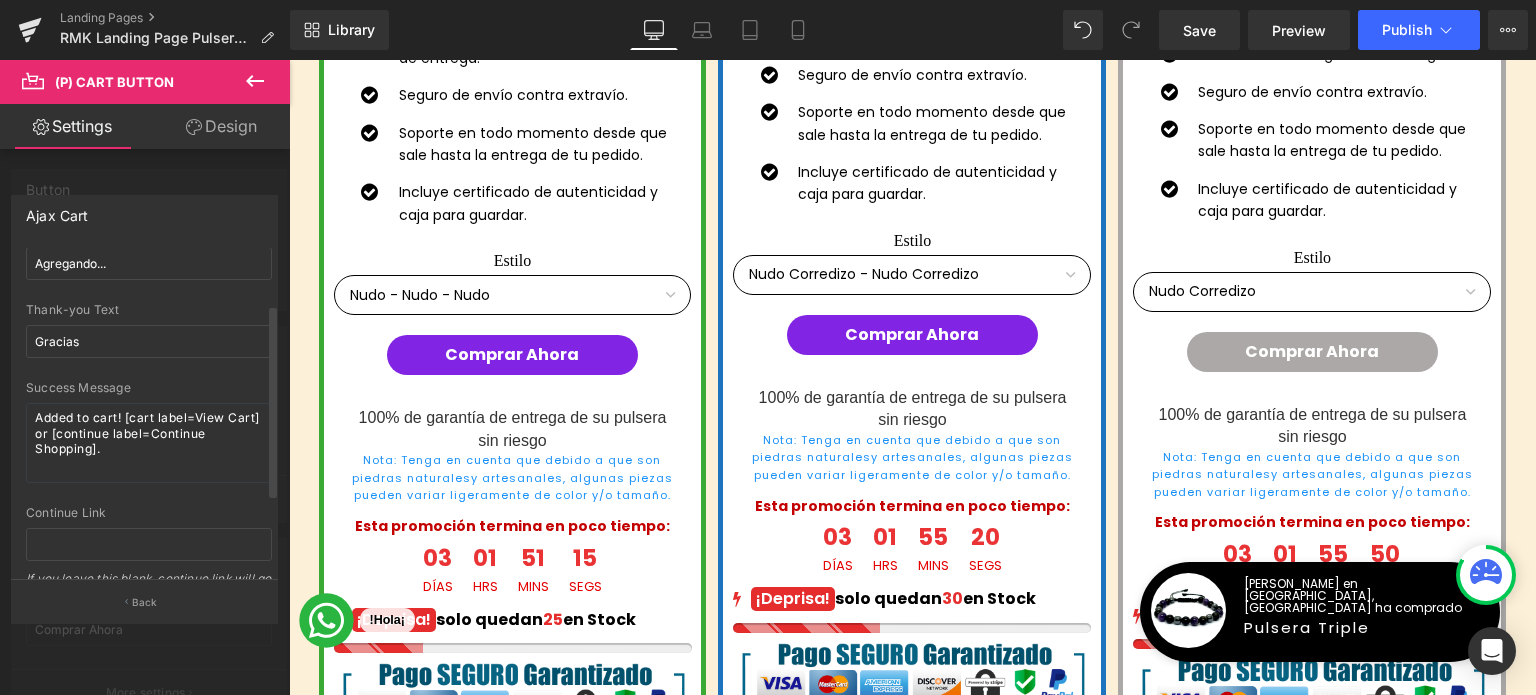 scroll, scrollTop: 0, scrollLeft: 0, axis: both 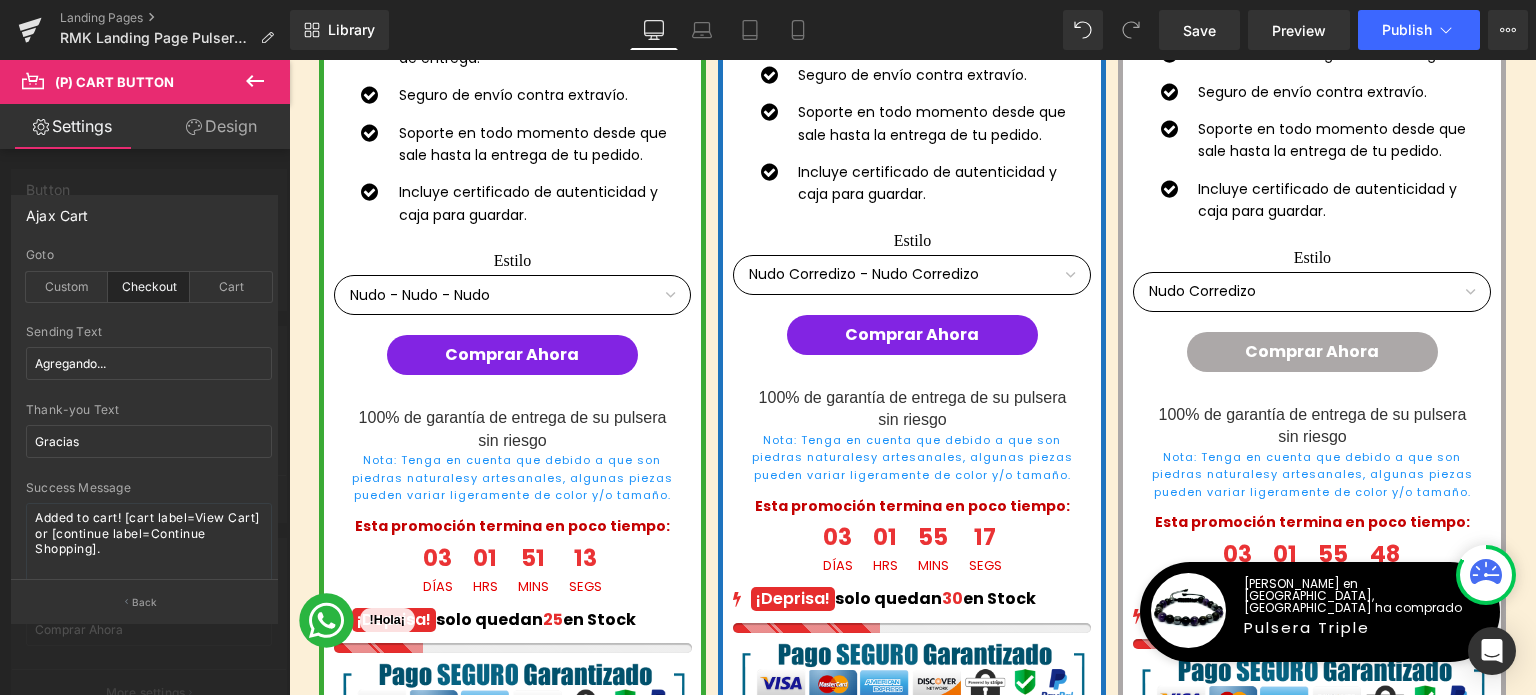 click on "Saltar al contenido
Costos de Envío: $99.00 MXN GRATIS en Pedidos Mayores a $798.00 MXN Tiempo de Entrega de 2 a 5 Días Hábiles
INICIO CATÁLOGO
LIQUIDACION PULSERAS COLLARES CON DIJE SOBRE NOSOTROS BLOG CONTÁCTANOS
0
/
$ 0.00
01 Días
03 Horas
38 Mins
01 Secs
Countdown Timer         ¡Última oportunidad para obtener tu pulsera ahora con el  36% de Descuento ! Heading         Row         Row         Image         Ahora Text Block         --- hasta--- Text Block         36% Text Block         Row" at bounding box center [912, 4245] 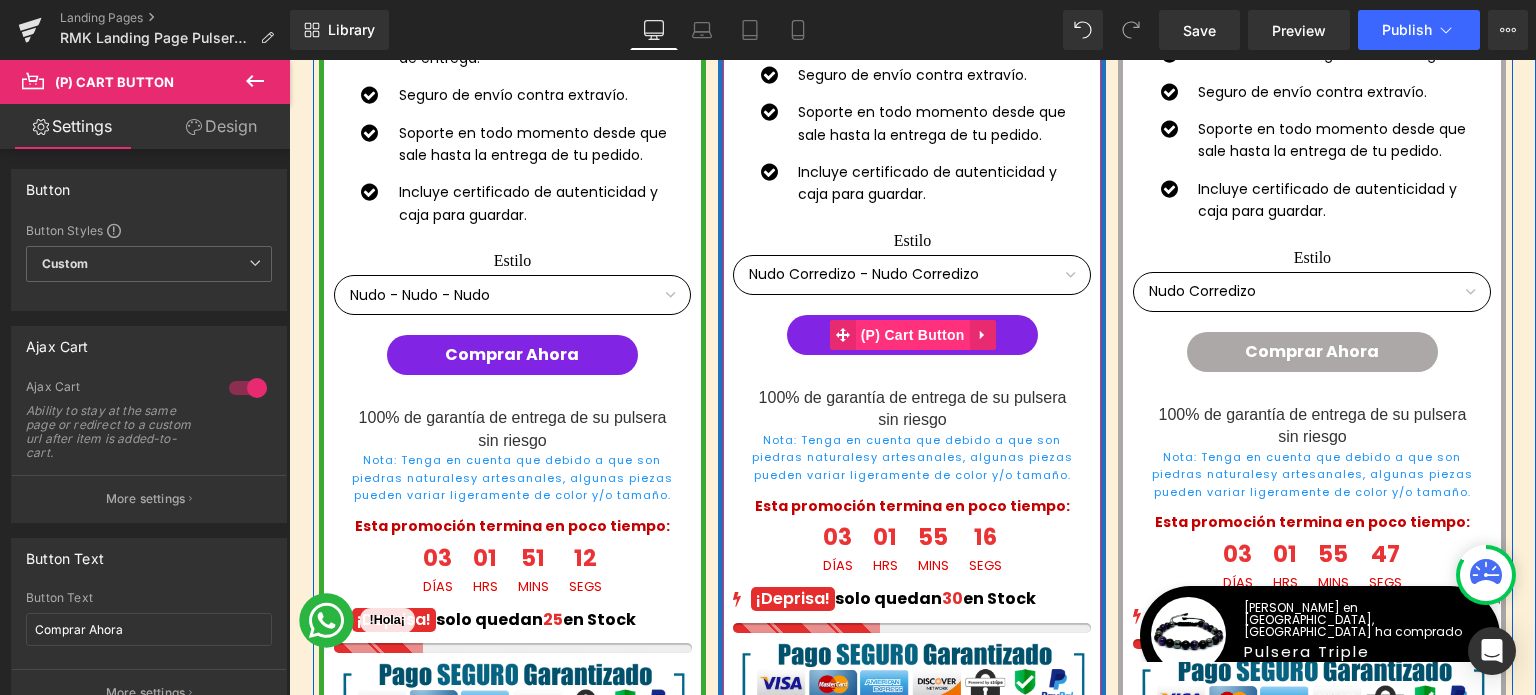 click on "(P) Cart Button" at bounding box center (913, 335) 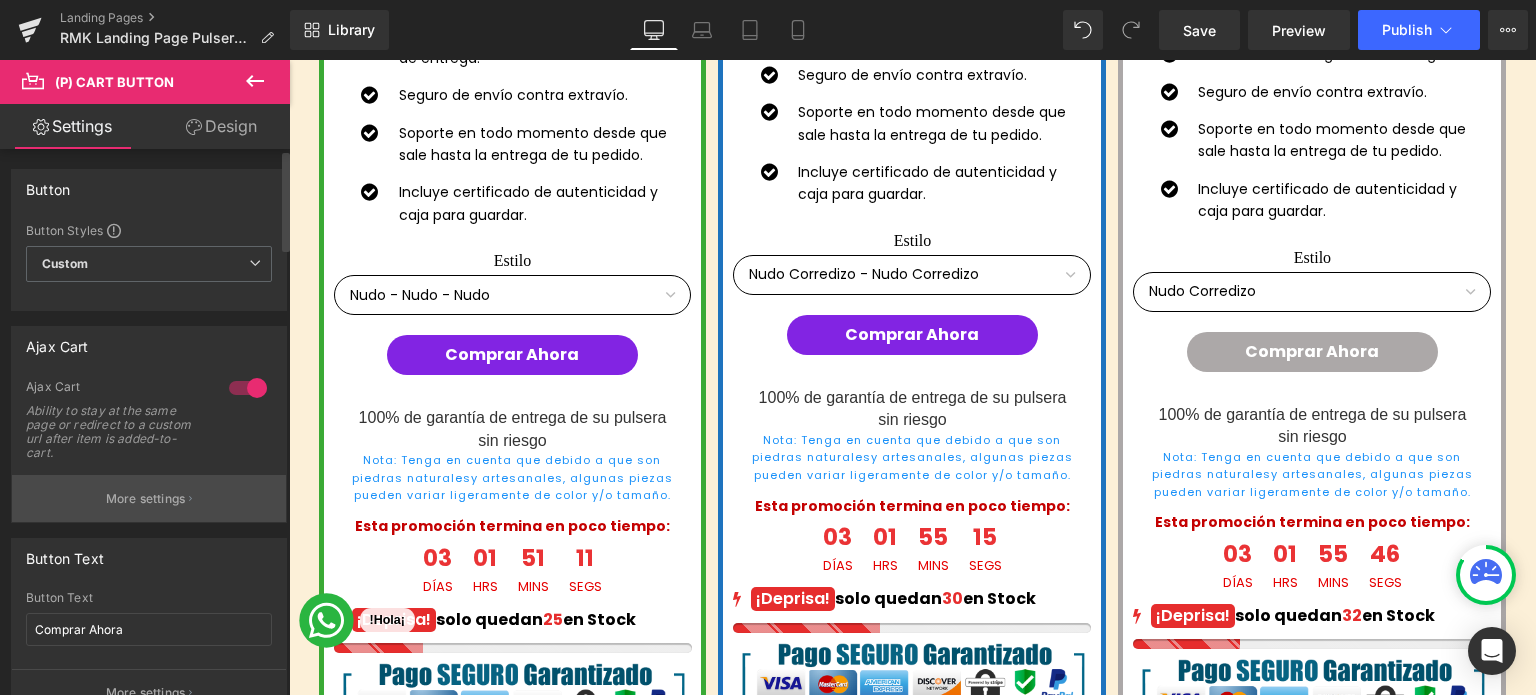click on "More settings" at bounding box center [146, 499] 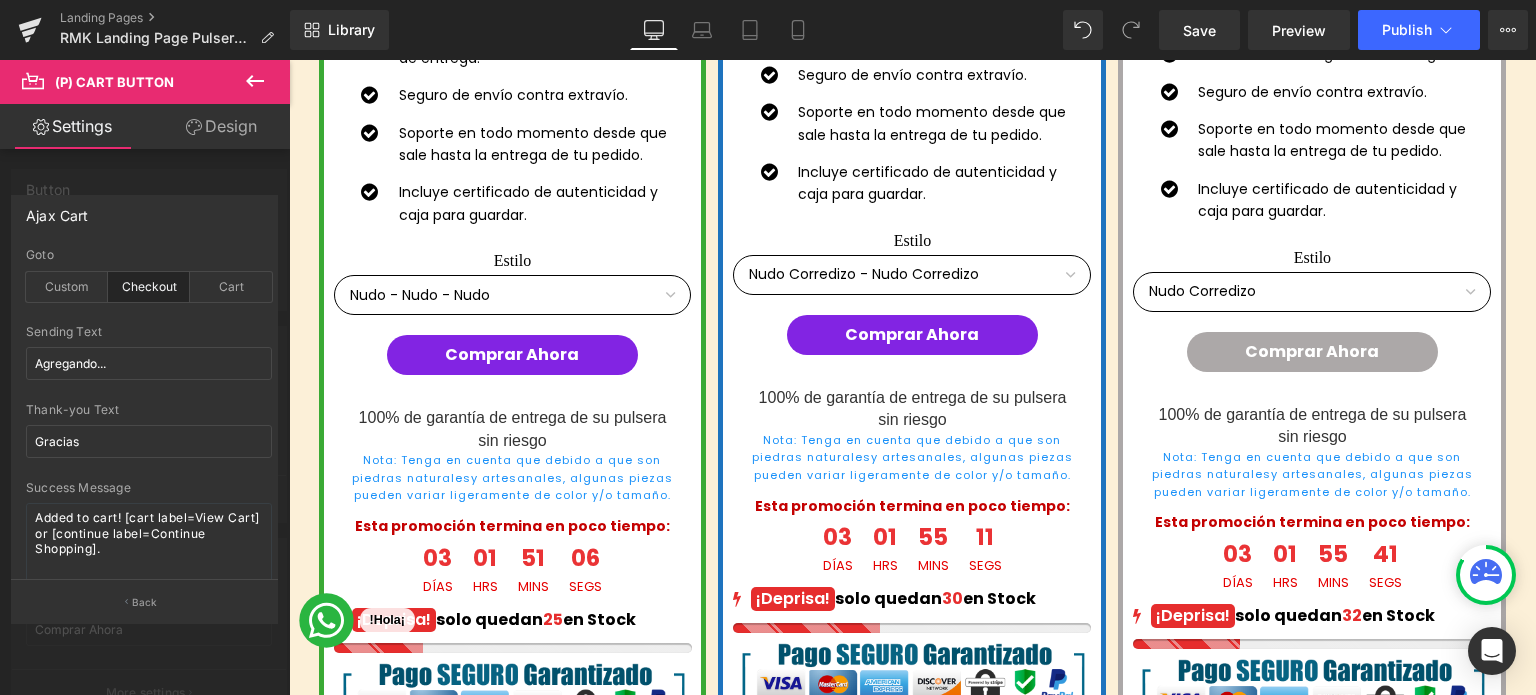 click on "Back" at bounding box center (144, 601) 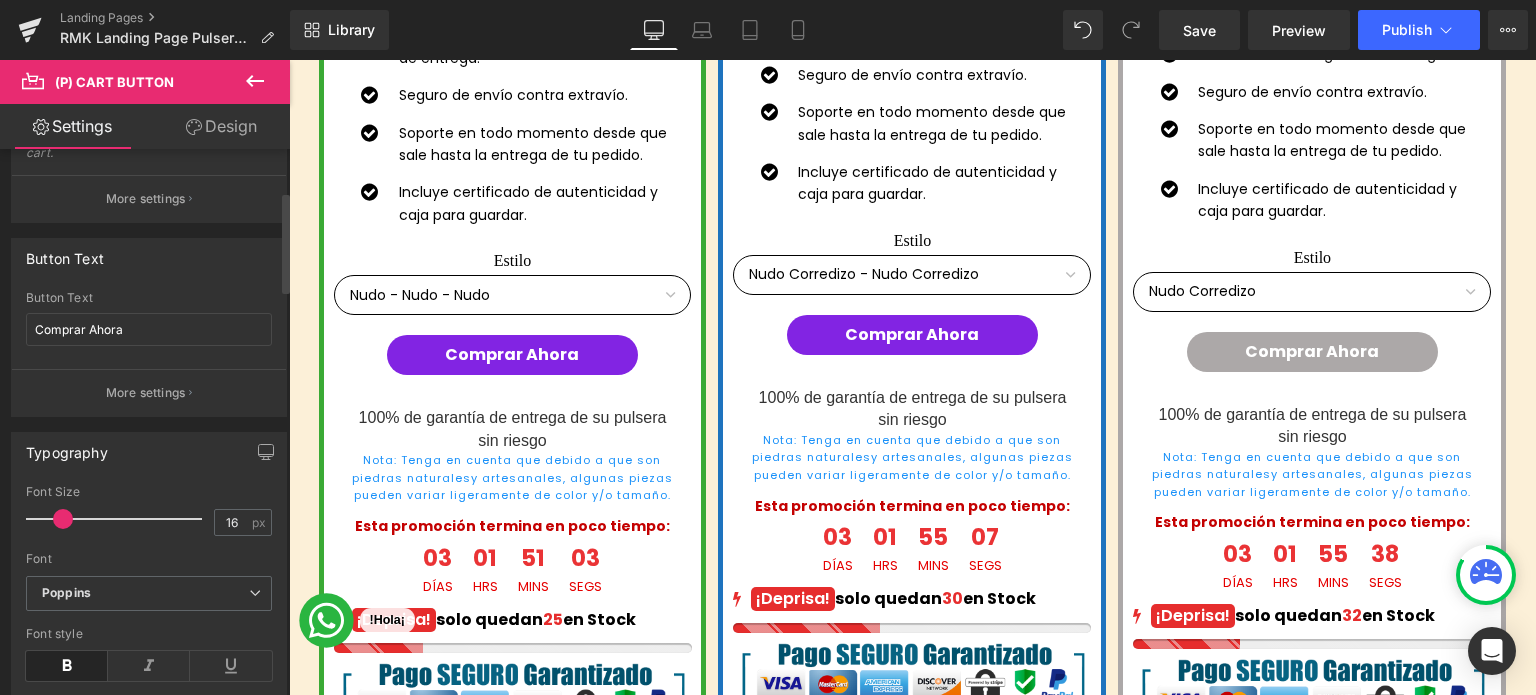scroll, scrollTop: 0, scrollLeft: 0, axis: both 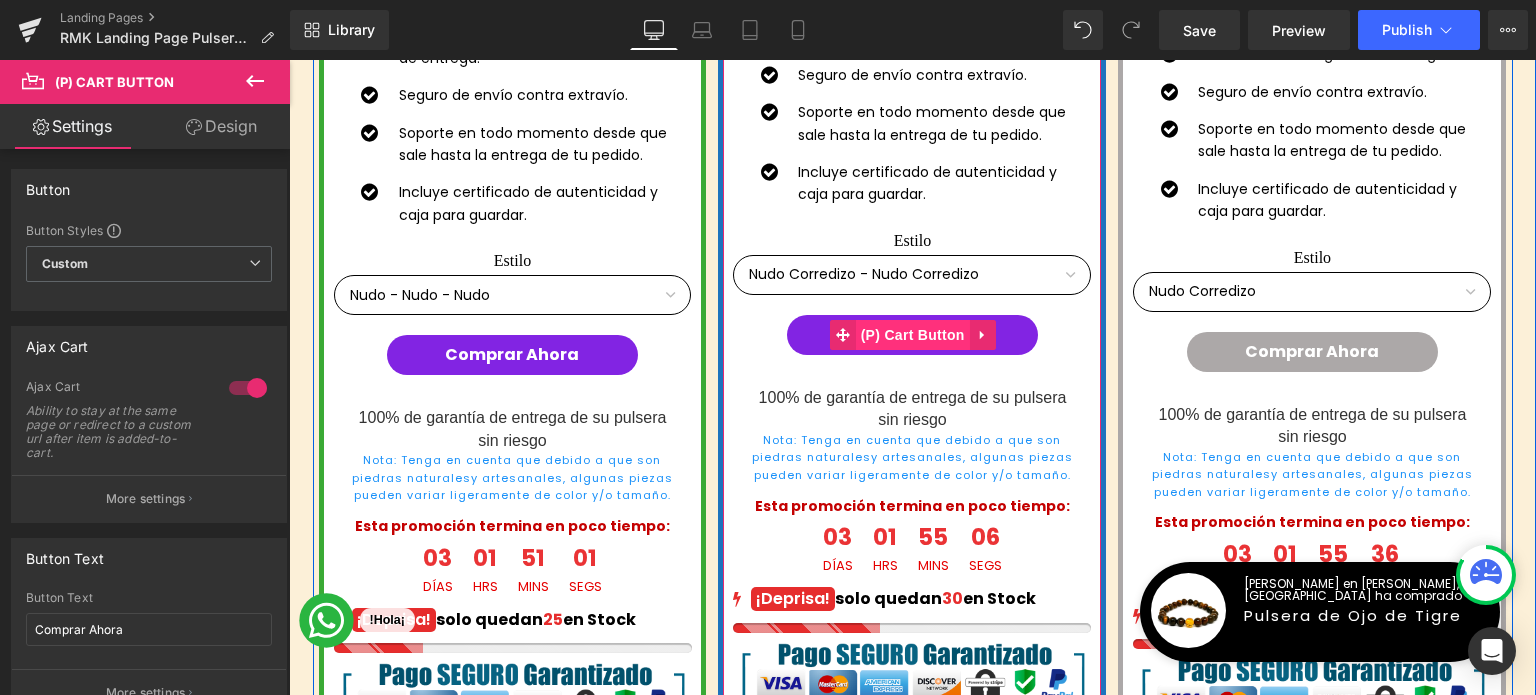 click on "(P) Cart Button" at bounding box center (913, 335) 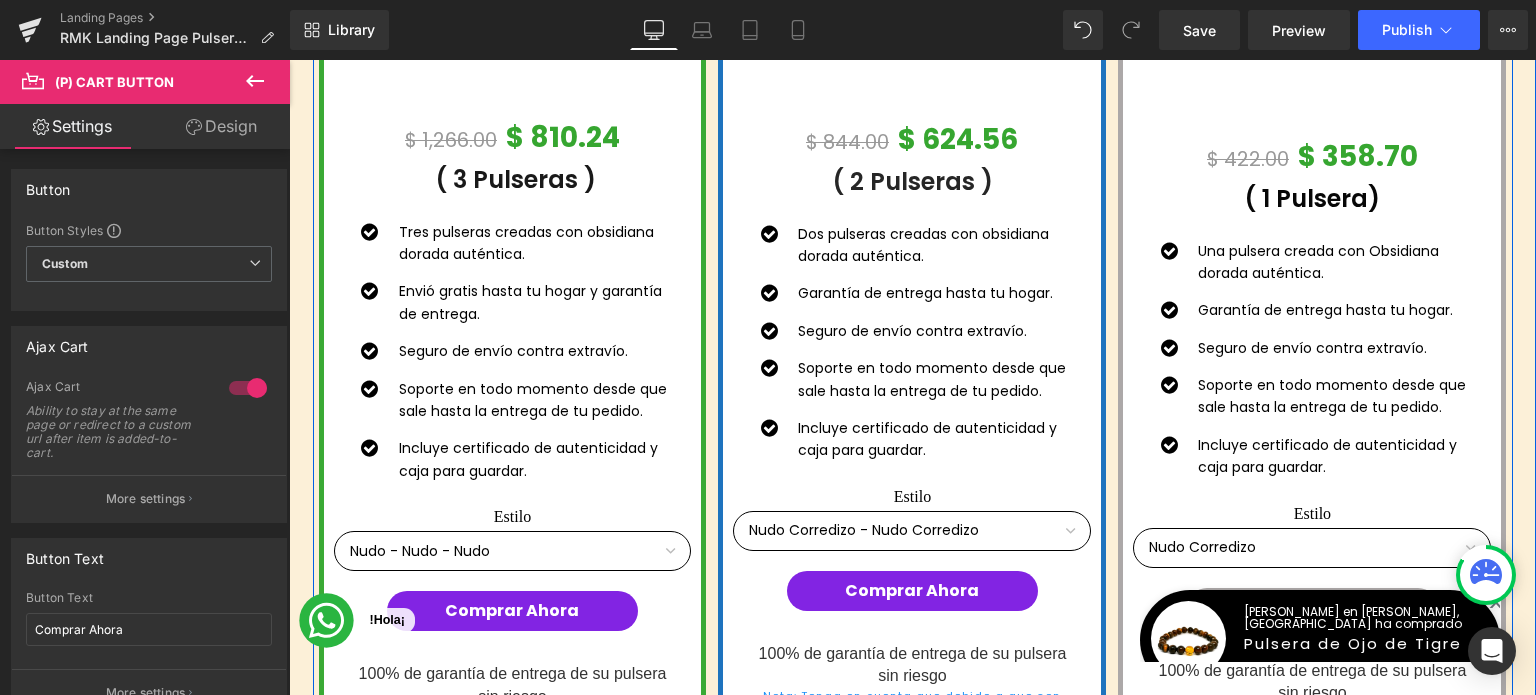 scroll, scrollTop: 1900, scrollLeft: 0, axis: vertical 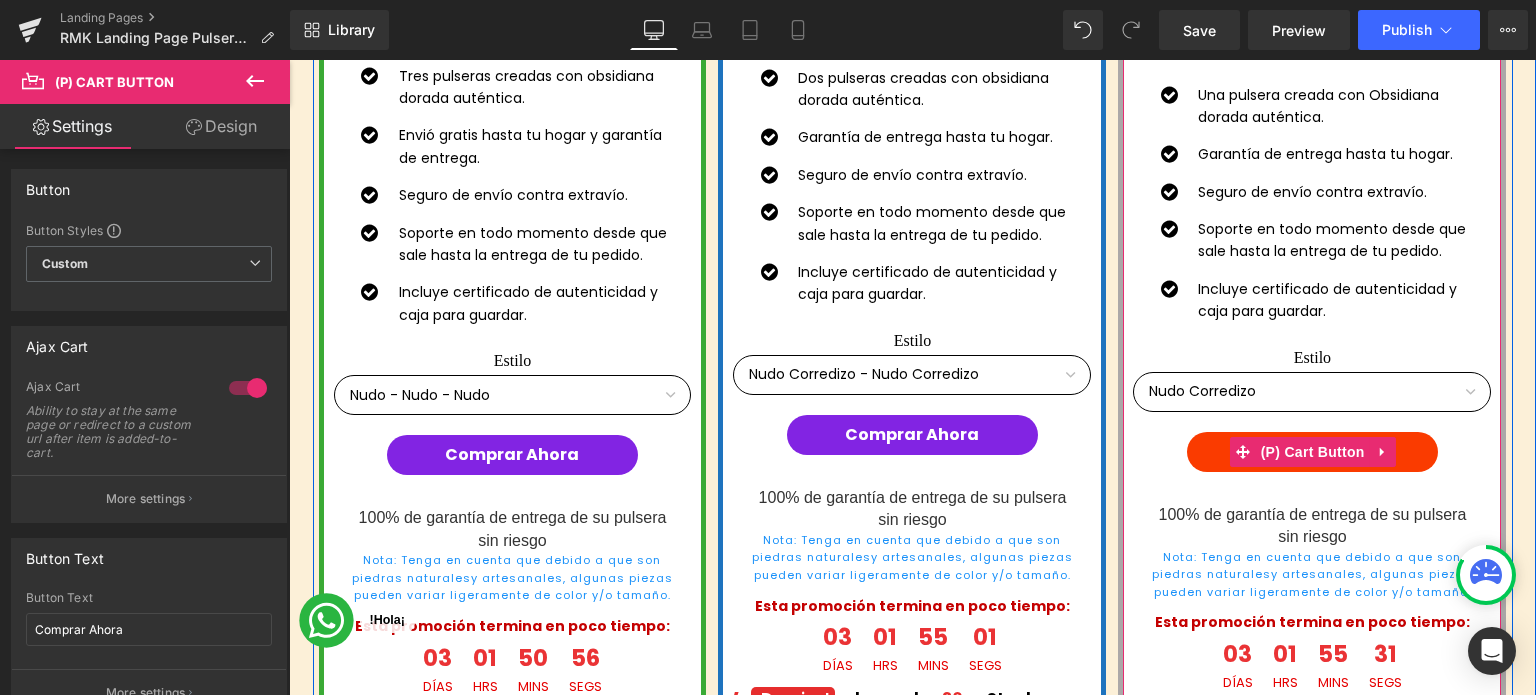 click on "(P) Cart Button" at bounding box center [1313, 452] 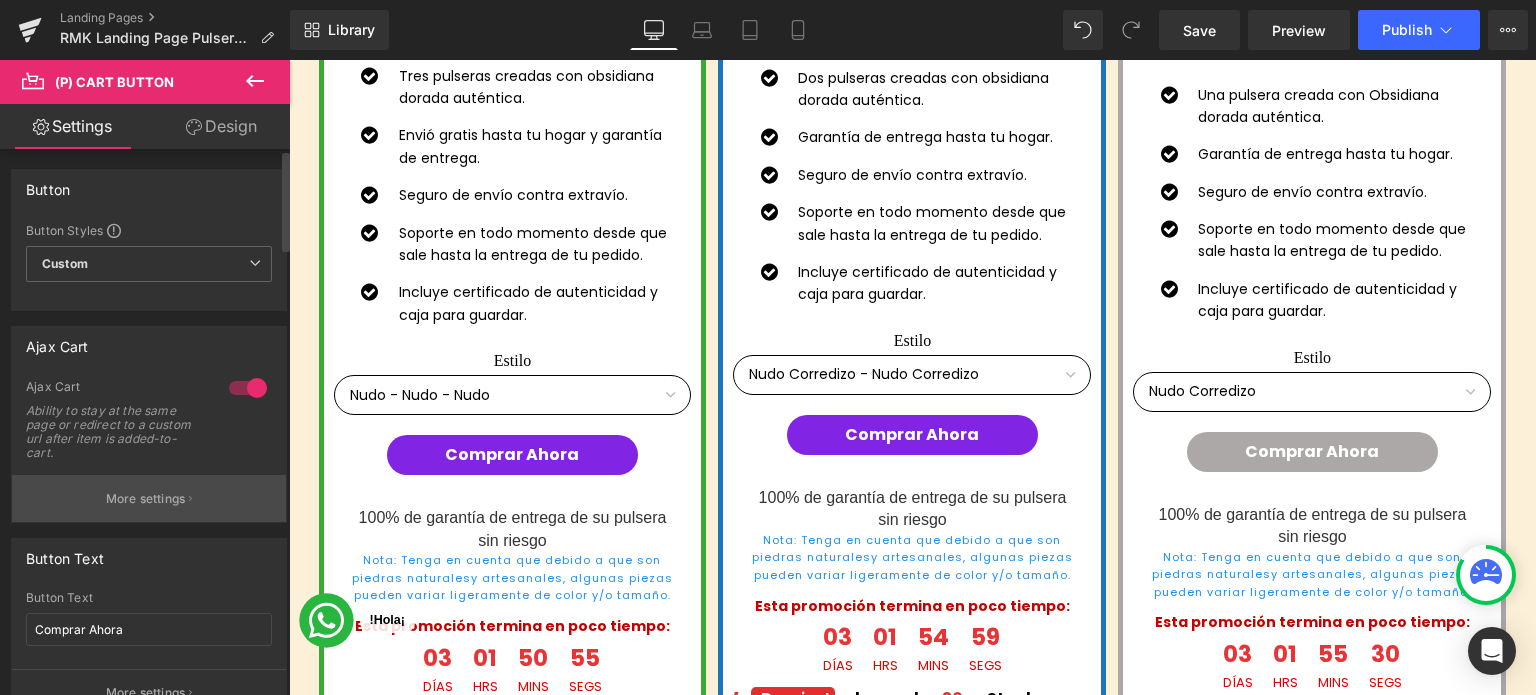 click on "More settings" at bounding box center (149, 498) 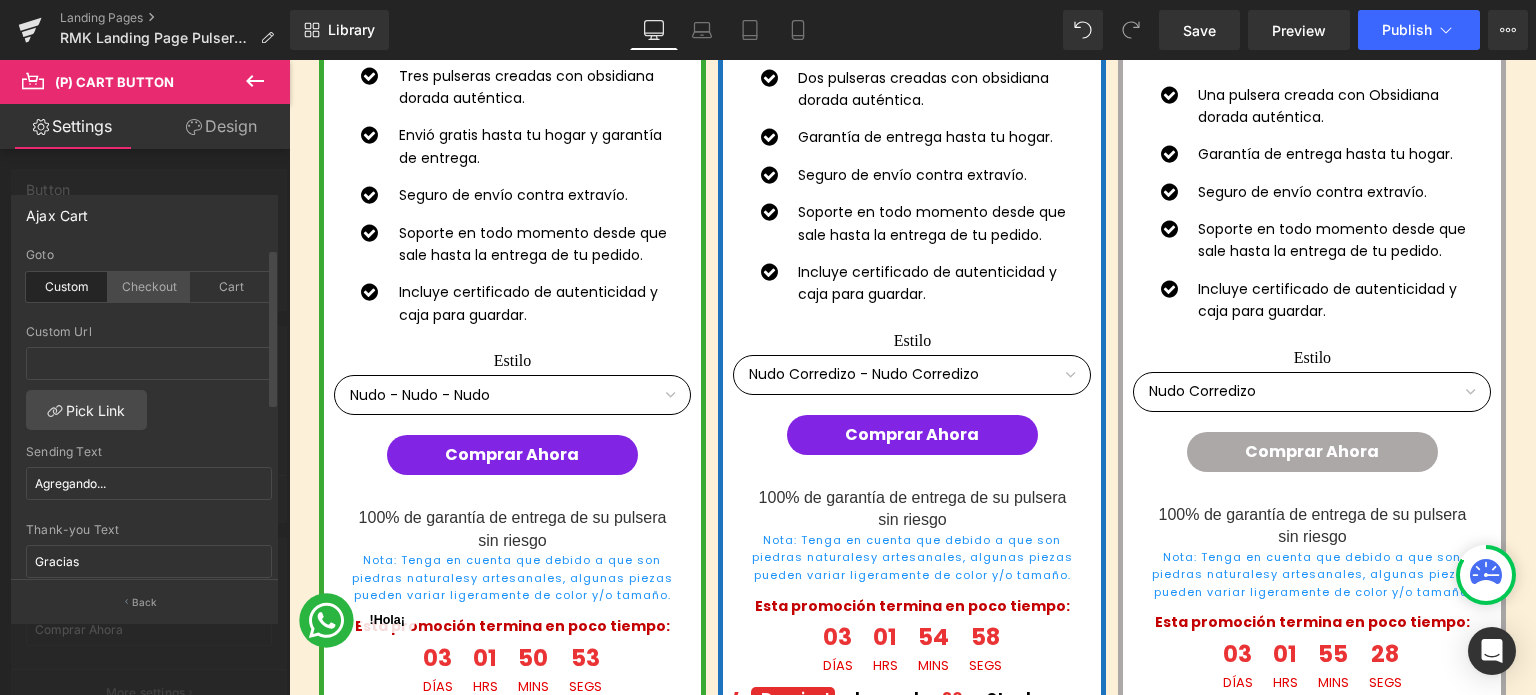 click on "Checkout" at bounding box center (149, 287) 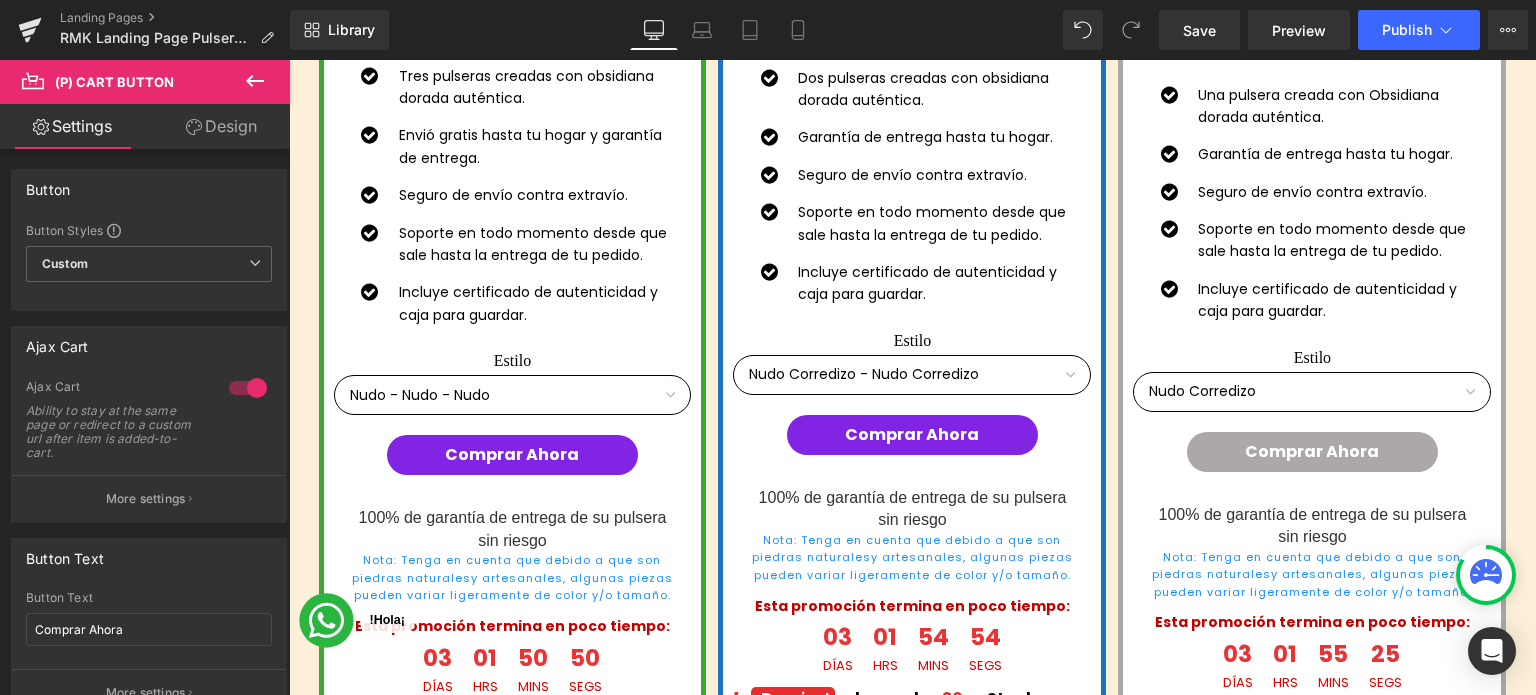 click on "Saltar al contenido
Costos de Envío: $99.00 MXN GRATIS en Pedidos Mayores a $798.00 MXN Tiempo de Entrega de 2 a 5 Días Hábiles
INICIO CATÁLOGO
LIQUIDACION PULSERAS COLLARES CON DIJE SOBRE NOSOTROS BLOG CONTÁCTANOS
0
/
$ 0.00
01 Días
03 Horas
37 Mins
37 Secs
Countdown Timer         ¡Última oportunidad para obtener tu pulsera ahora con el  36% de Descuento ! Heading         Row         Row         Image         Ahora Text Block         --- hasta--- Text Block         36% Text Block         Row" at bounding box center [912, 4345] 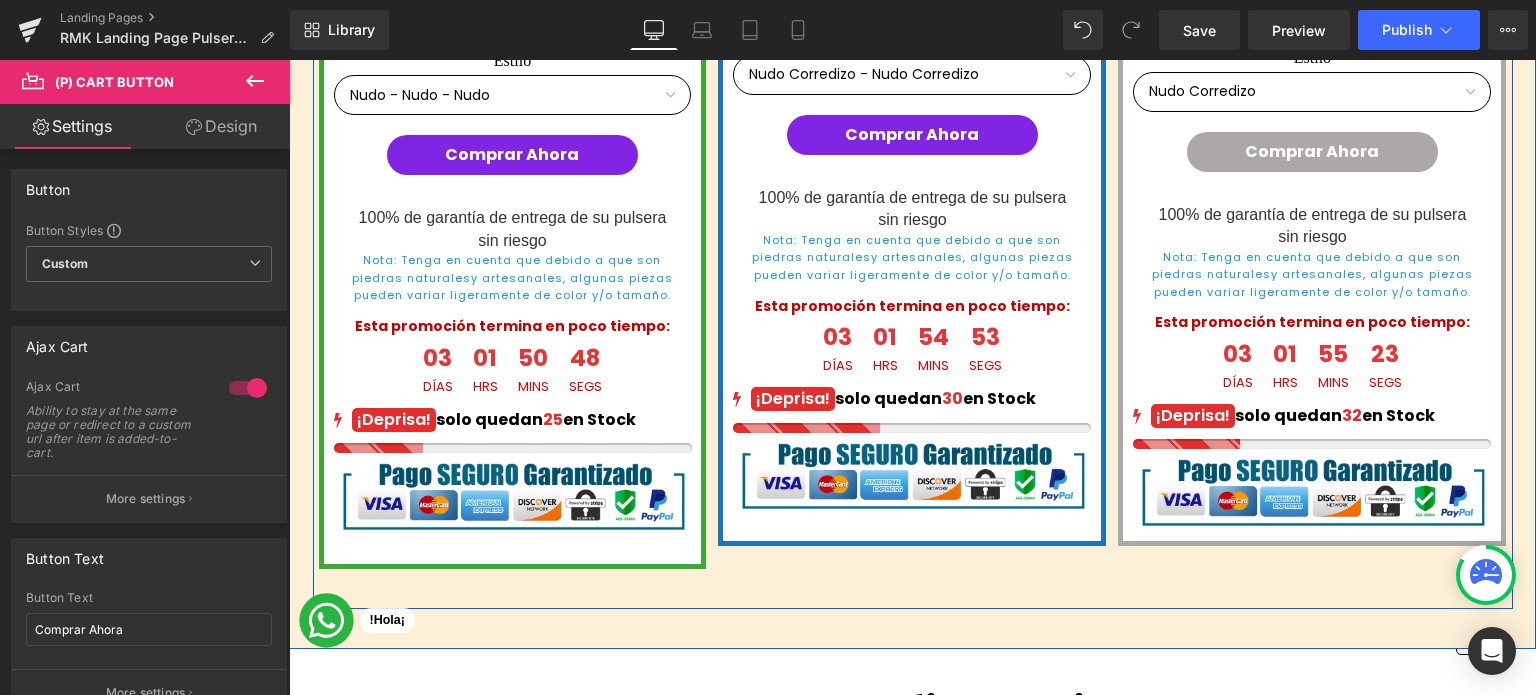 scroll, scrollTop: 1900, scrollLeft: 0, axis: vertical 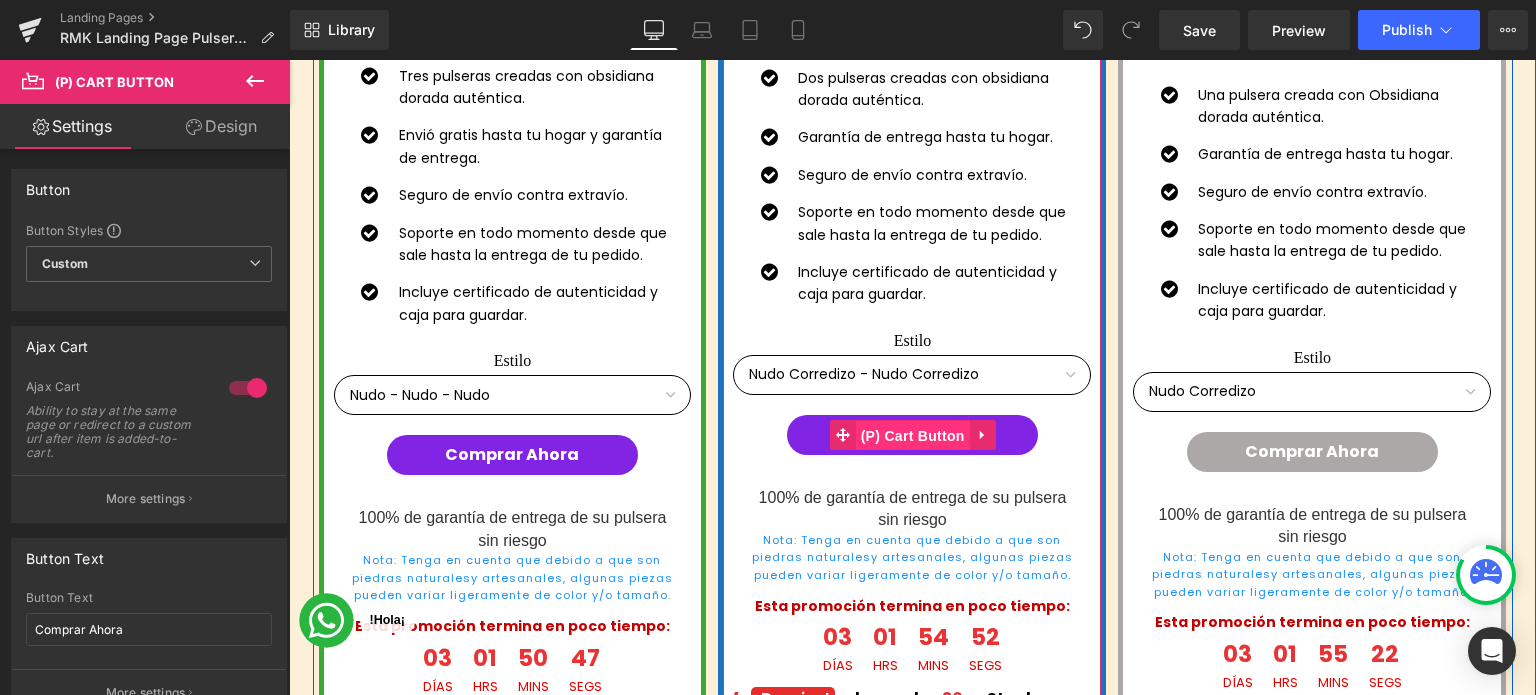 click on "(P) Cart Button" at bounding box center (913, 436) 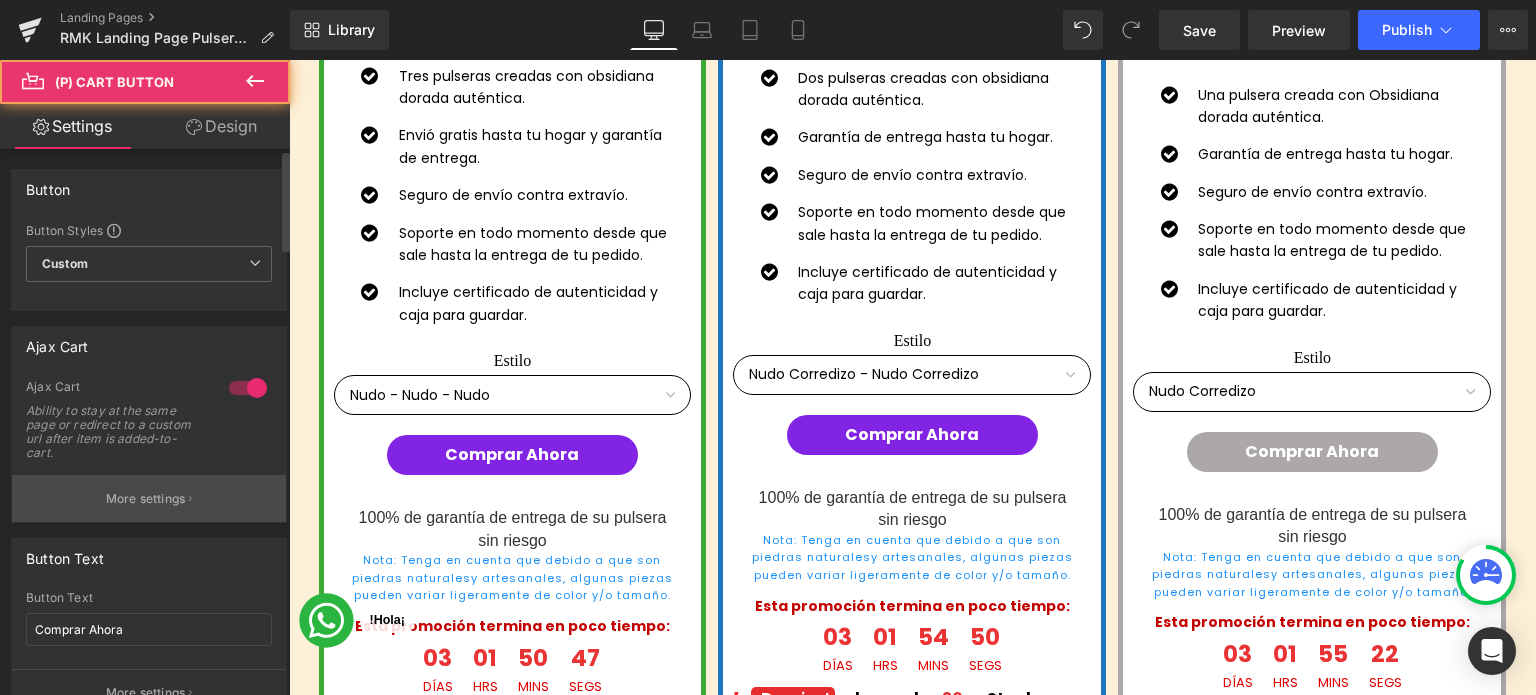 click on "More settings" at bounding box center (149, 498) 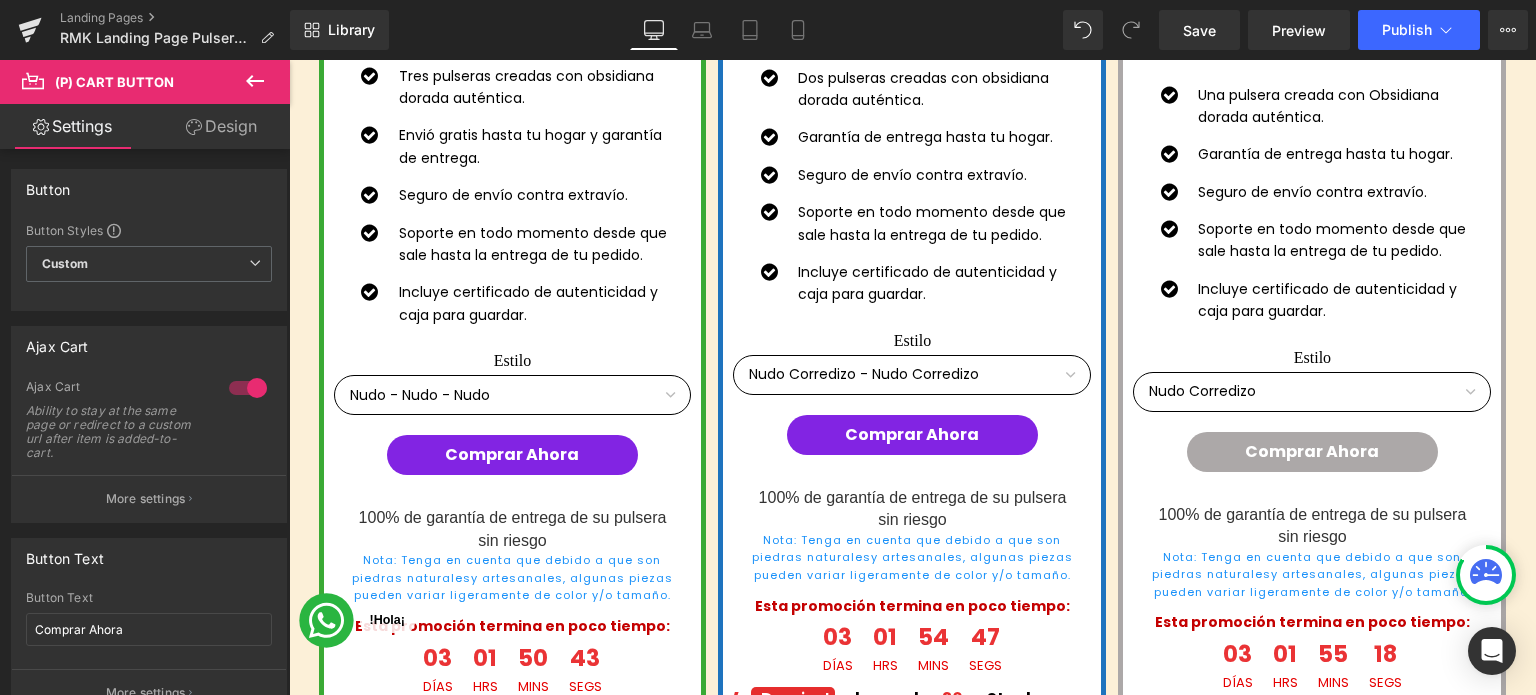 click on "Saltar al contenido
Costos de Envío: $99.00 MXN GRATIS en Pedidos Mayores a $798.00 MXN Tiempo de Entrega de 2 a 5 Días Hábiles
INICIO CATÁLOGO
LIQUIDACION PULSERAS COLLARES CON DIJE SOBRE NOSOTROS BLOG CONTÁCTANOS
0
/
$ 0.00
01 Días
03 Horas
37 Mins
31 Secs
Countdown Timer         ¡Última oportunidad para obtener tu pulsera ahora con el  36% de Descuento ! Heading         Row         Row         Image         Ahora Text Block         --- hasta--- Text Block         36% Text Block         Row" at bounding box center [912, 4345] 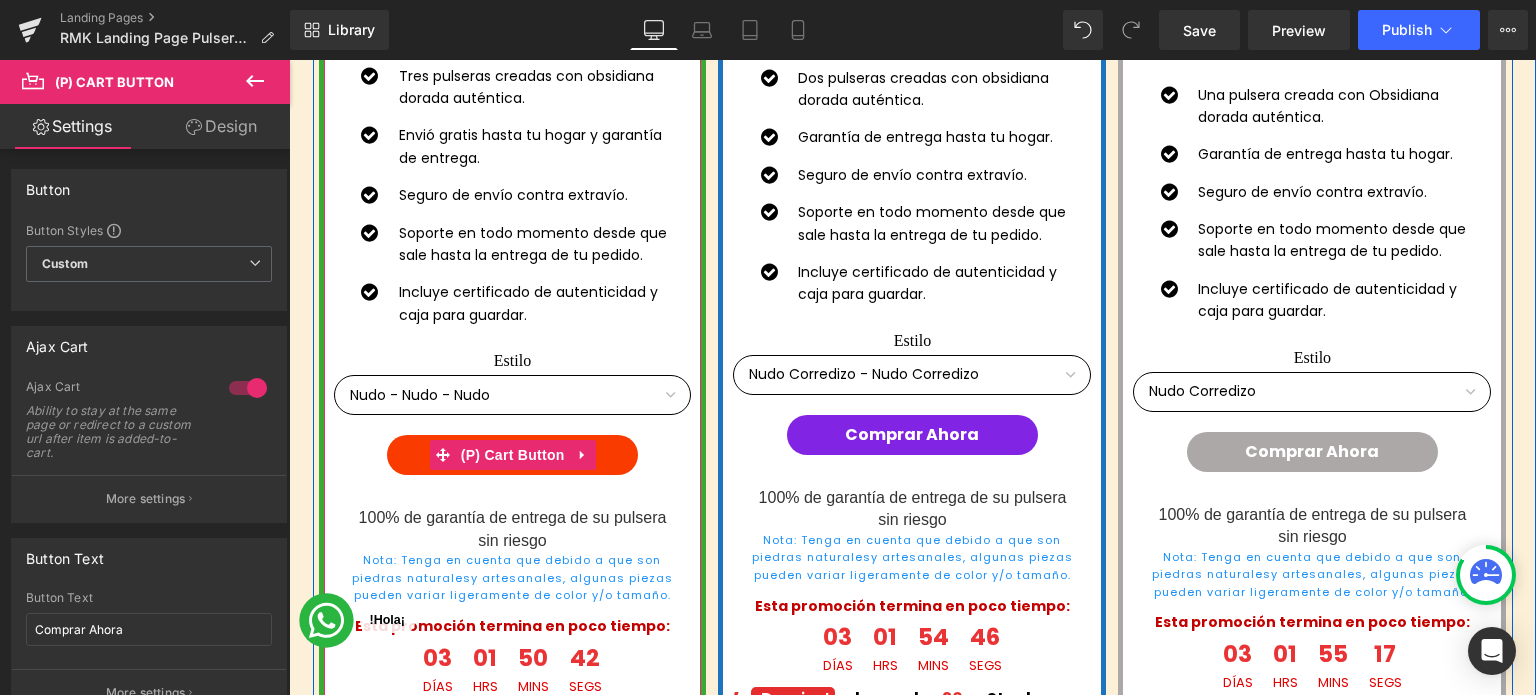 click on "(P) Cart Button" at bounding box center (513, 455) 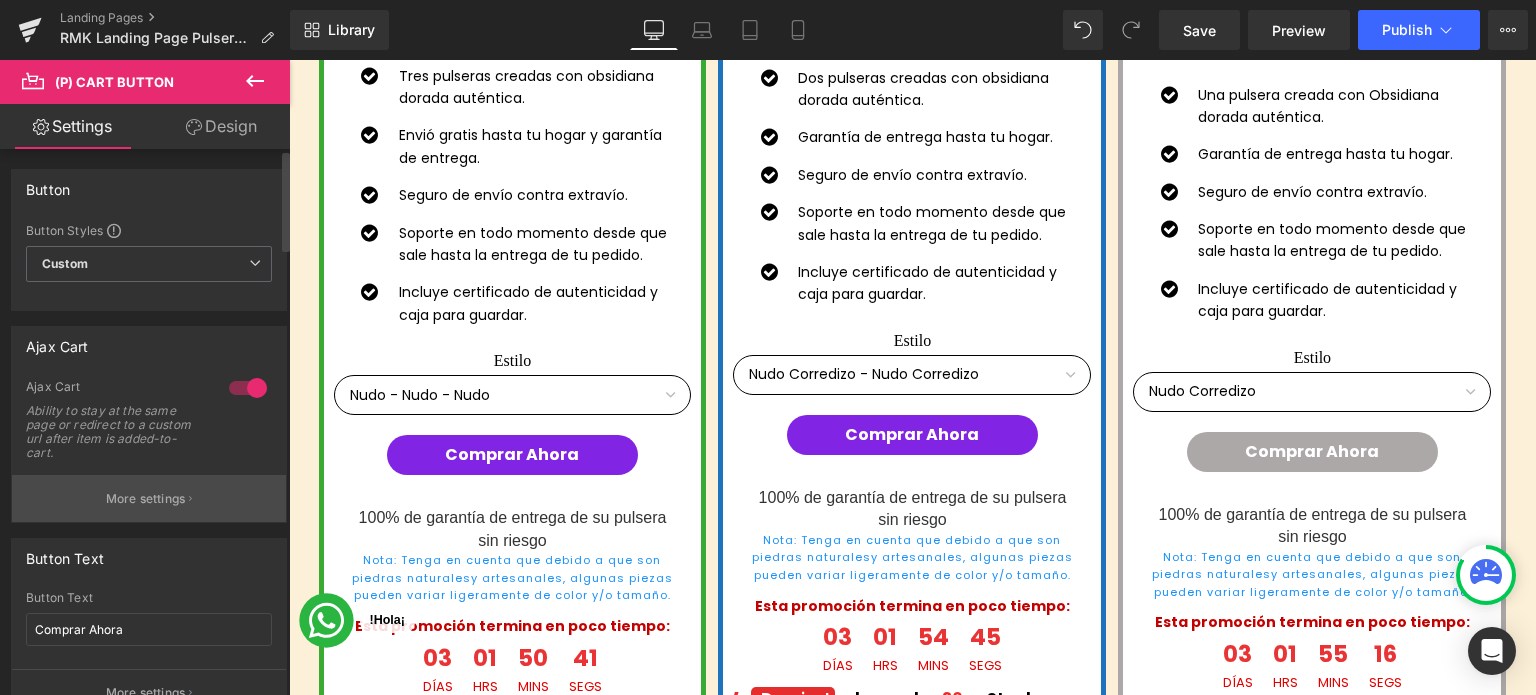 click 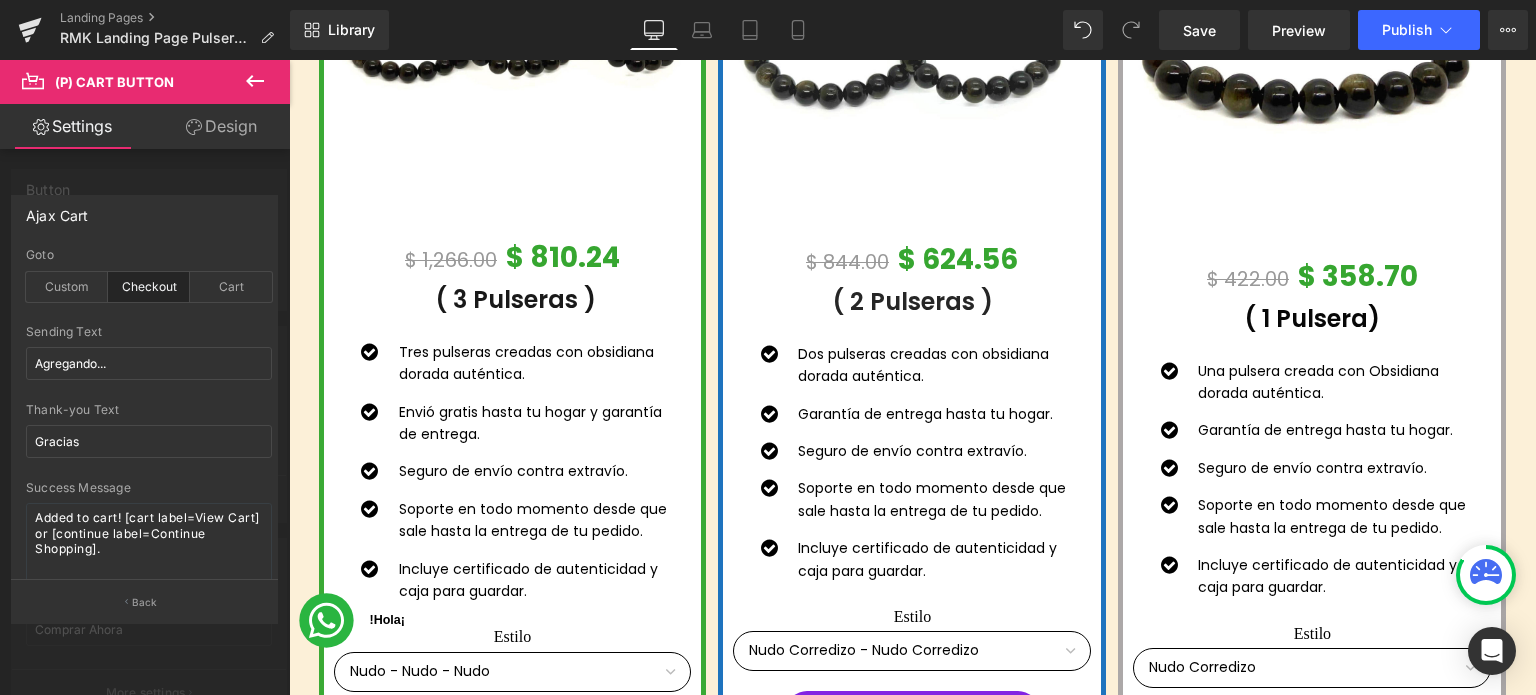 scroll, scrollTop: 8900, scrollLeft: 0, axis: vertical 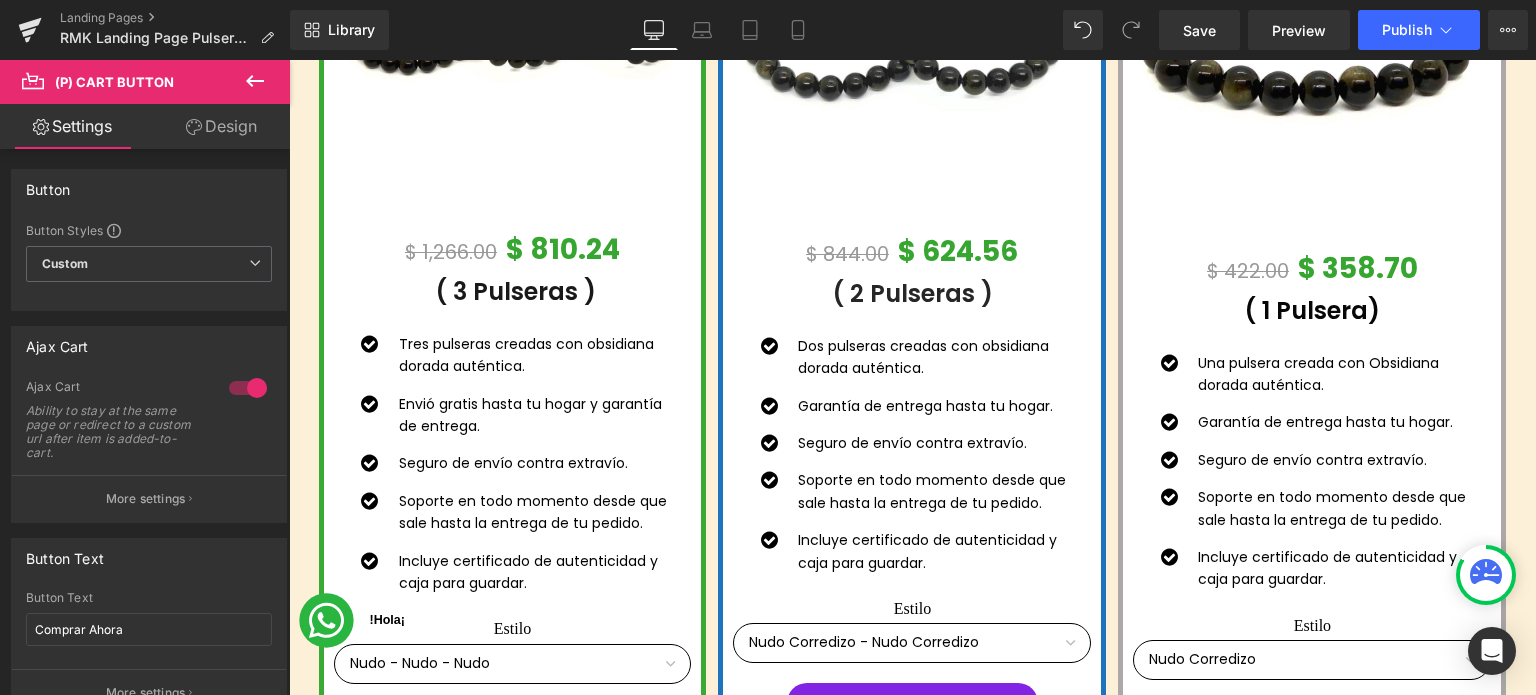 click on "Saltar al contenido
Costos de Envío: $99.00 MXN GRATIS en Pedidos Mayores a $798.00 MXN Tiempo de Entrega de 2 a 5 Días Hábiles
INICIO CATÁLOGO
LIQUIDACION PULSERAS COLLARES CON DIJE SOBRE NOSOTROS BLOG CONTÁCTANOS
0
/
$ 0.00
01 Días
03 Horas
37 Mins
23 Secs
Countdown Timer         ¡Última oportunidad para obtener tu pulsera ahora con el  36% de Descuento ! Heading         Row         Row         Image         Ahora Text Block         --- hasta--- Text Block         36% Text Block         Row" at bounding box center (912, -2655) 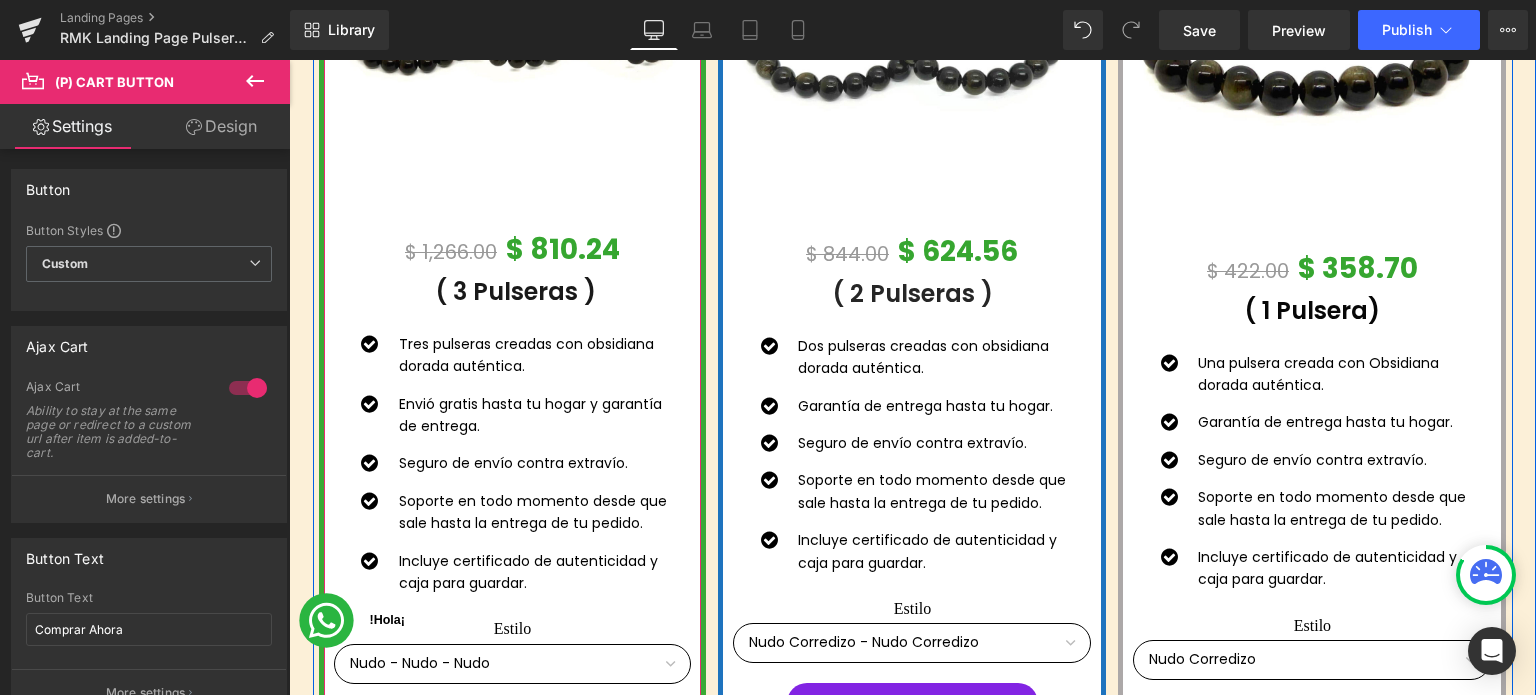 click on "(P) Cart Button" at bounding box center [512, 724] 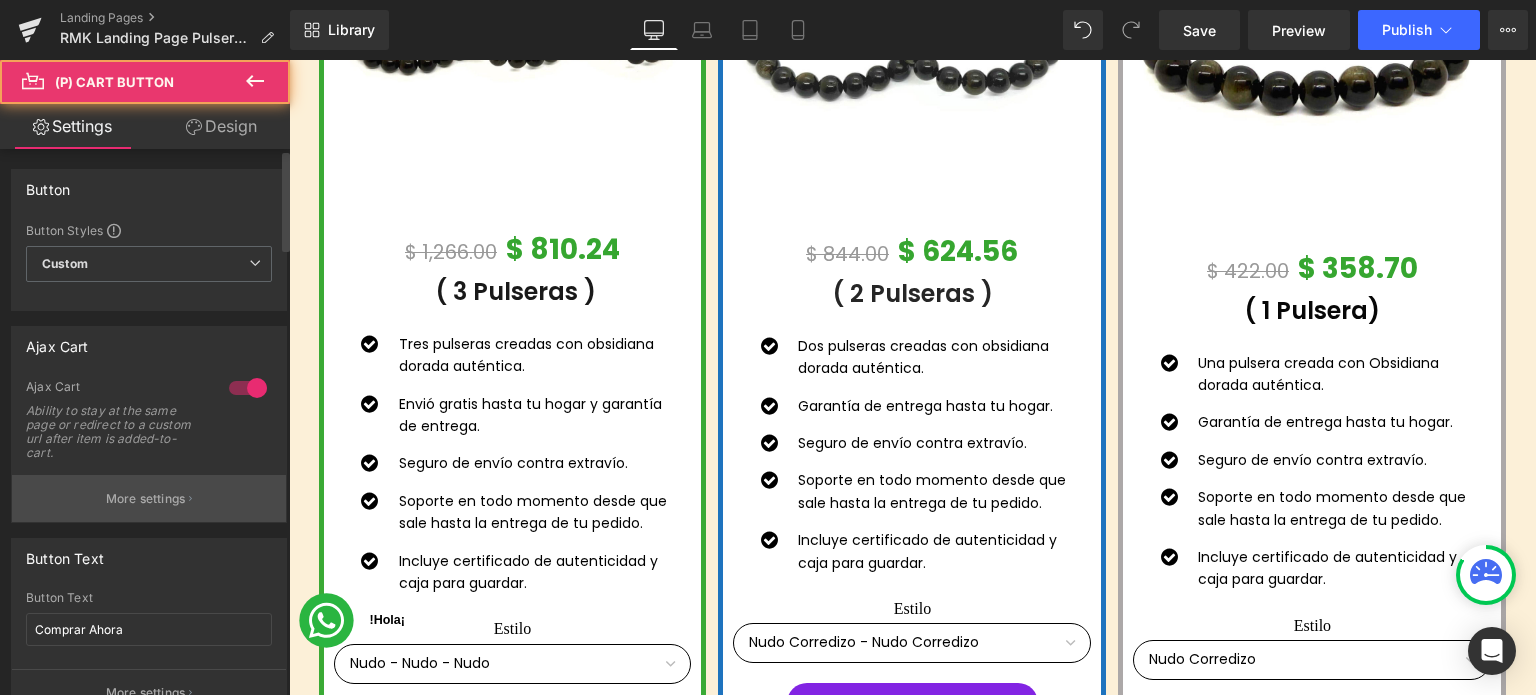 click on "More settings" at bounding box center (146, 499) 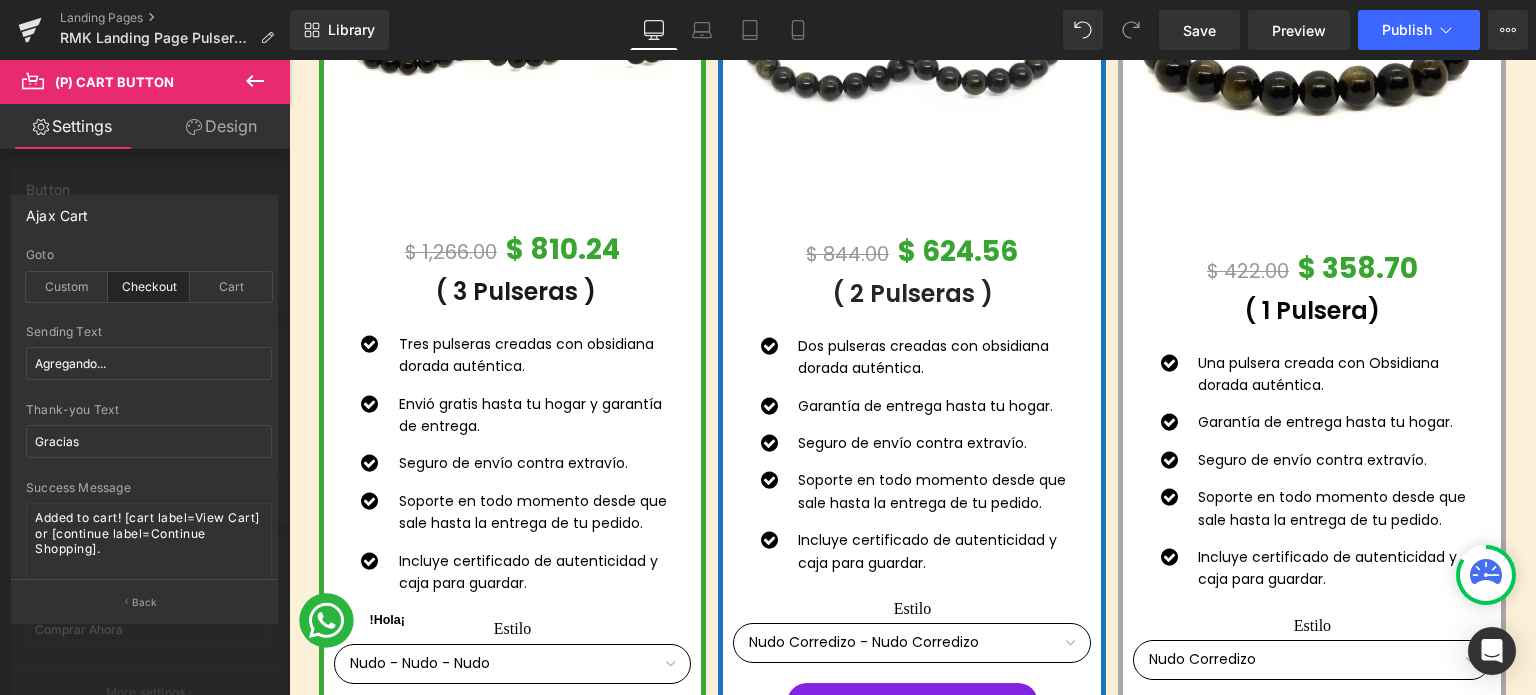 click on "Saltar al contenido
Costos de Envío: $99.00 MXN GRATIS en Pedidos Mayores a $798.00 MXN Tiempo de Entrega de 2 a 5 Días Hábiles
INICIO CATÁLOGO
LIQUIDACION PULSERAS COLLARES CON DIJE SOBRE NOSOTROS BLOG CONTÁCTANOS
0
/
$ 0.00
01 Días
03 Horas
37 Mins
20 Secs
Countdown Timer         ¡Última oportunidad para obtener tu pulsera ahora con el  36% de Descuento ! Heading         Row         Row         Image         Ahora Text Block         --- hasta--- Text Block         36% Text Block         Row" at bounding box center [912, -2655] 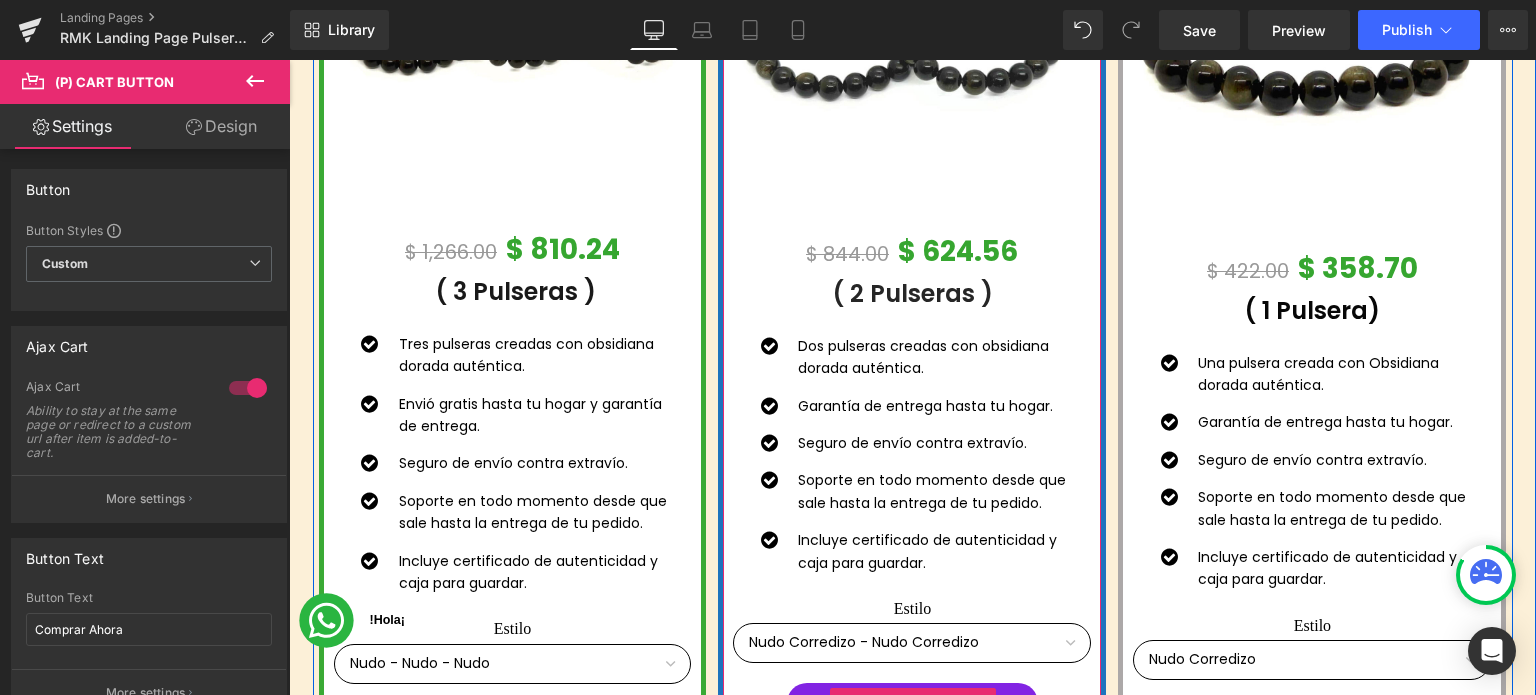 click on "(P) Cart Button" at bounding box center (913, 703) 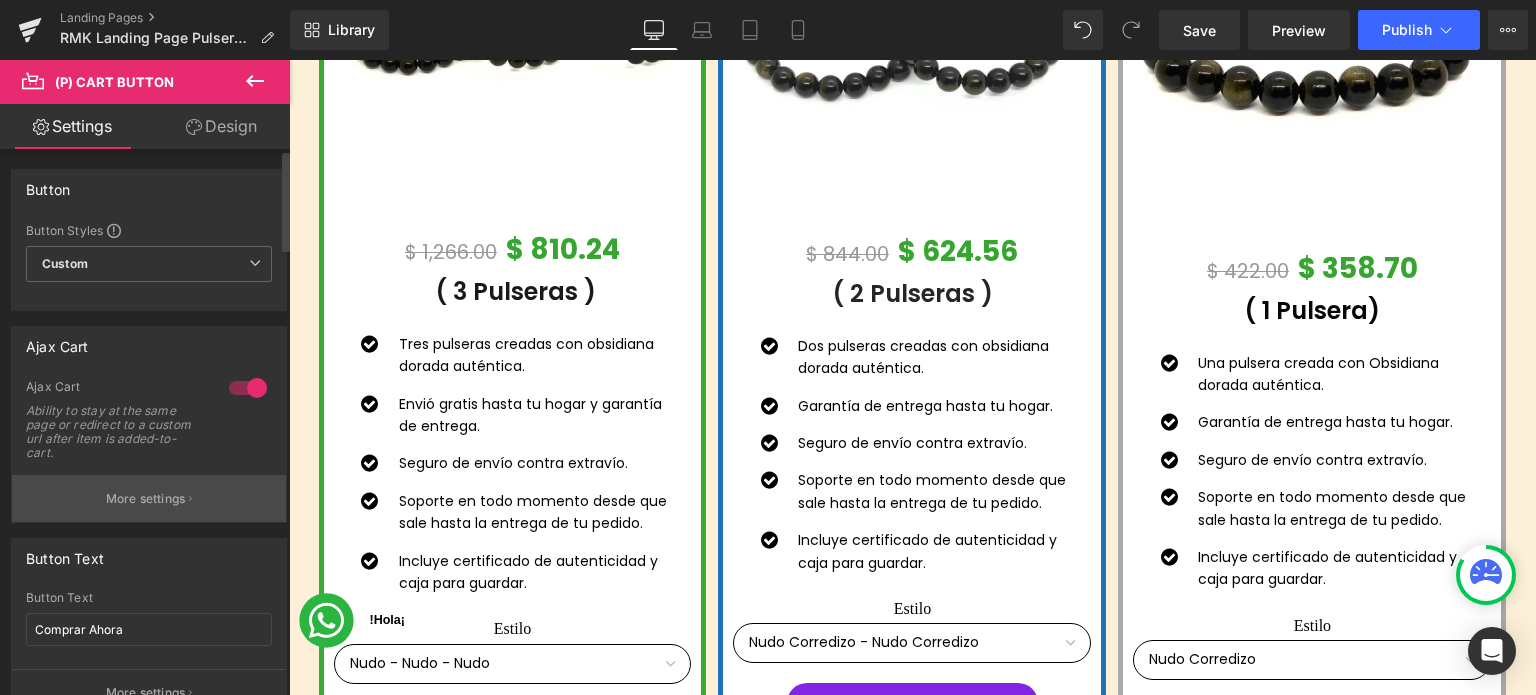 click on "More settings" at bounding box center (149, 498) 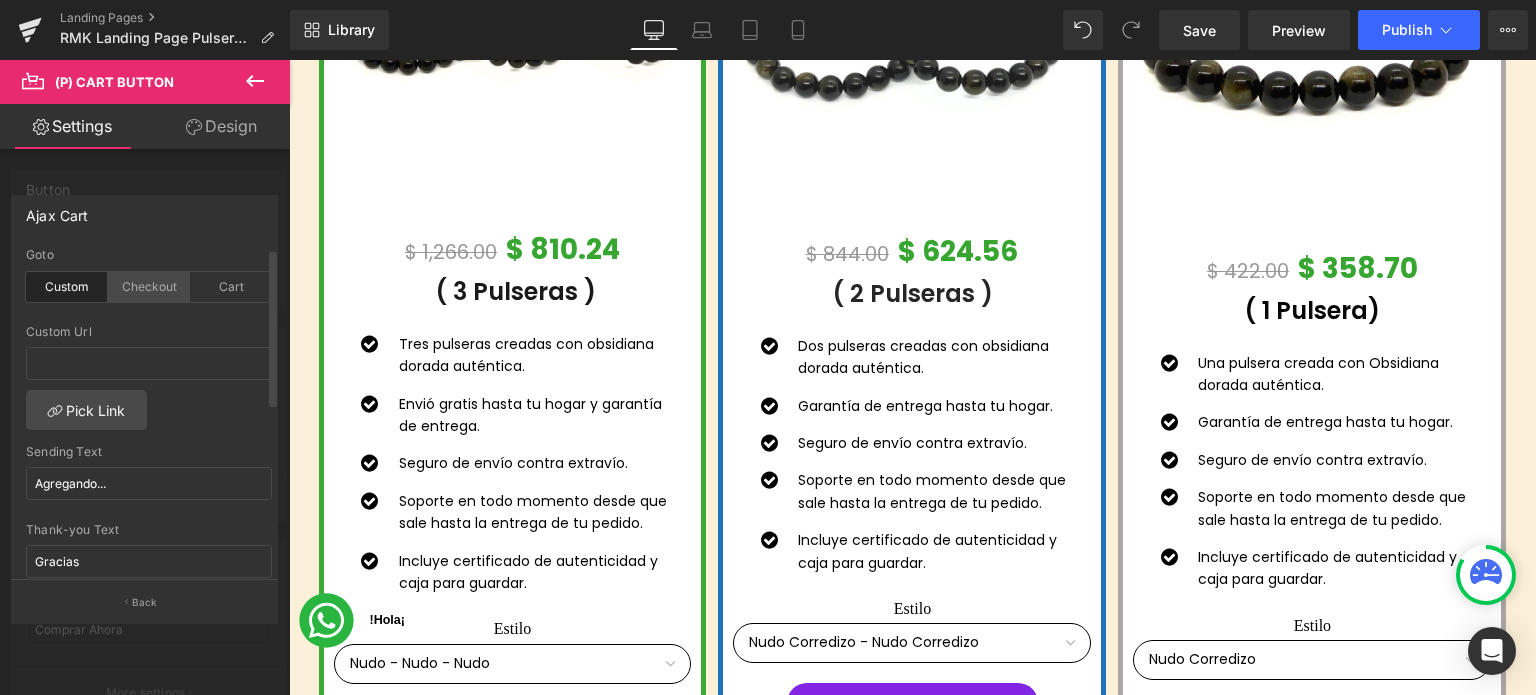 click on "Checkout" at bounding box center (149, 287) 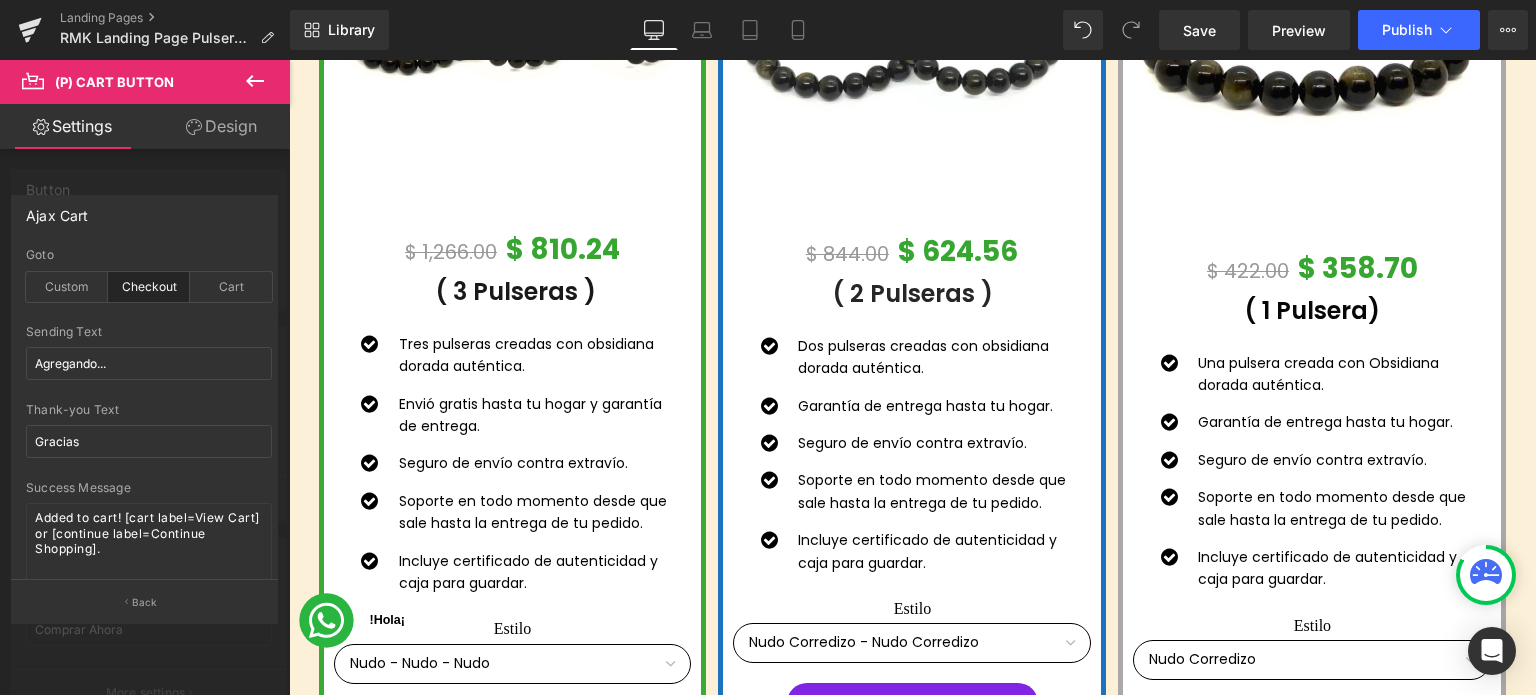click on "Saltar al contenido
Costos de Envío: $99.00 MXN GRATIS en Pedidos Mayores a $798.00 MXN Tiempo de Entrega de 2 a 5 Días Hábiles
INICIO CATÁLOGO
LIQUIDACION PULSERAS COLLARES CON DIJE SOBRE NOSOTROS BLOG CONTÁCTANOS
0
/
$ 0.00
01 Días
03 Horas
37 Mins
15 Secs
Countdown Timer         ¡Última oportunidad para obtener tu pulsera ahora con el  36% de Descuento ! Heading         Row         Row         Image         Ahora Text Block         --- hasta--- Text Block         36% Text Block         Row" at bounding box center (912, -2655) 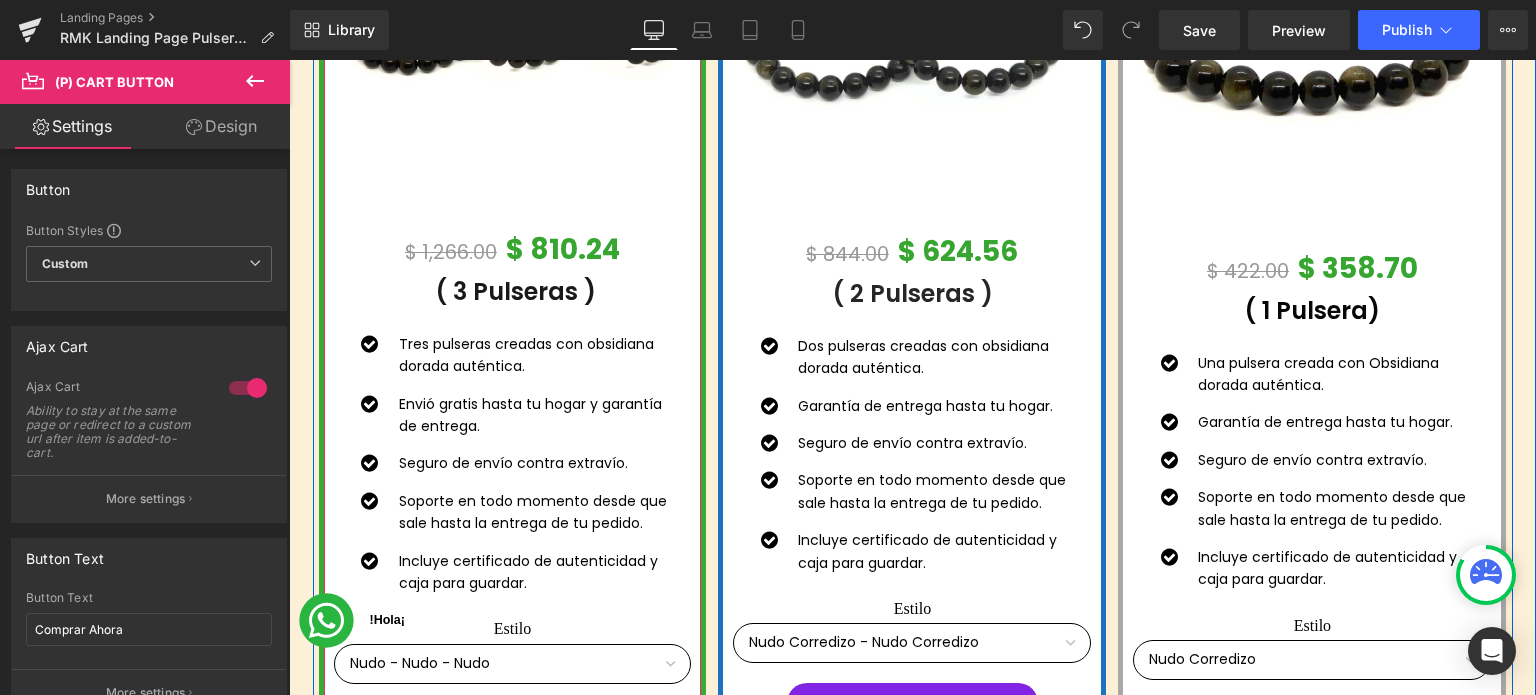 click on "(P) Cart Button" at bounding box center [512, 725] 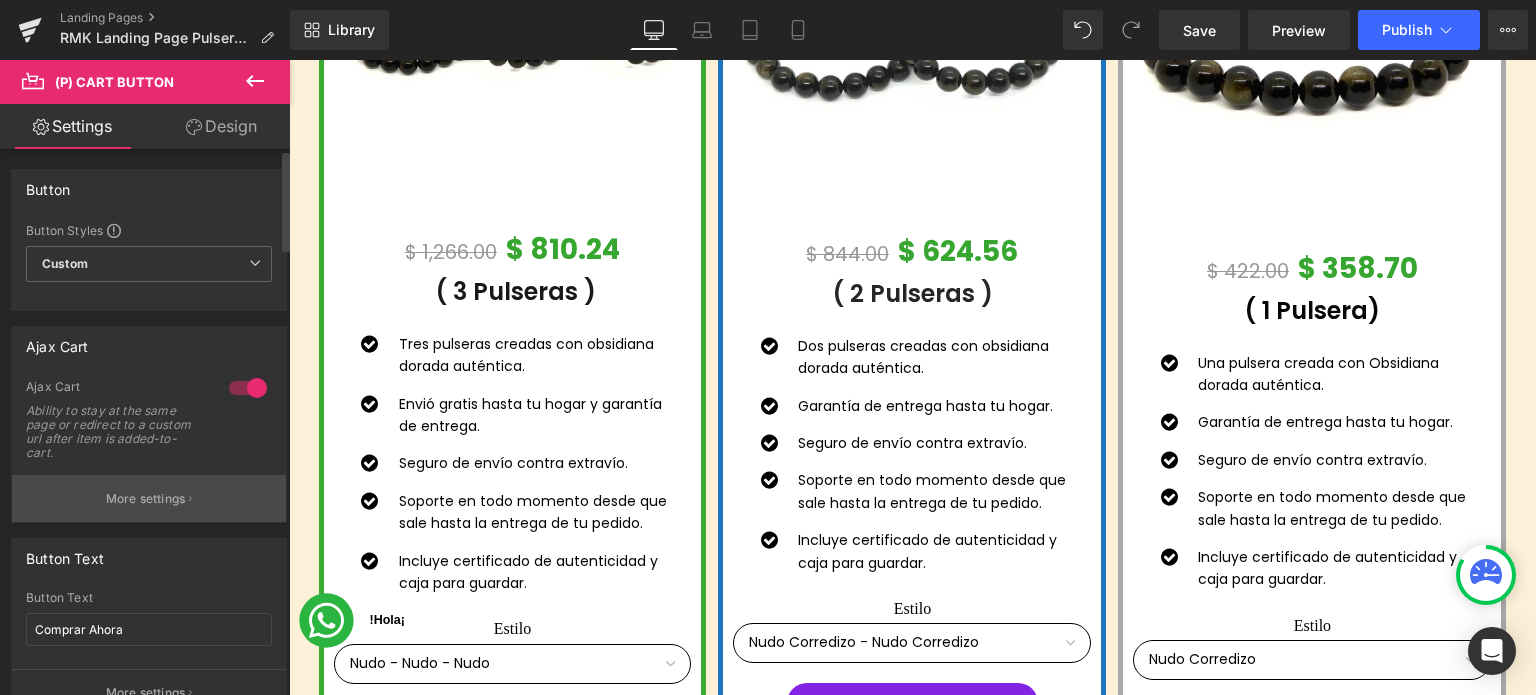 click on "More settings" at bounding box center [146, 499] 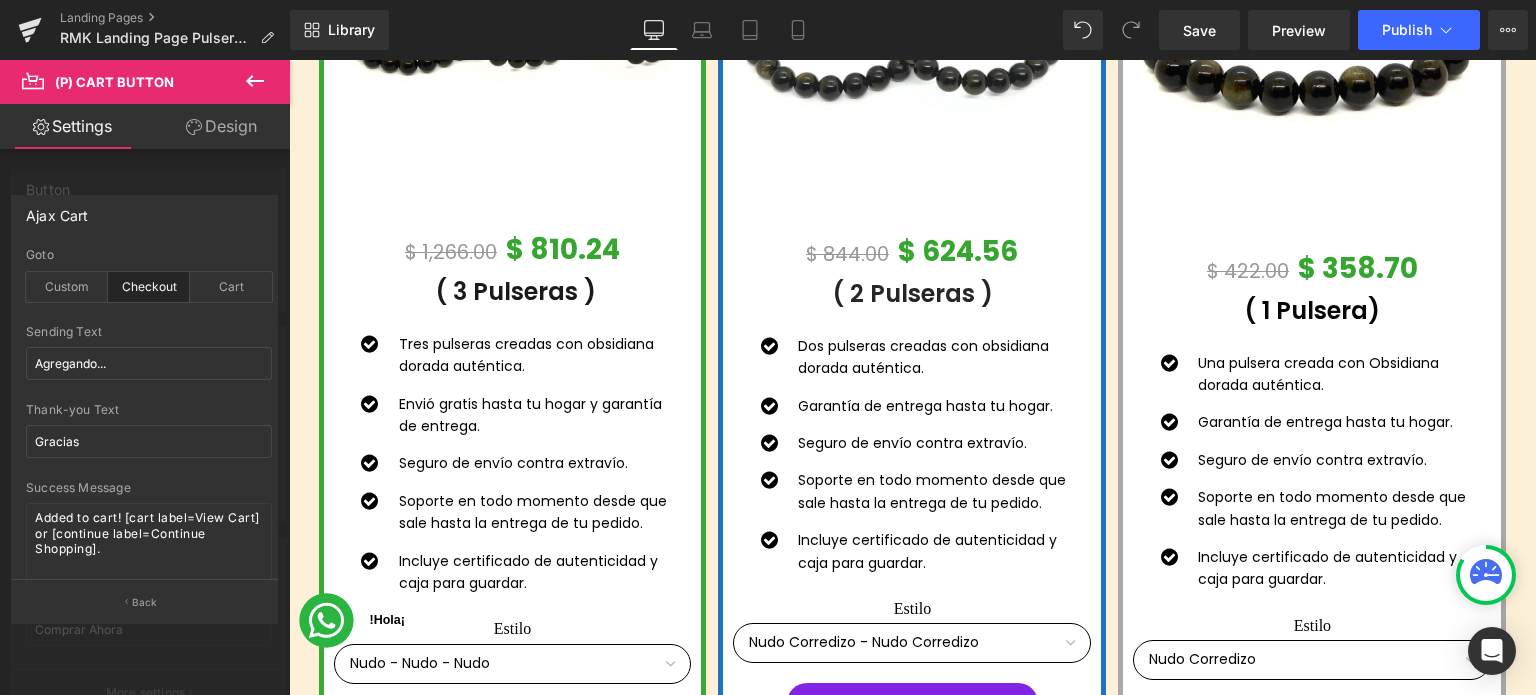 click on "Saltar al contenido
Costos de Envío: $99.00 MXN GRATIS en Pedidos Mayores a $798.00 MXN Tiempo de Entrega de 2 a 5 Días Hábiles
INICIO CATÁLOGO
LIQUIDACION PULSERAS COLLARES CON DIJE SOBRE NOSOTROS BLOG CONTÁCTANOS
0
/
$ 0.00
01 Días
03 Horas
37 Mins
10 Secs
Countdown Timer         ¡Última oportunidad para obtener tu pulsera ahora con el  36% de Descuento ! Heading         Row         Row         Image         Ahora Text Block         --- hasta--- Text Block         36% Text Block         Row" at bounding box center (912, -2655) 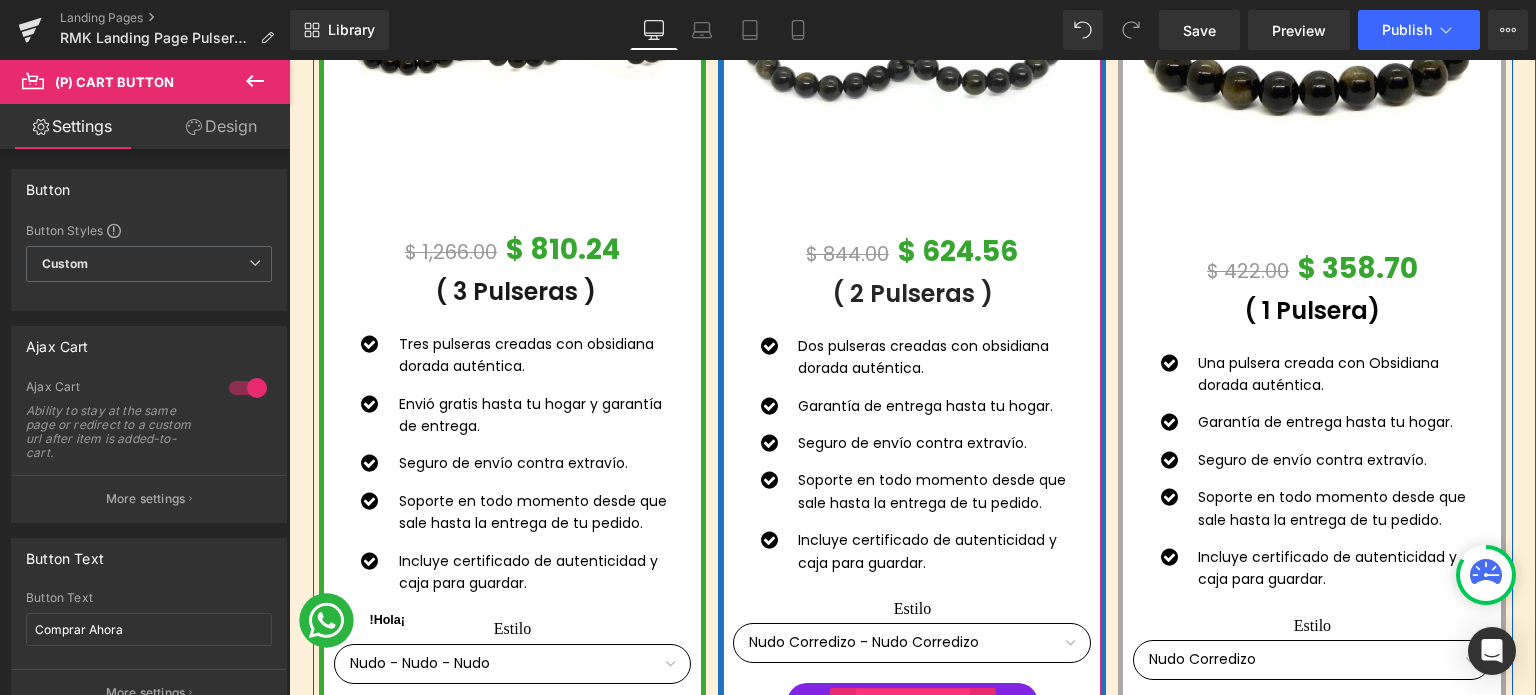 click on "(P) Cart Button" at bounding box center (913, 704) 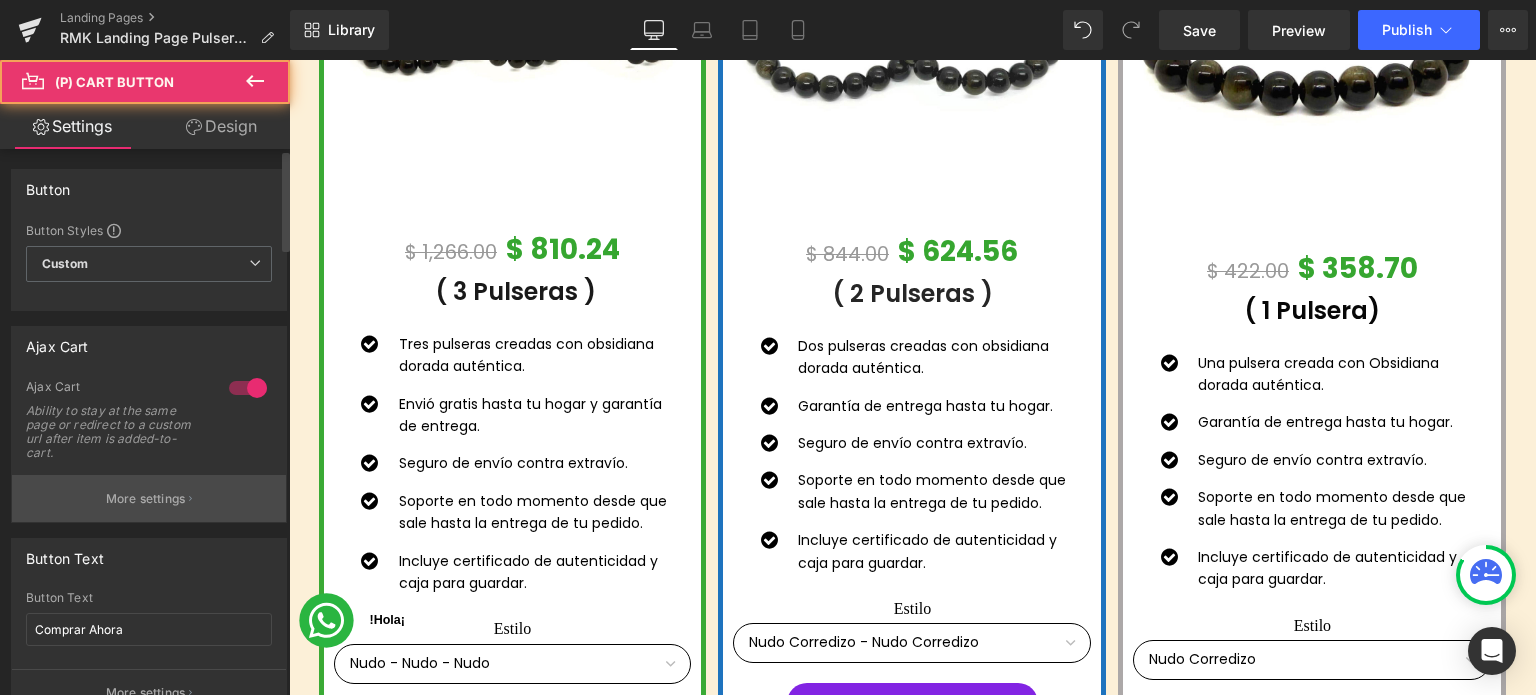 click on "More settings" at bounding box center [149, 498] 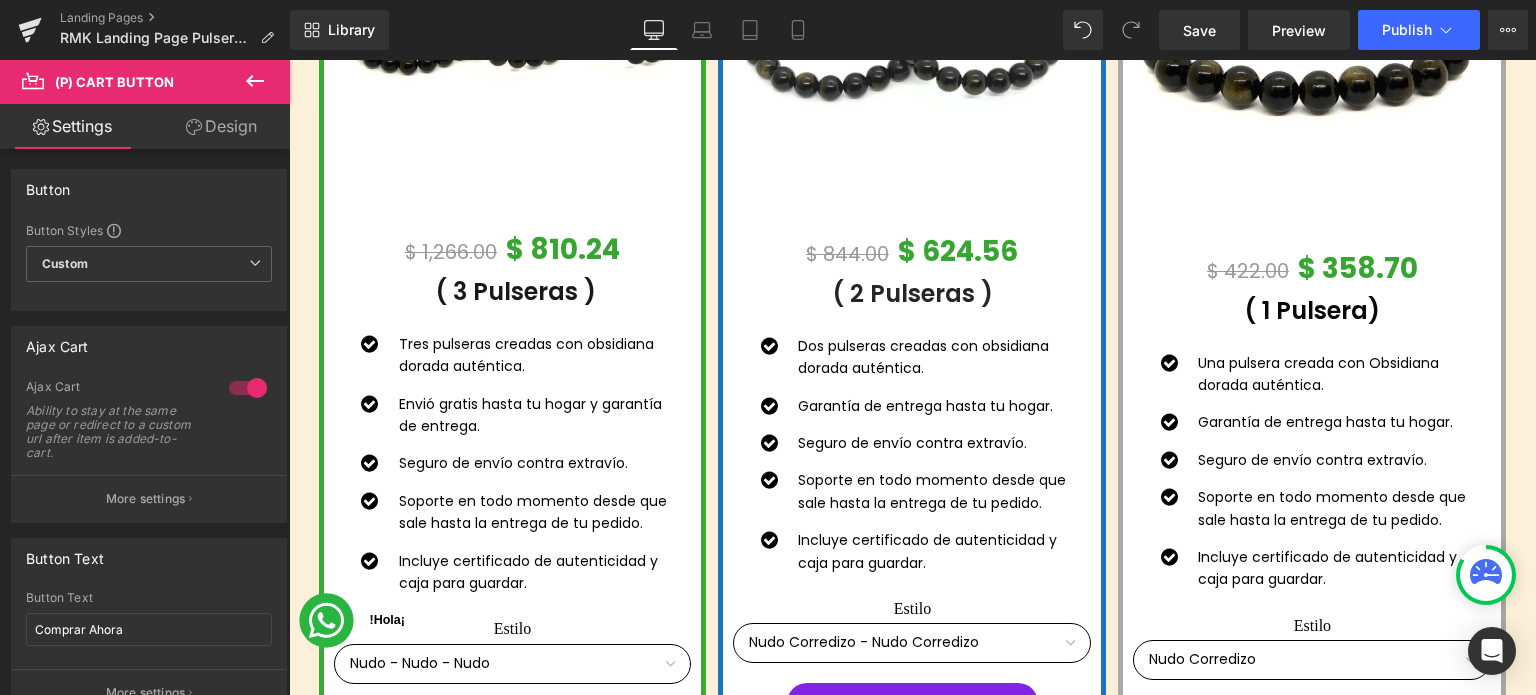 click on "Saltar al contenido
Costos de Envío: $99.00 MXN GRATIS en Pedidos Mayores a $798.00 MXN Tiempo de Entrega de 2 a 5 Días Hábiles
INICIO CATÁLOGO
LIQUIDACION PULSERAS COLLARES CON DIJE SOBRE NOSOTROS BLOG CONTÁCTANOS
0
/
$ 0.00
01 Días
03 Horas
37 Mins
07 Secs
Countdown Timer         ¡Última oportunidad para obtener tu pulsera ahora con el  36% de Descuento ! Heading         Row         Row         Image         Ahora Text Block         --- hasta--- Text Block         36% Text Block         Row" at bounding box center (912, -2655) 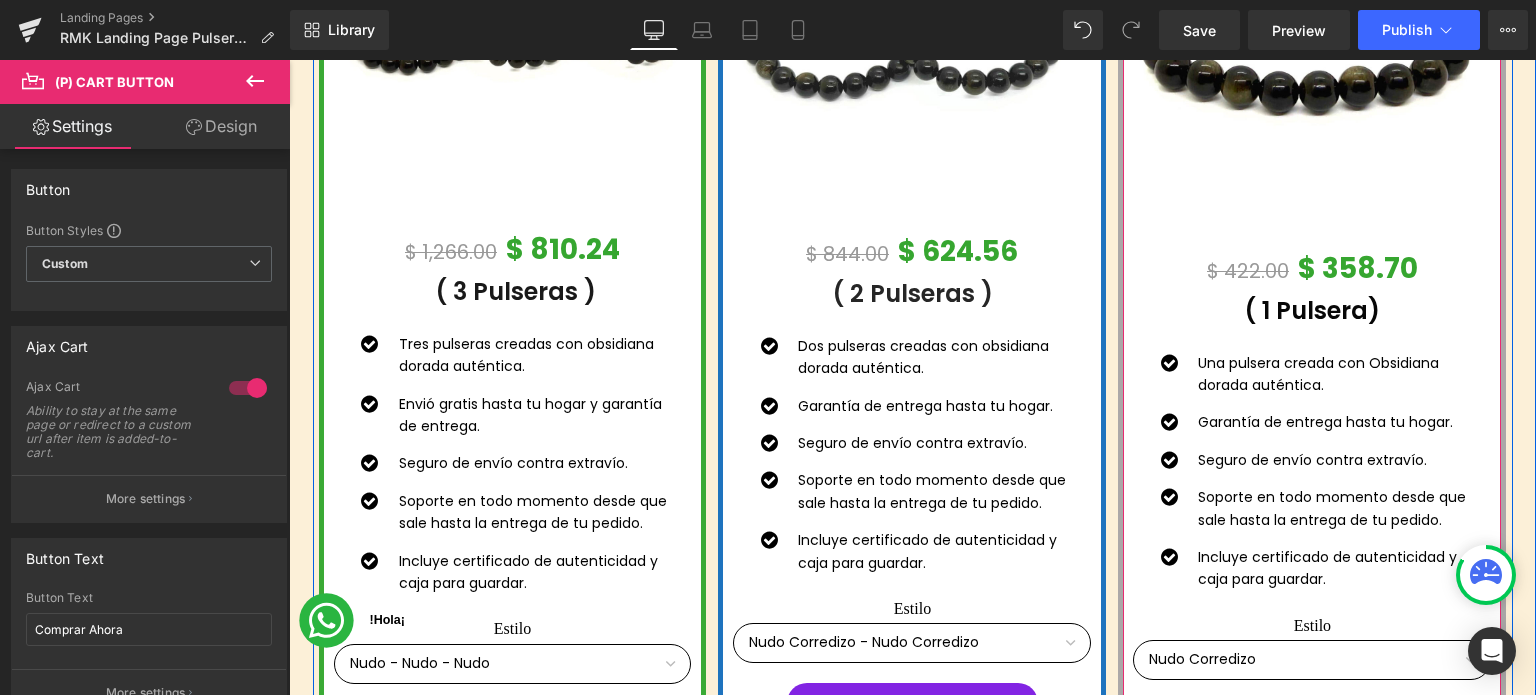 click on "(P) Cart Button" at bounding box center [1313, 721] 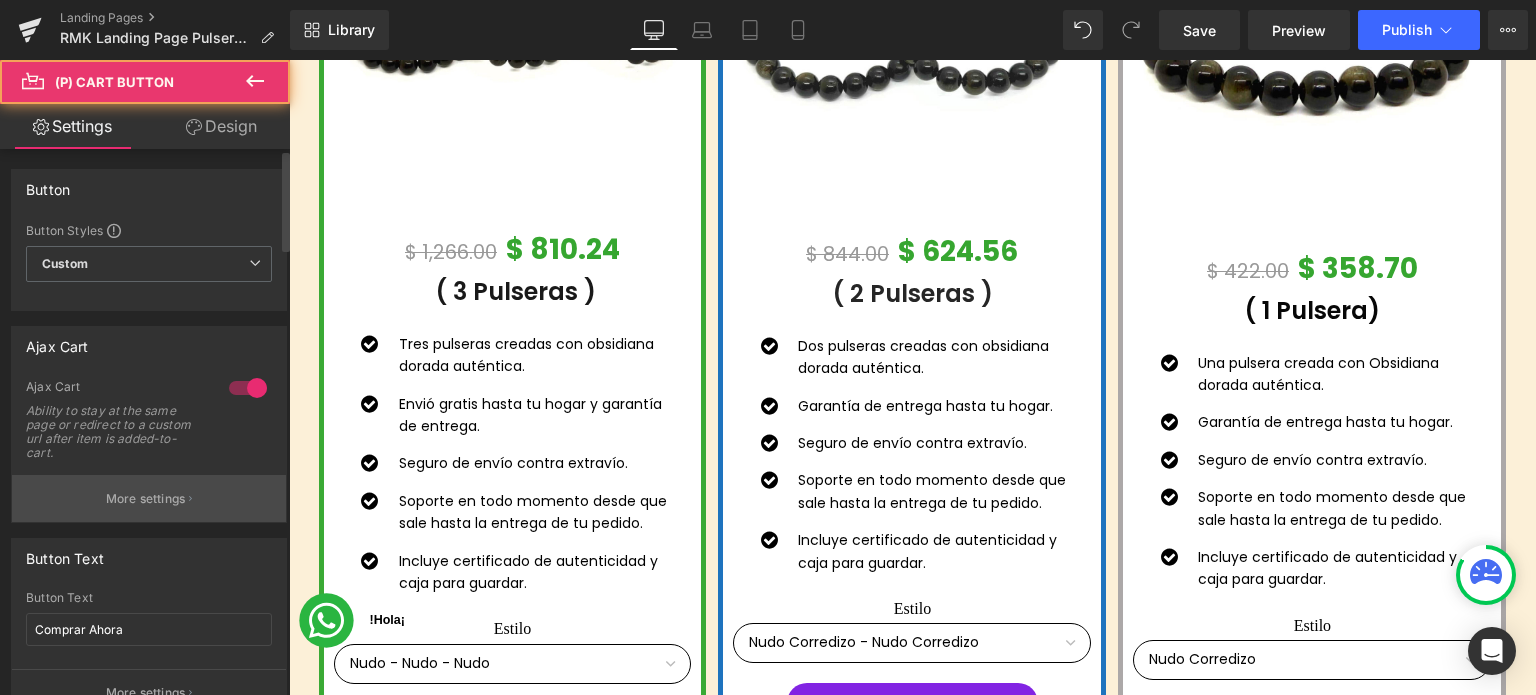 click on "More settings" at bounding box center [146, 499] 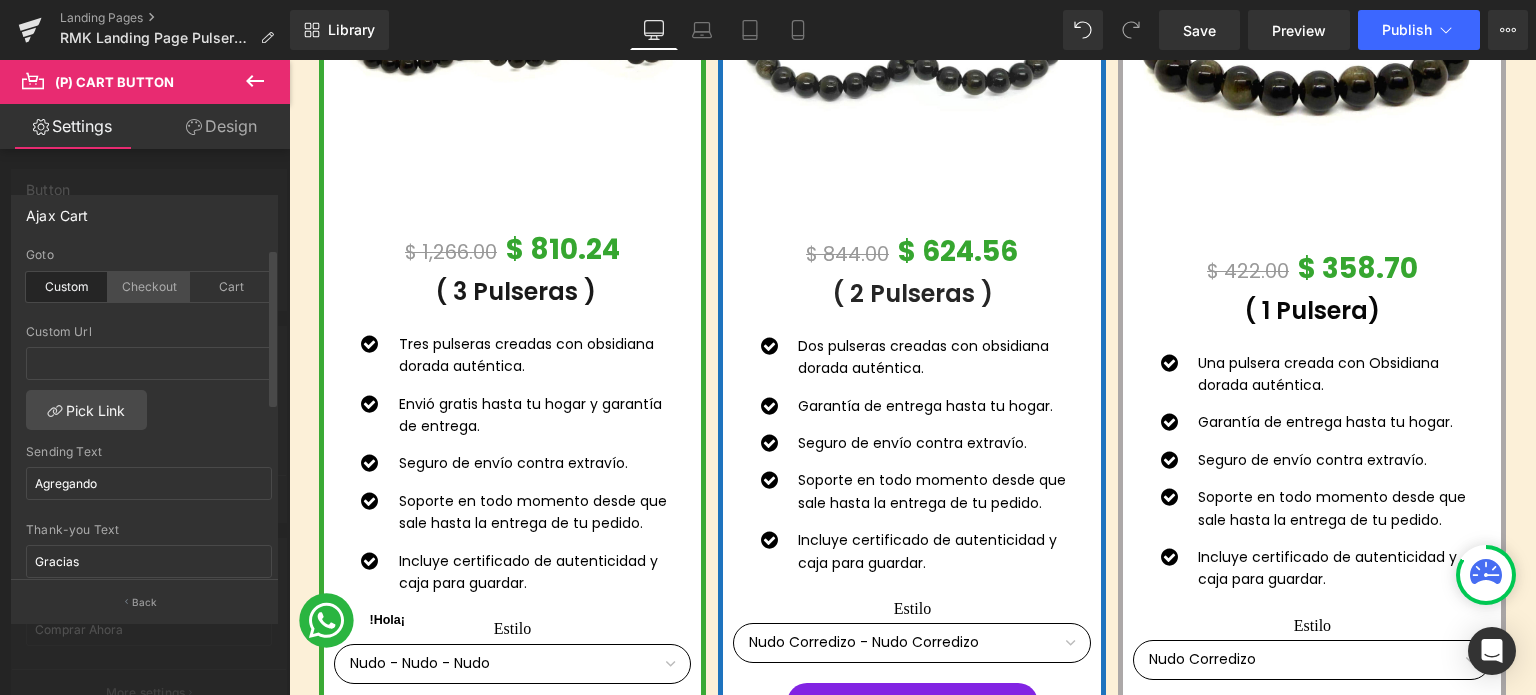 click on "Checkout" at bounding box center (149, 287) 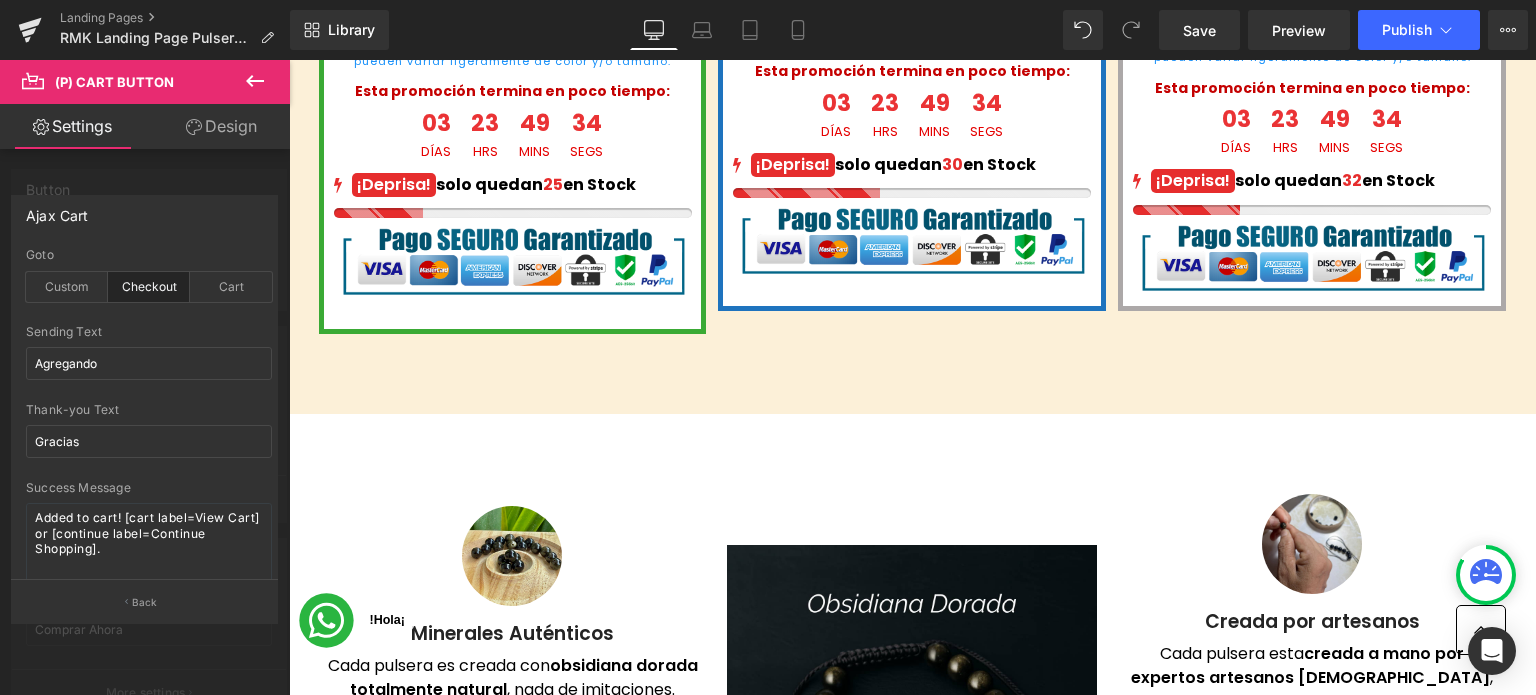 scroll, scrollTop: 9700, scrollLeft: 0, axis: vertical 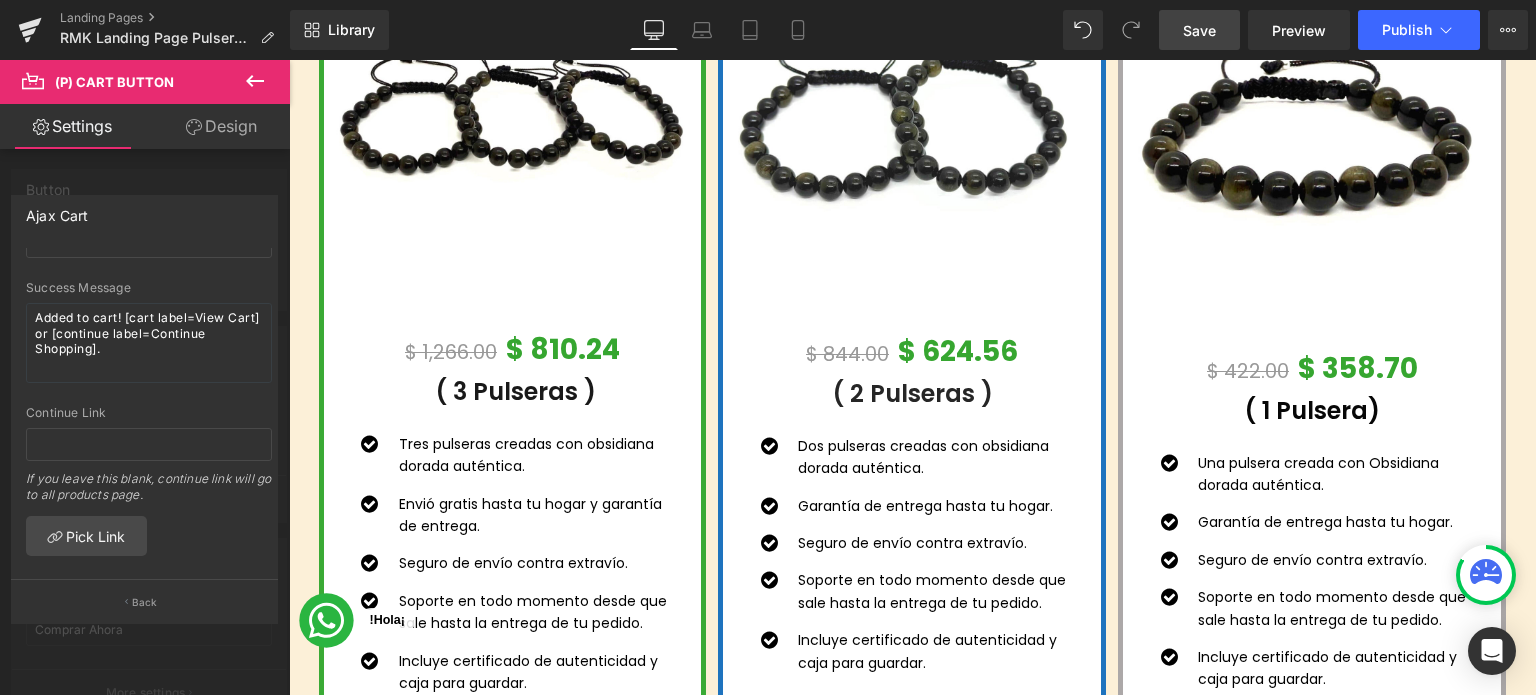 click on "Save" at bounding box center [1199, 30] 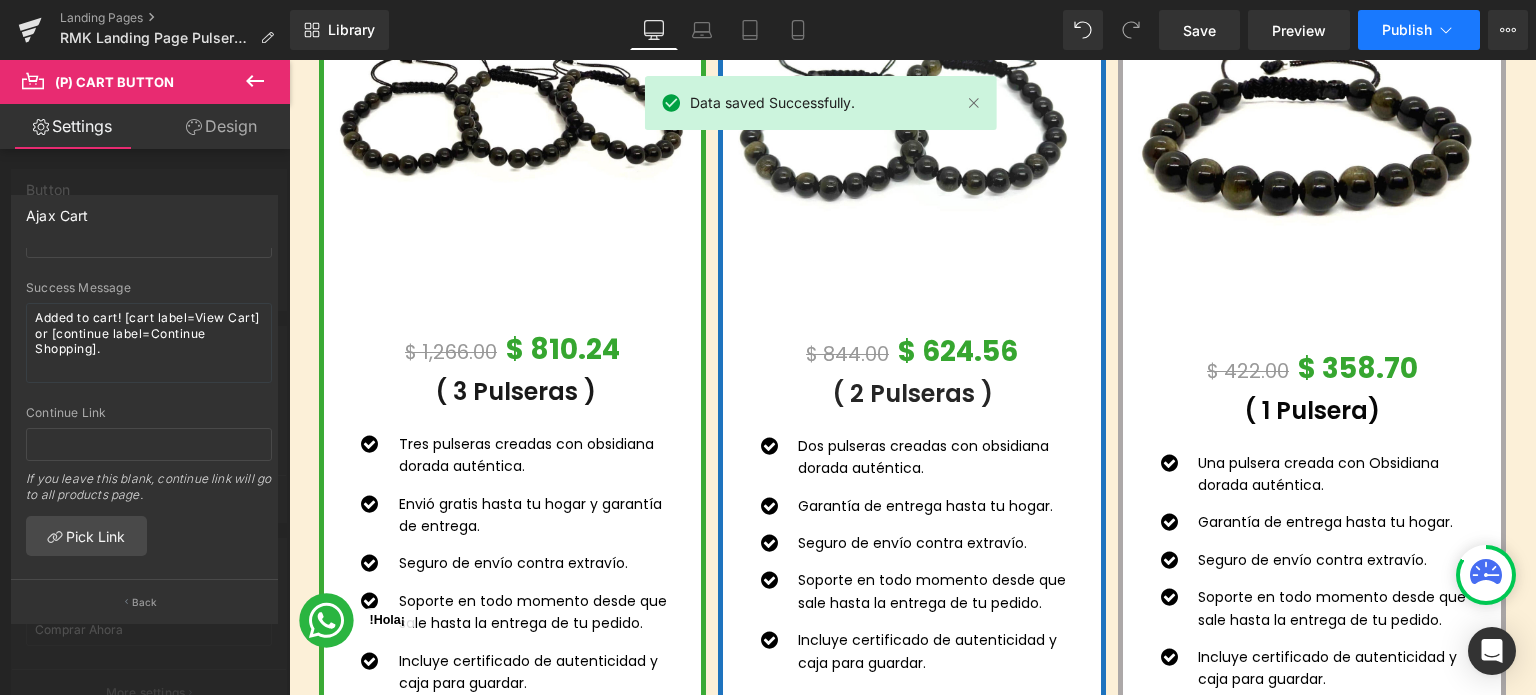 click on "Publish" at bounding box center [1407, 30] 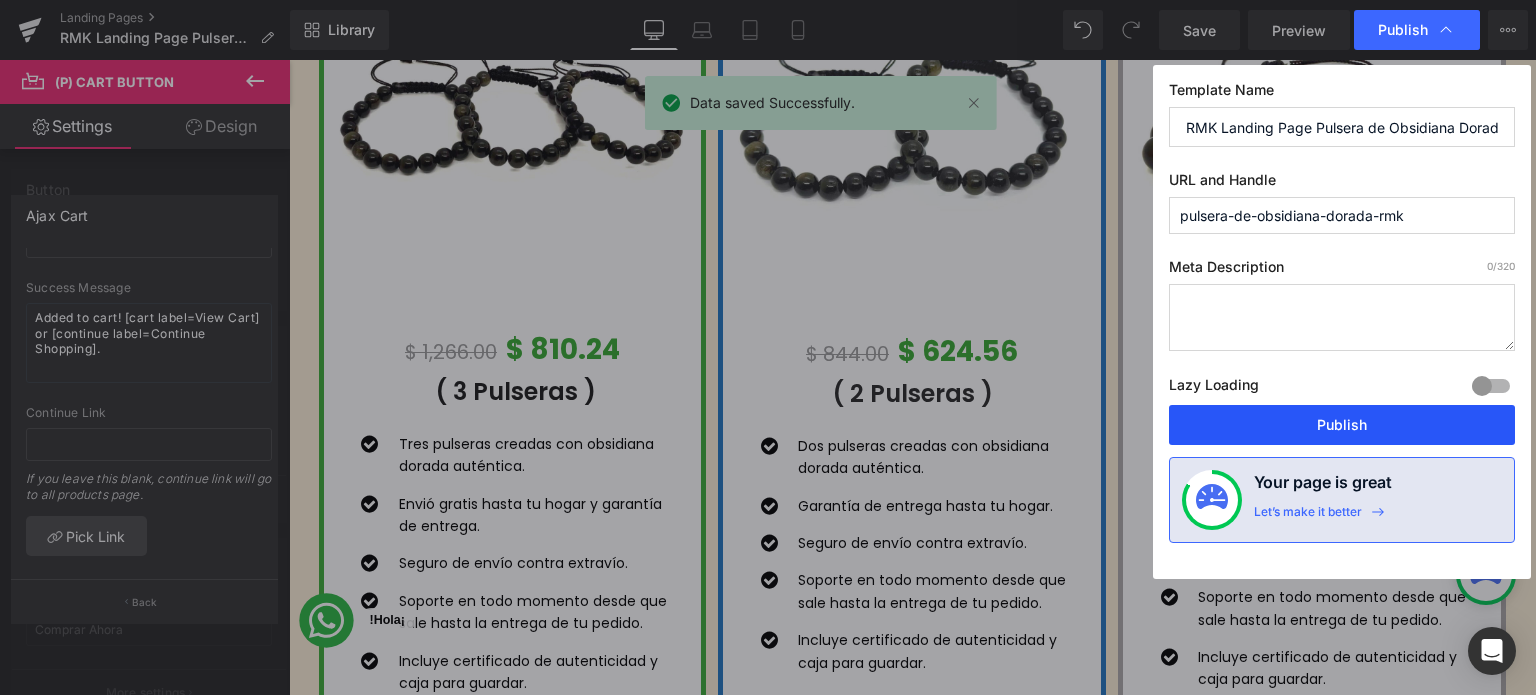 click on "Publish" at bounding box center [1342, 425] 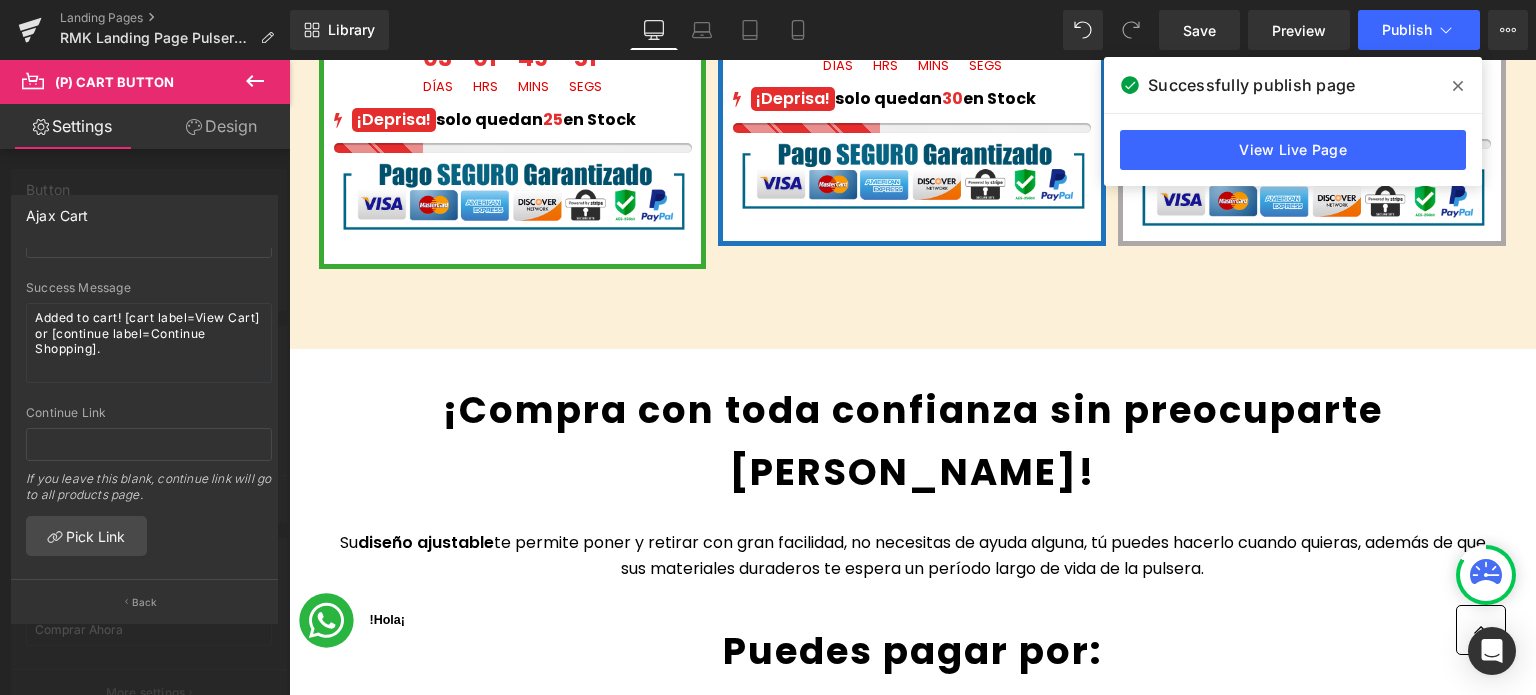 scroll, scrollTop: 2100, scrollLeft: 0, axis: vertical 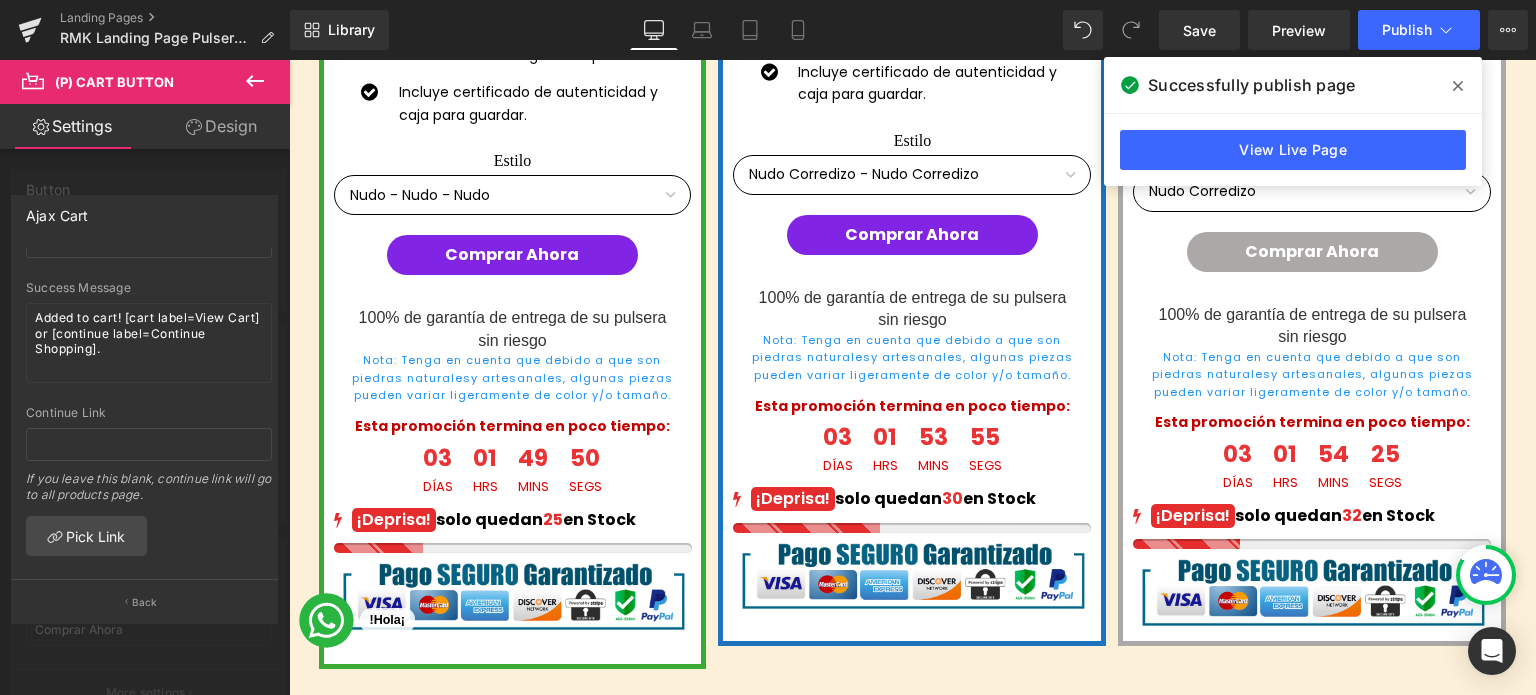 click on "Saltar al contenido
Costos de Envío: $99.00 MXN GRATIS en Pedidos Mayores a $798.00 MXN Tiempo de Entrega de 2 a 5 Días Hábiles
INICIO CATÁLOGO
LIQUIDACION PULSERAS COLLARES CON DIJE SOBRE NOSOTROS BLOG CONTÁCTANOS
0
/
$ 0.00
01 Días
03 Horas
36 Mins
38 Secs
Countdown Timer         ¡Última oportunidad para obtener tu pulsera ahora con el  36% de Descuento ! Heading         Row         Row         Image         Ahora Text Block         --- hasta--- Text Block         36% Text Block         Row" at bounding box center [912, 4145] 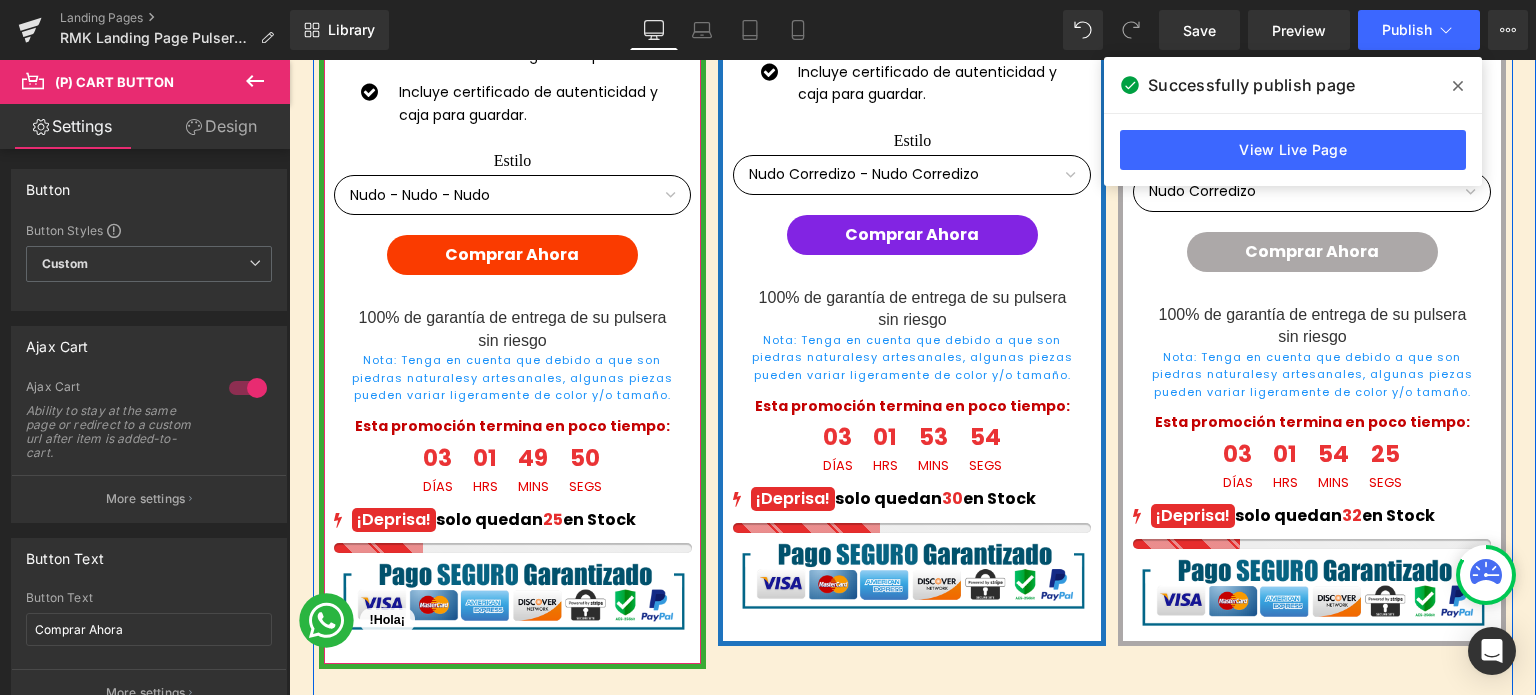 click on "(P) Cart Button" at bounding box center [512, 255] 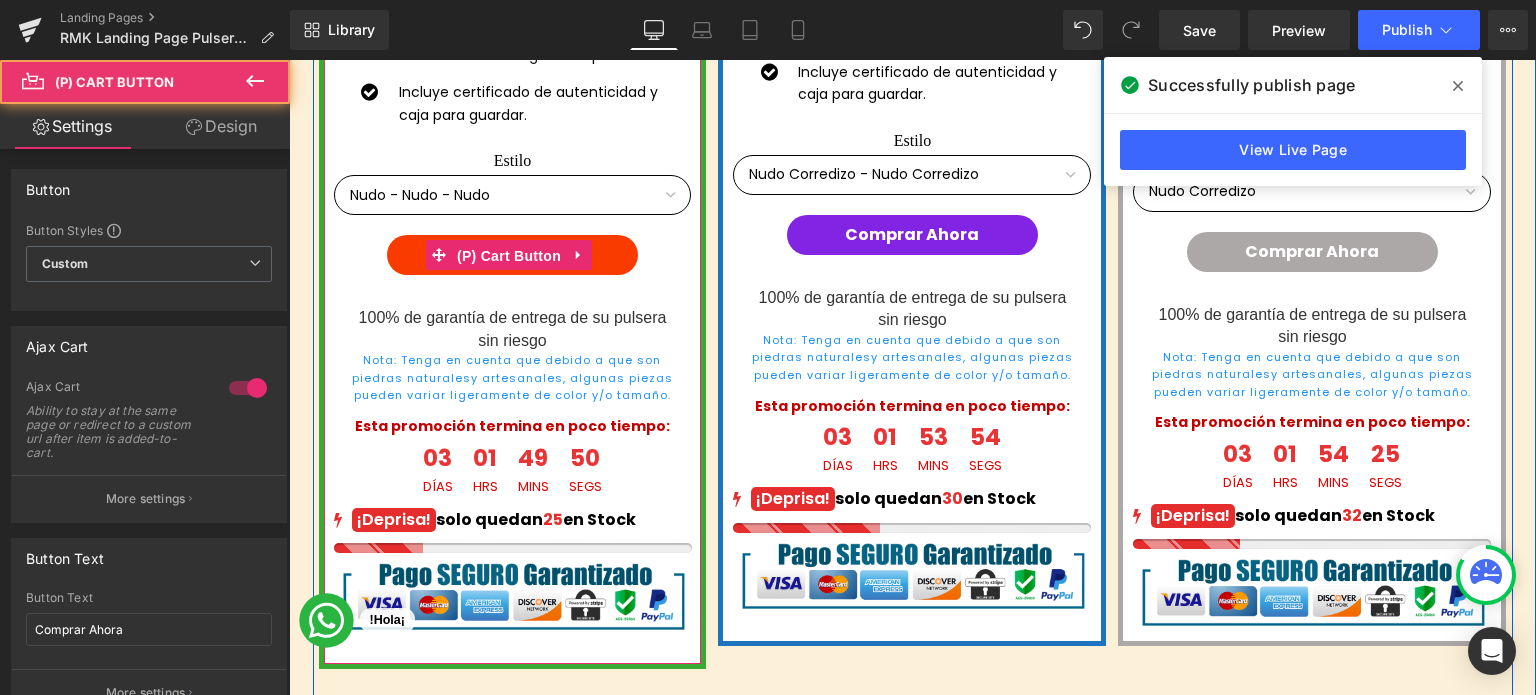 click on "(P) Cart Button" at bounding box center [509, 256] 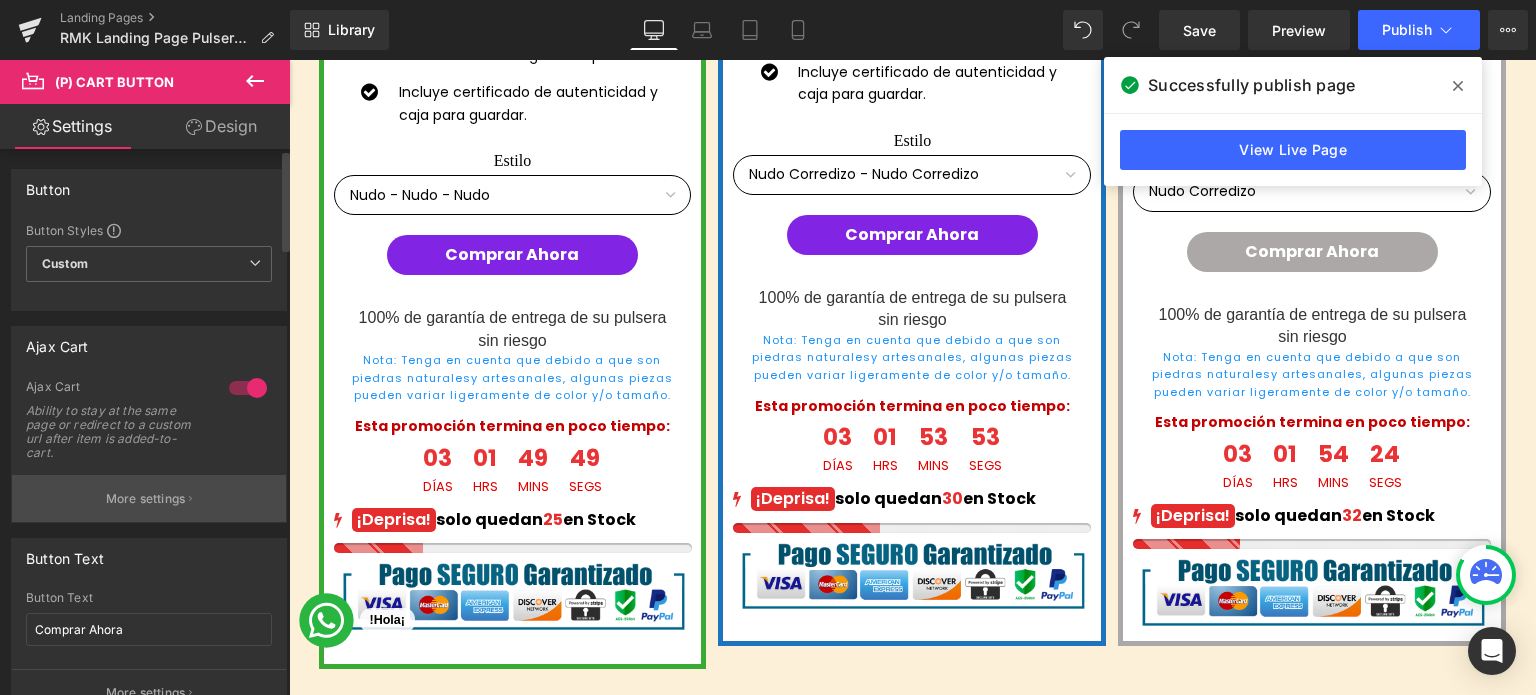 click on "More settings" at bounding box center (149, 498) 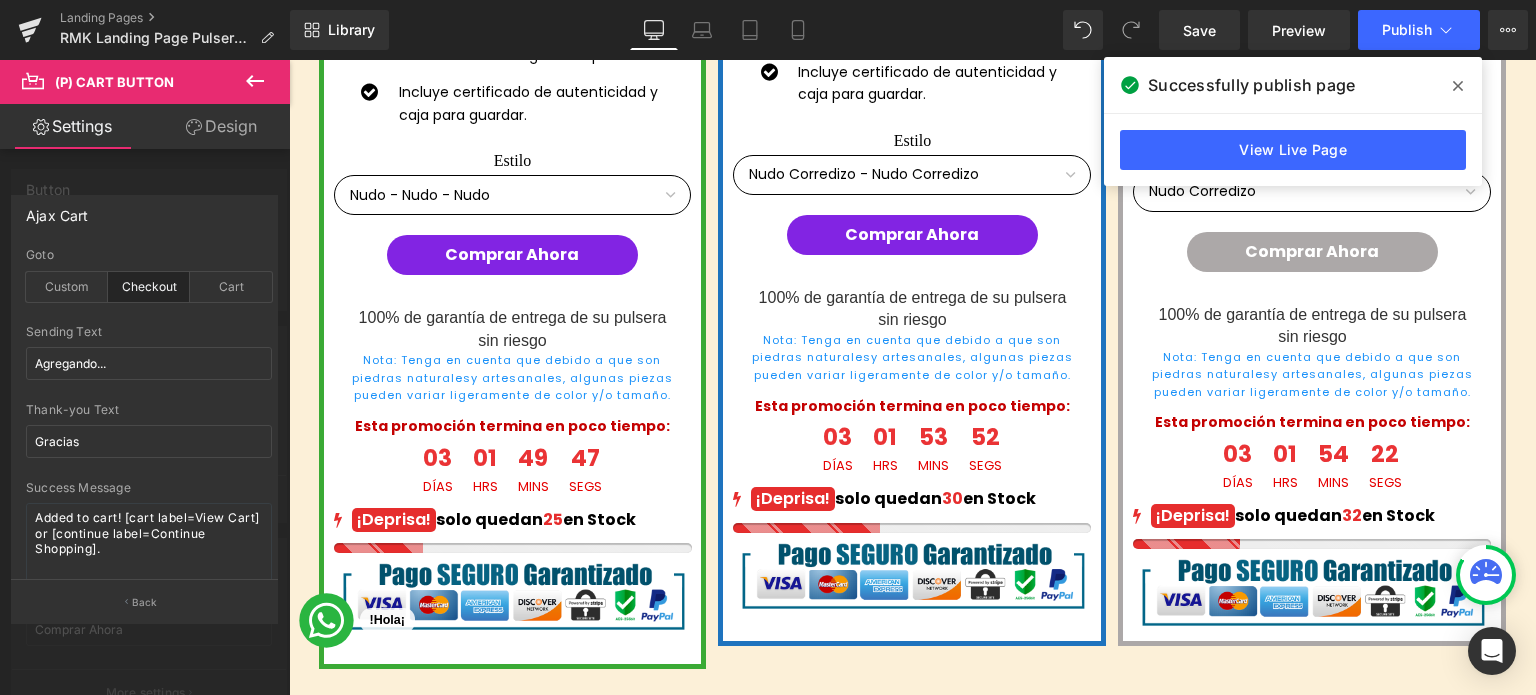 click on "Saltar al contenido
Costos de Envío: $99.00 MXN GRATIS en Pedidos Mayores a $798.00 MXN Tiempo de Entrega de 2 a 5 Días Hábiles
INICIO CATÁLOGO
LIQUIDACION PULSERAS COLLARES CON DIJE SOBRE NOSOTROS BLOG CONTÁCTANOS
0
/
$ 0.00
01 Días
03 Horas
36 Mins
35 Secs
Countdown Timer         ¡Última oportunidad para obtener tu pulsera ahora con el  36% de Descuento ! Heading         Row         Row         Image         Ahora Text Block         --- hasta--- Text Block         36% Text Block         Row" at bounding box center [912, 4145] 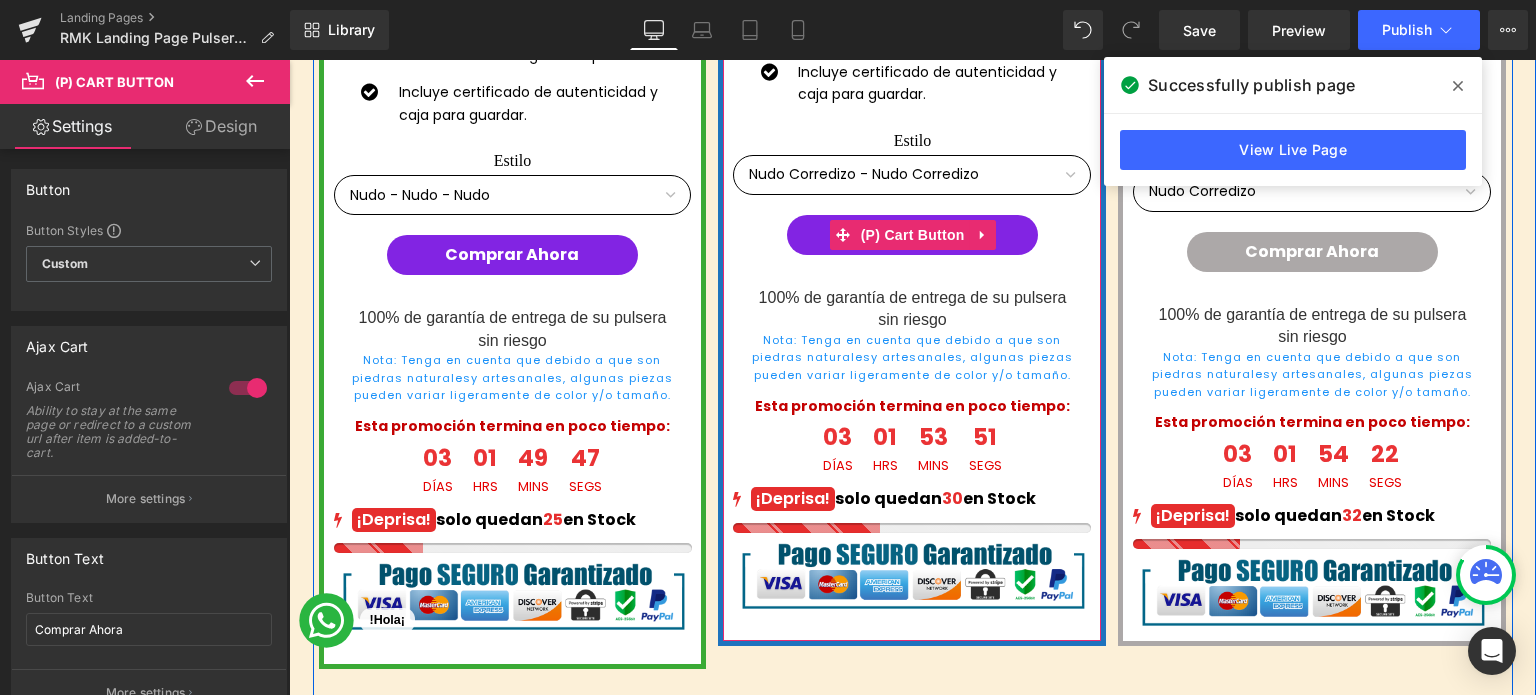 click on "(P) Cart Button" at bounding box center (913, 235) 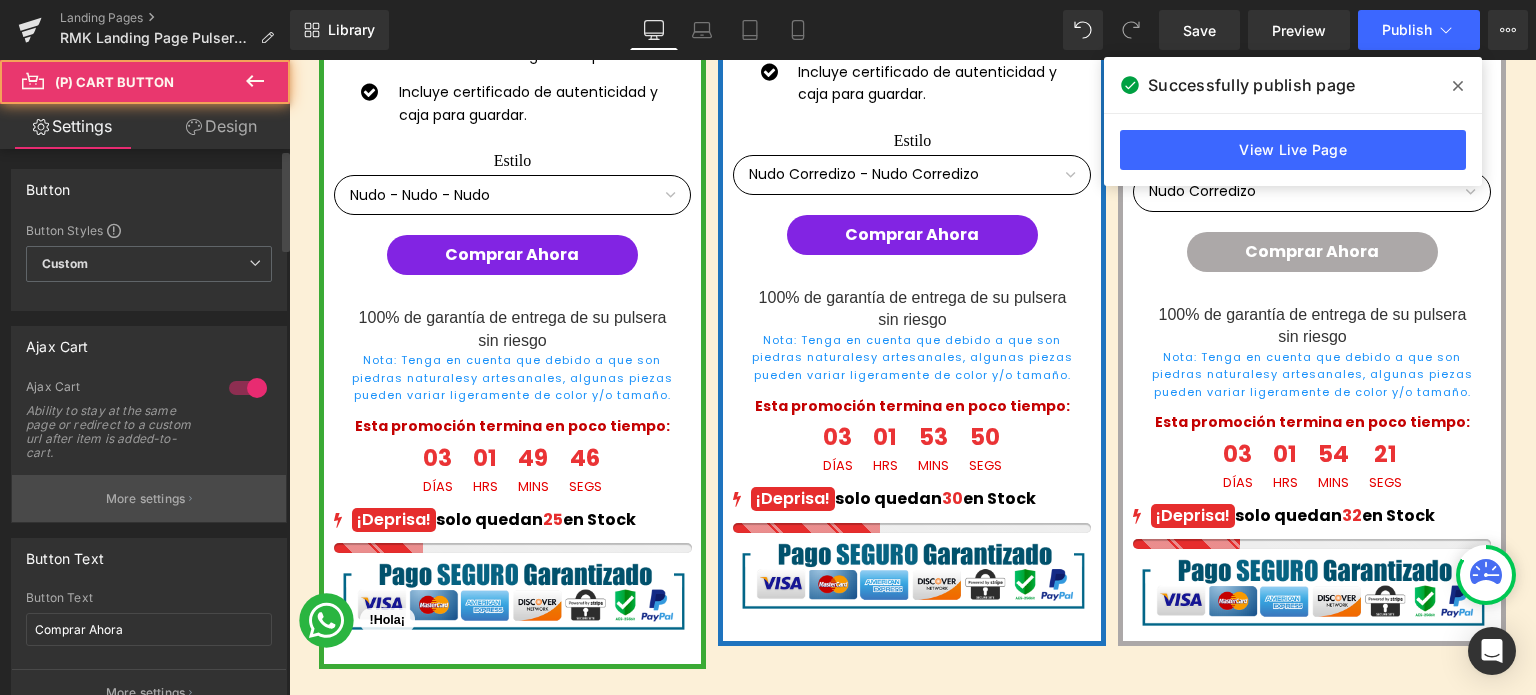 click on "More settings" at bounding box center (149, 498) 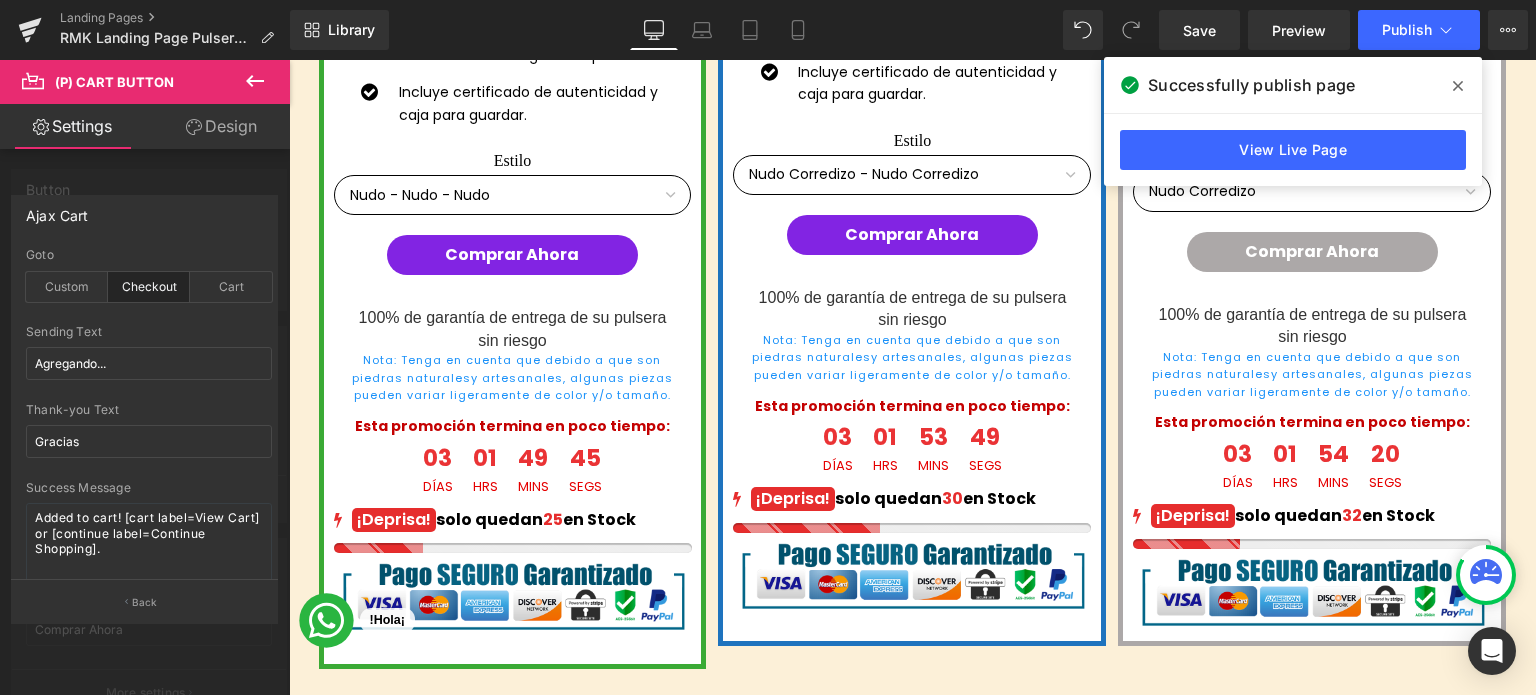 click on "Saltar al contenido
Costos de Envío: $99.00 MXN GRATIS en Pedidos Mayores a $798.00 MXN Tiempo de Entrega de 2 a 5 Días Hábiles
INICIO CATÁLOGO
LIQUIDACION PULSERAS COLLARES CON DIJE SOBRE NOSOTROS BLOG CONTÁCTANOS
0
/
$ 0.00
01 Días
03 Horas
36 Mins
32 Secs
Countdown Timer         ¡Última oportunidad para obtener tu pulsera ahora con el  36% de Descuento ! Heading         Row         Row         Image         Ahora Text Block         --- hasta--- Text Block         36% Text Block         Row" at bounding box center (912, 4145) 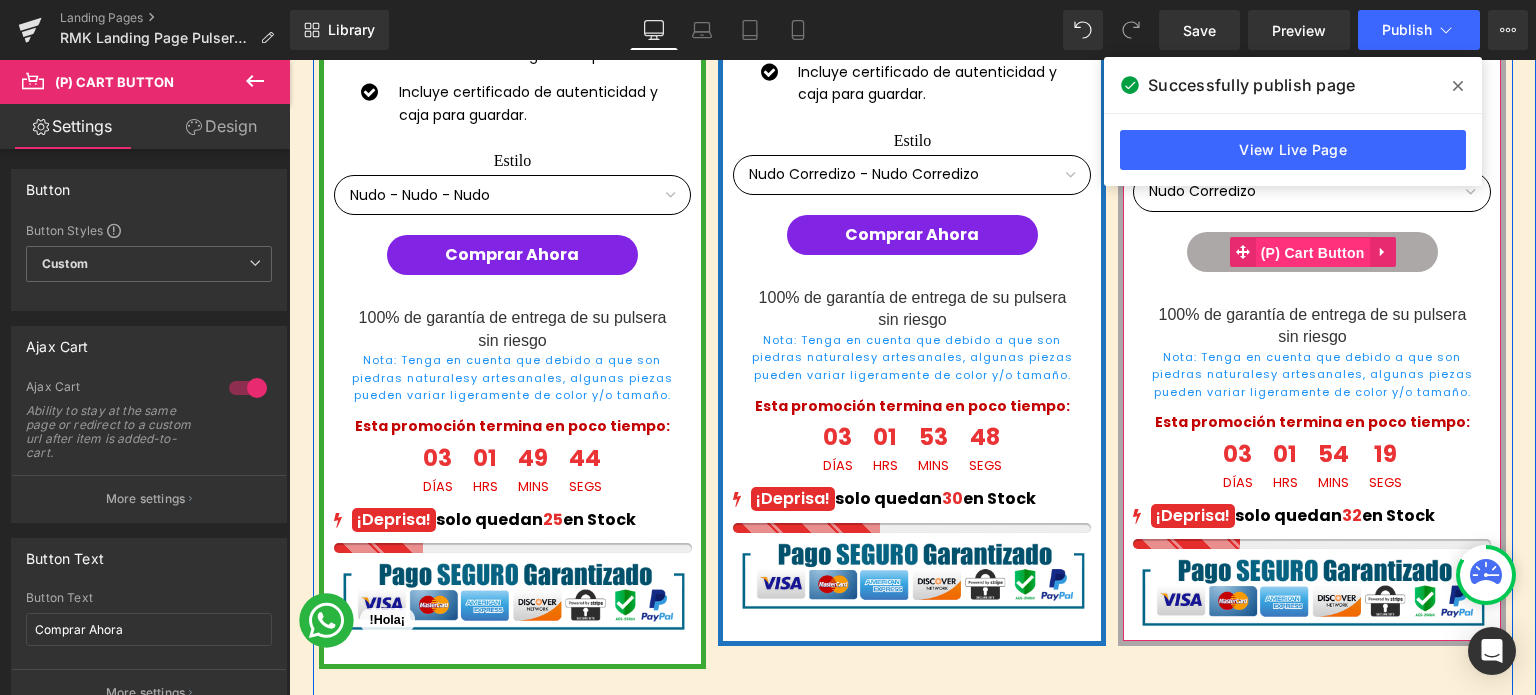 click on "(P) Cart Button" at bounding box center (1313, 253) 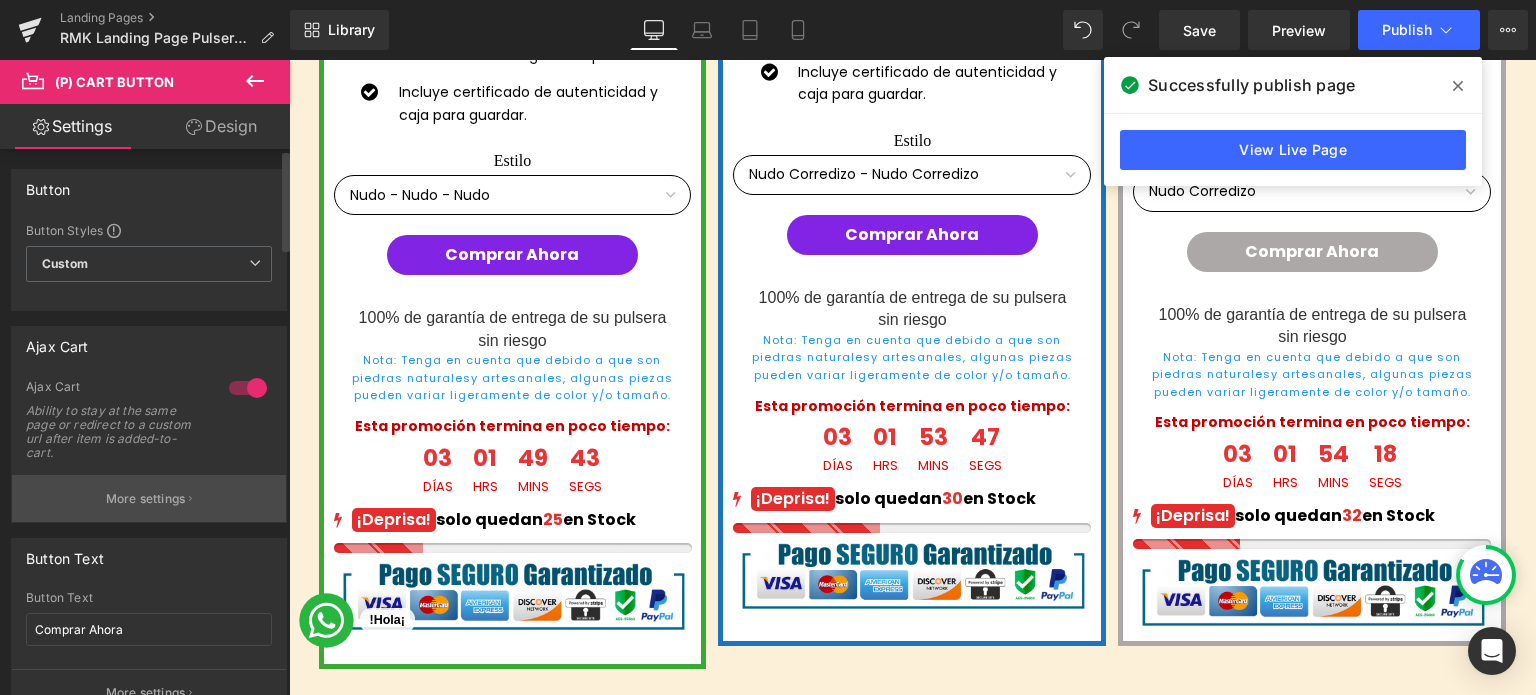 click on "More settings" at bounding box center [146, 499] 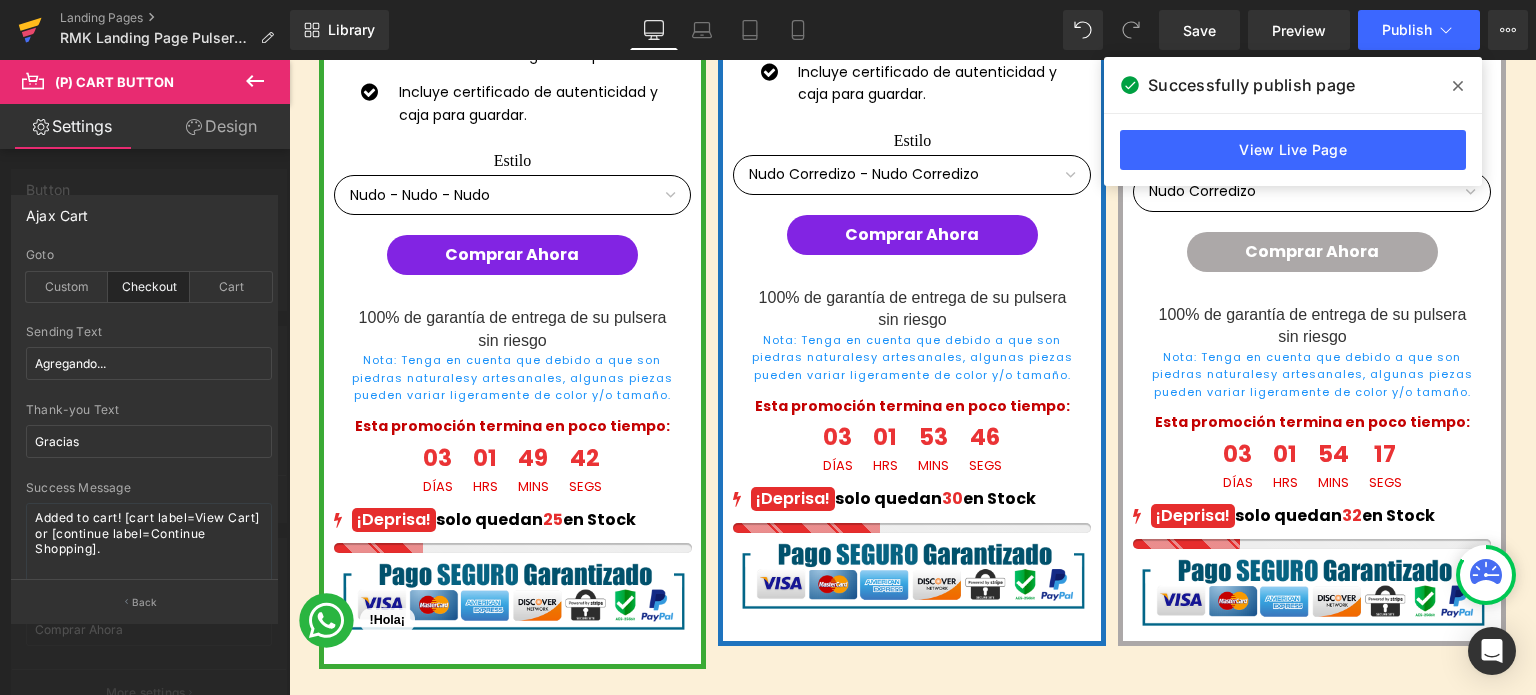 click at bounding box center (30, 30) 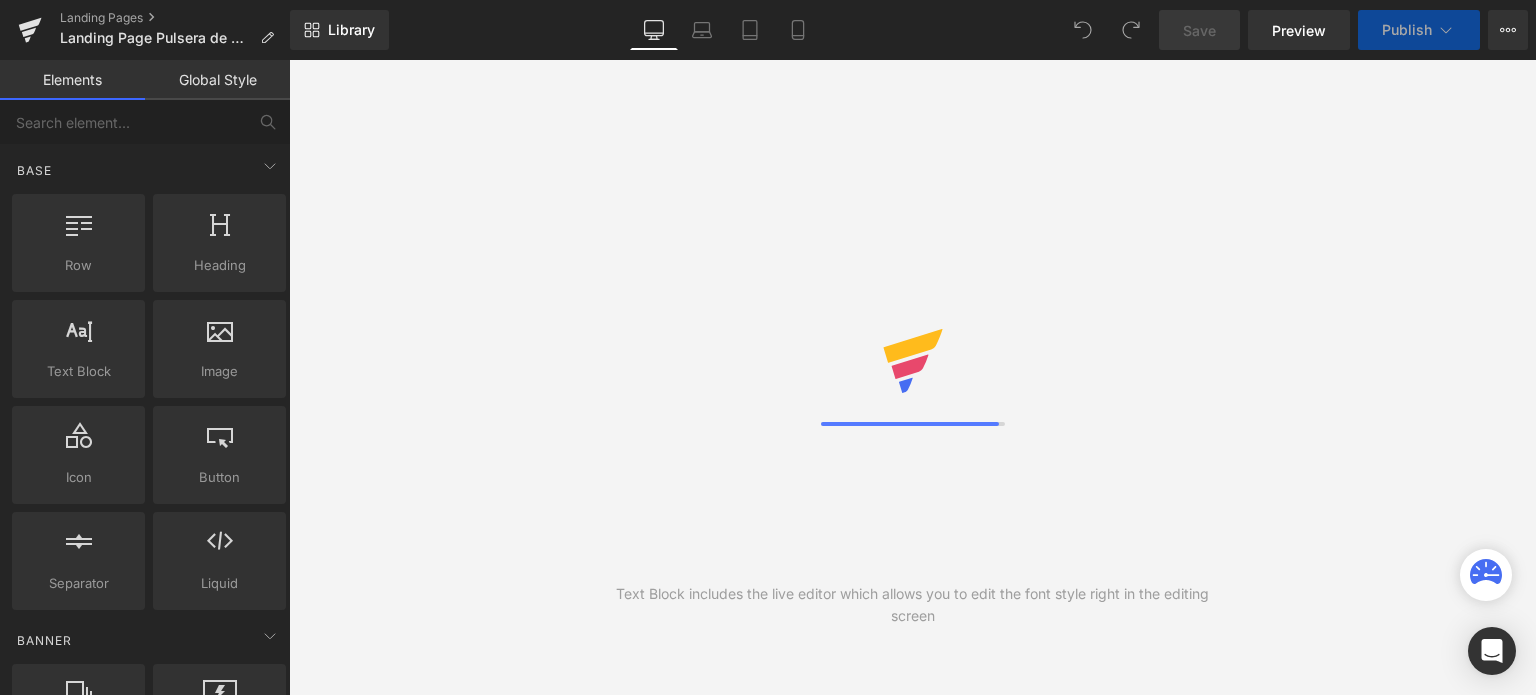 scroll, scrollTop: 0, scrollLeft: 0, axis: both 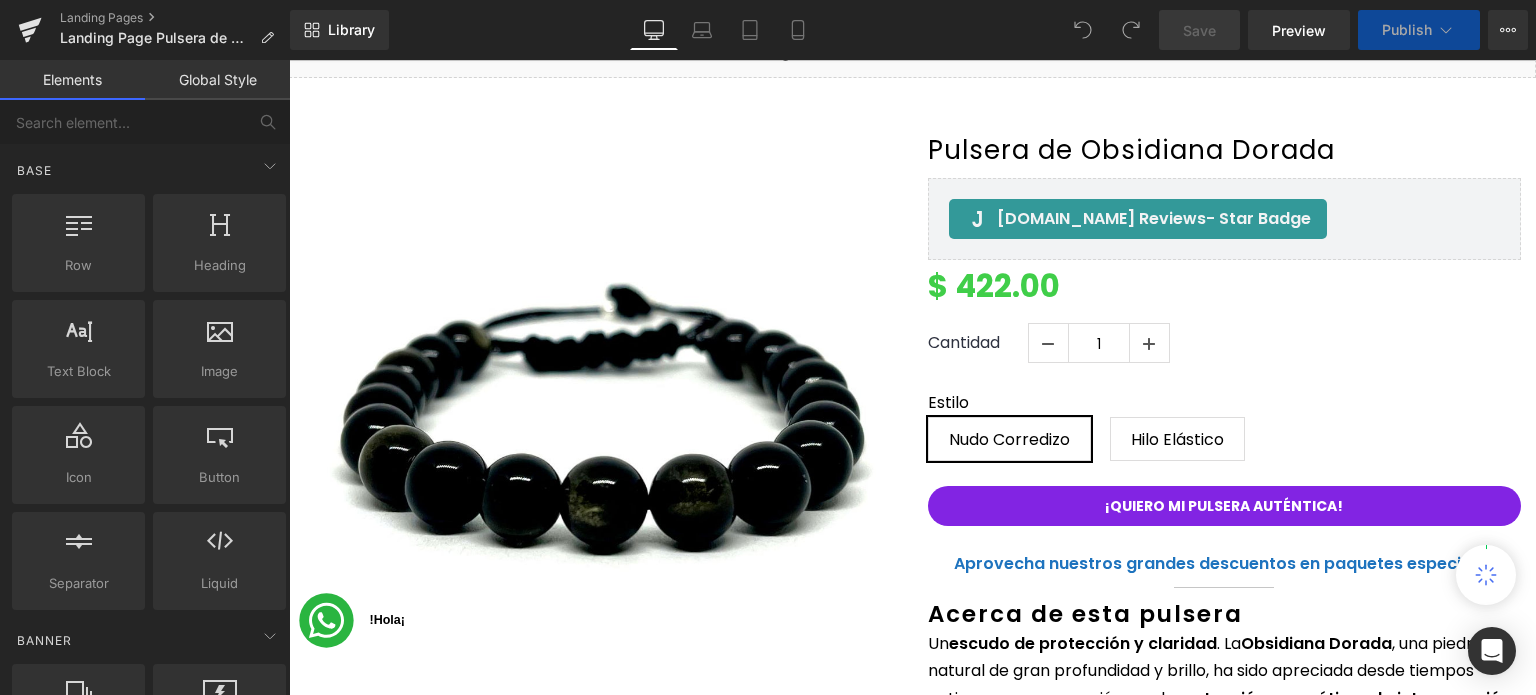click on "¡Quiero mi pulsera auténtica!
(P) Cart Button" at bounding box center (1225, 506) 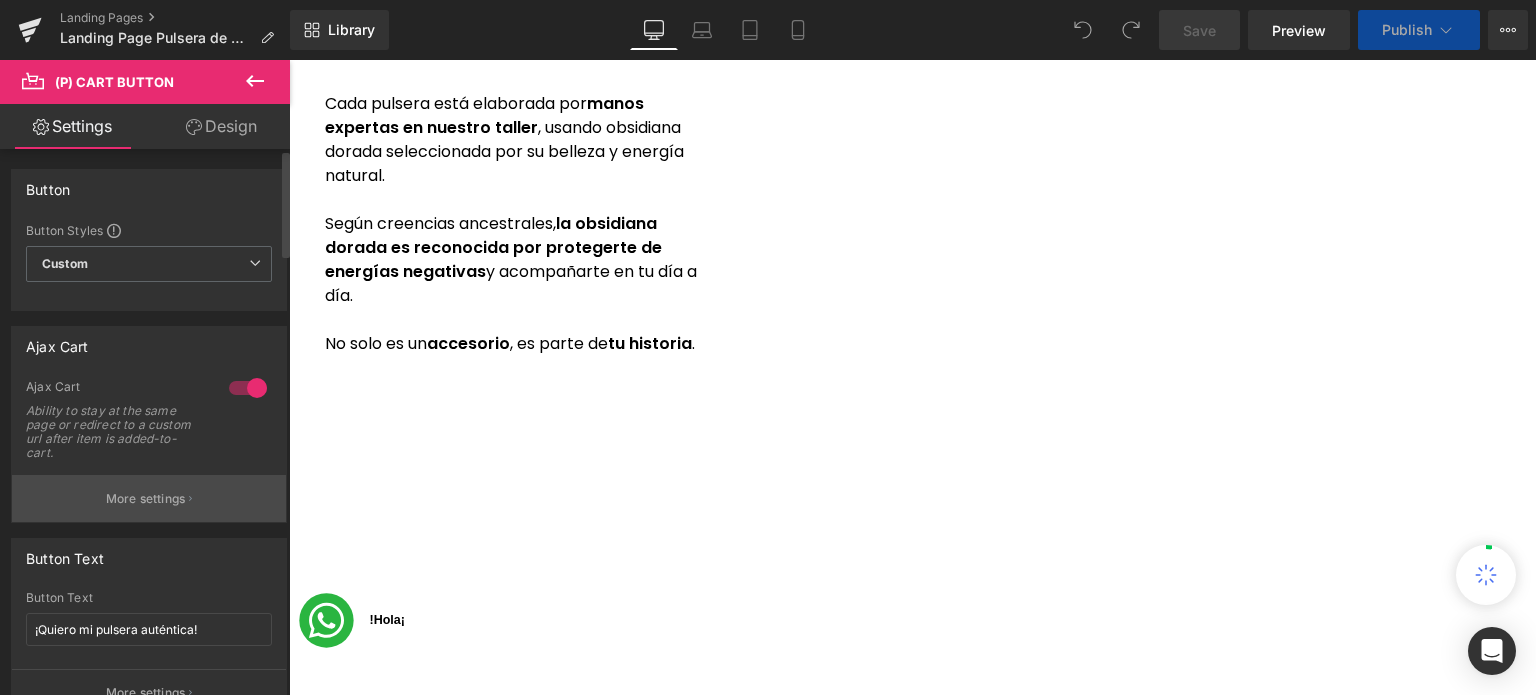 click on "More settings" at bounding box center (149, 498) 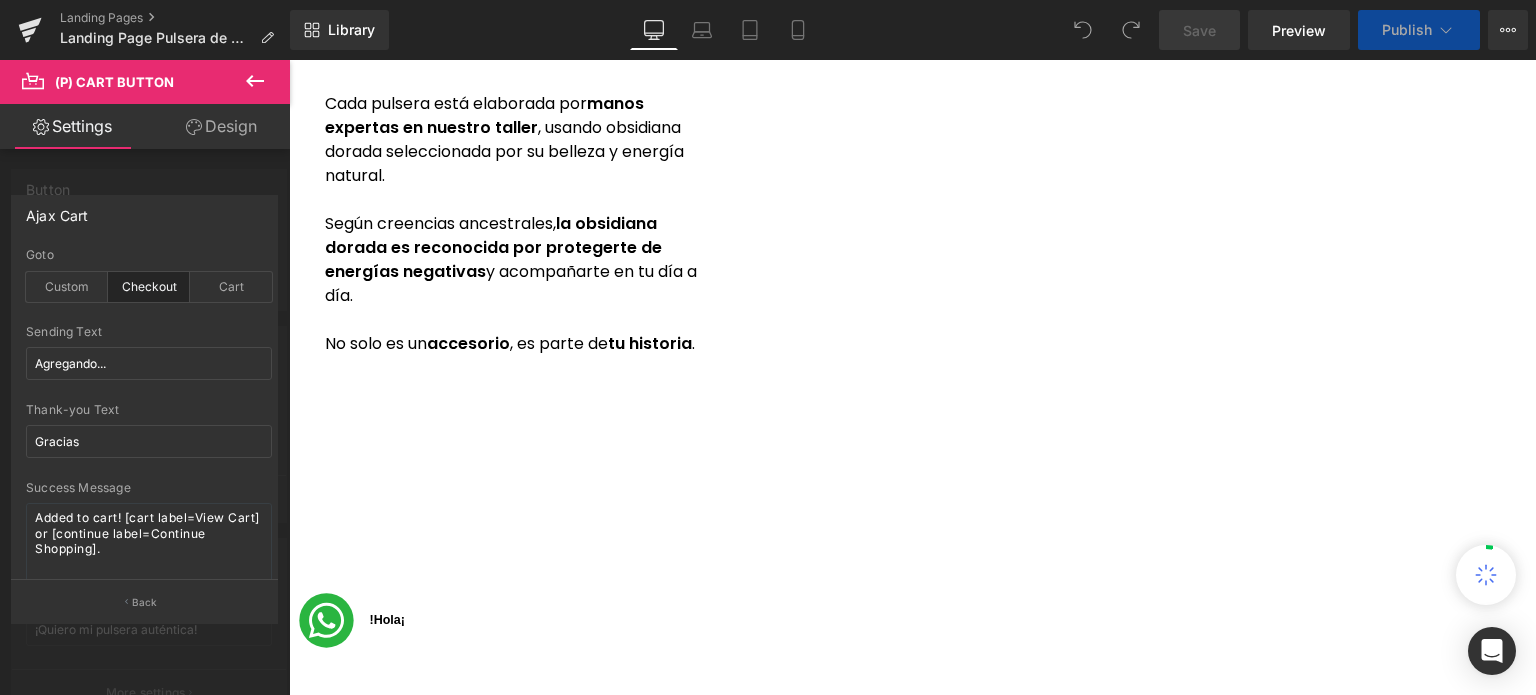 scroll, scrollTop: 3341, scrollLeft: 0, axis: vertical 